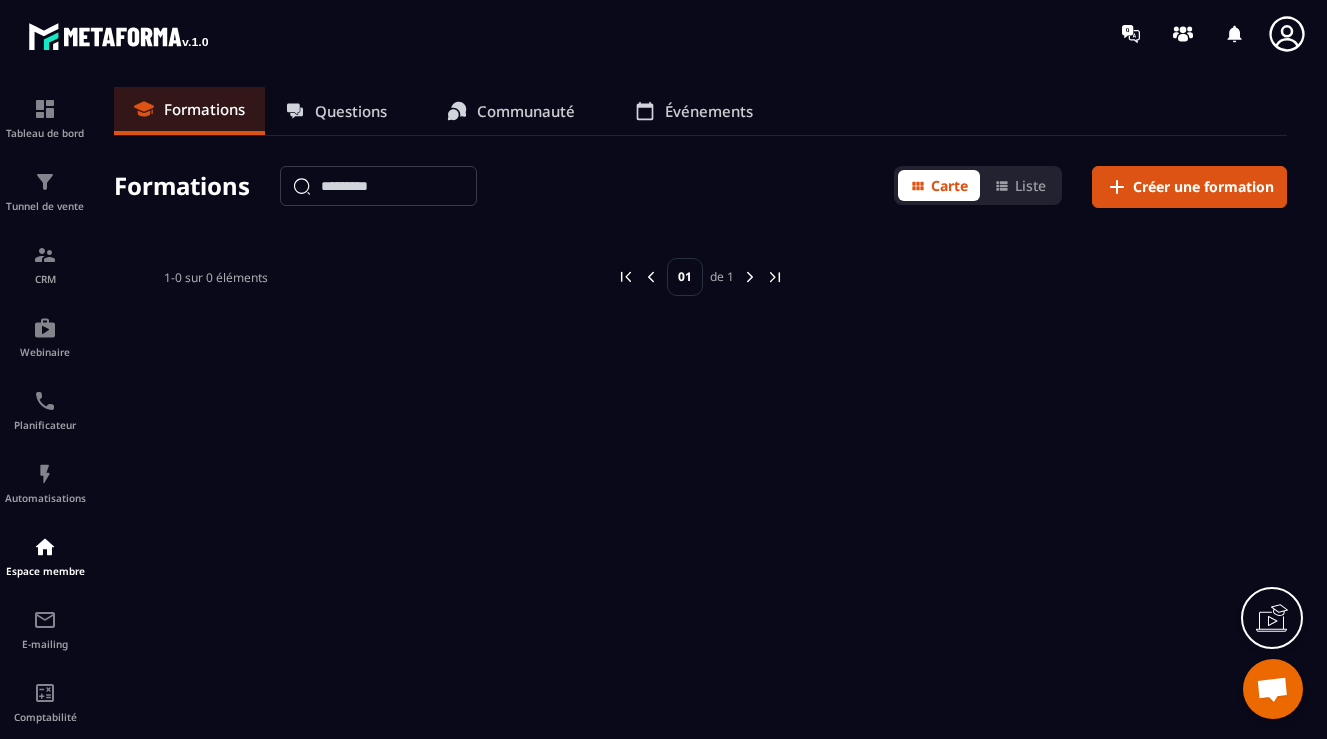 scroll, scrollTop: 0, scrollLeft: 0, axis: both 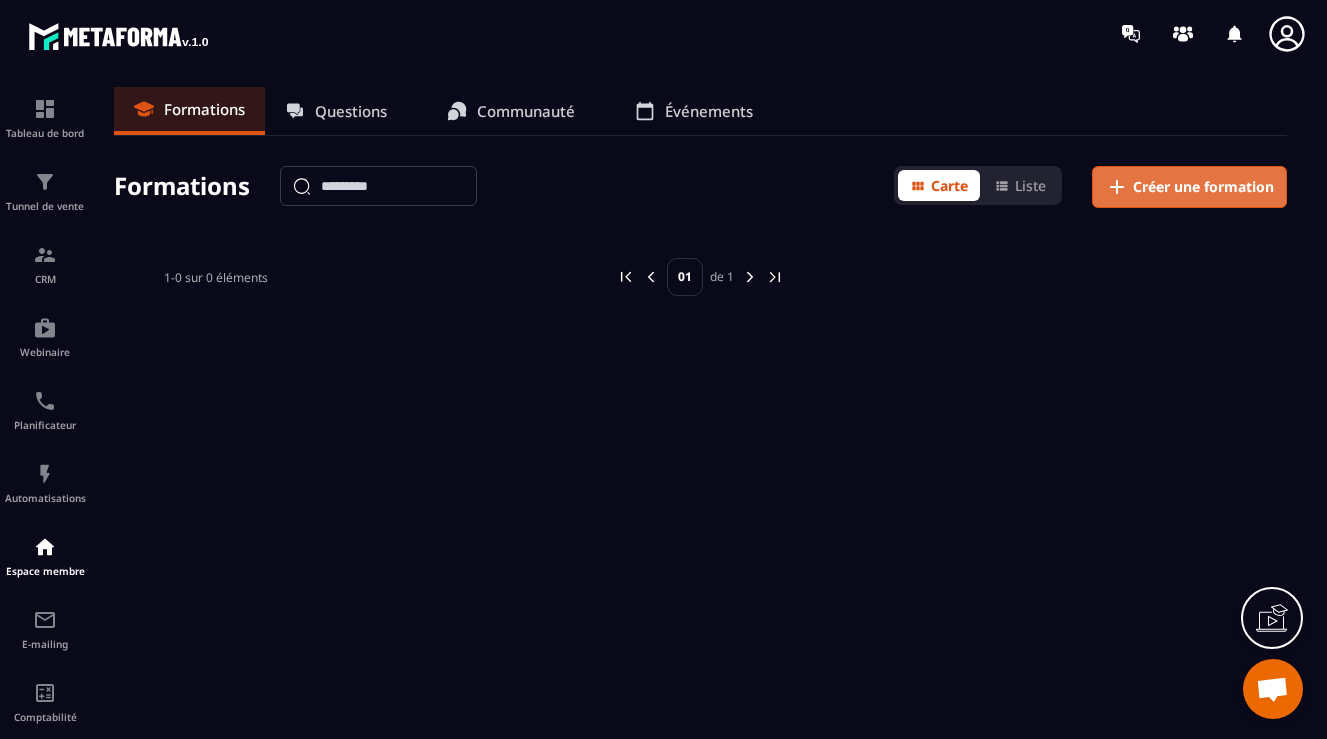 click on "Créer une formation" at bounding box center (1203, 187) 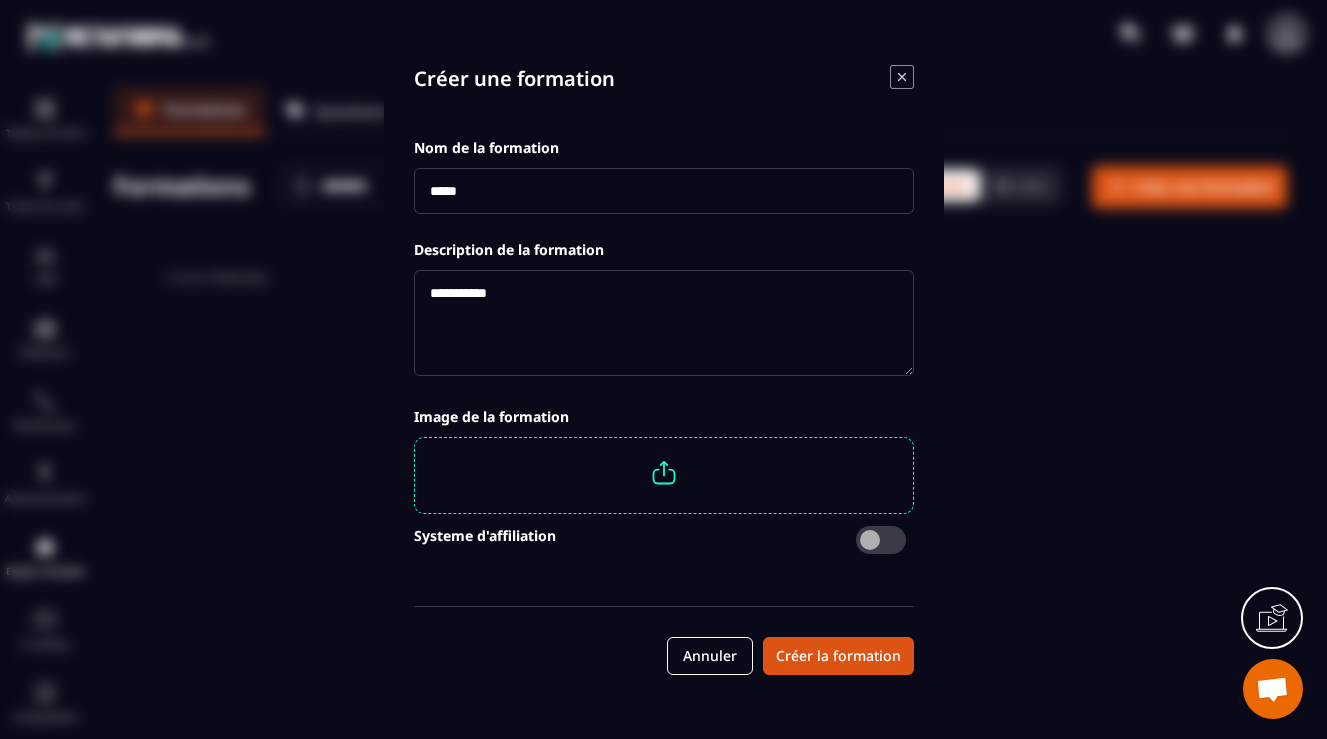 click at bounding box center (664, 191) 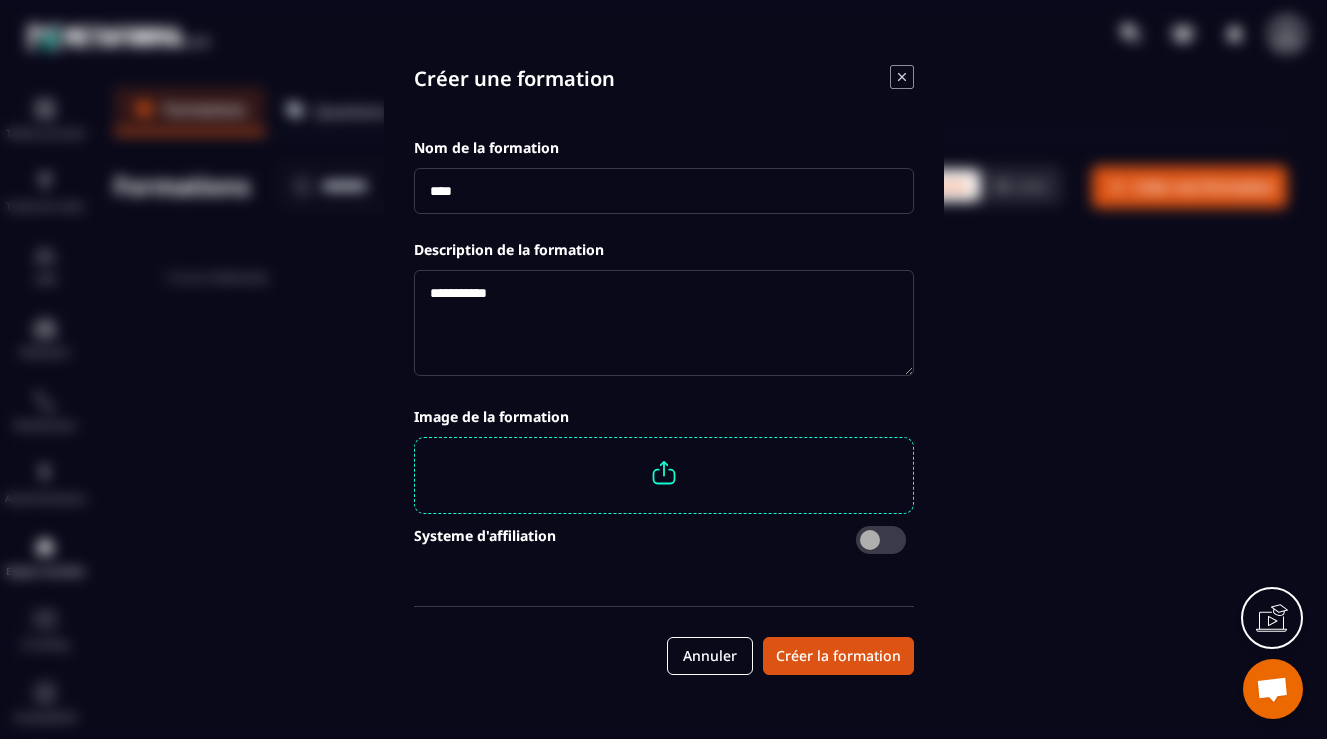 type on "****" 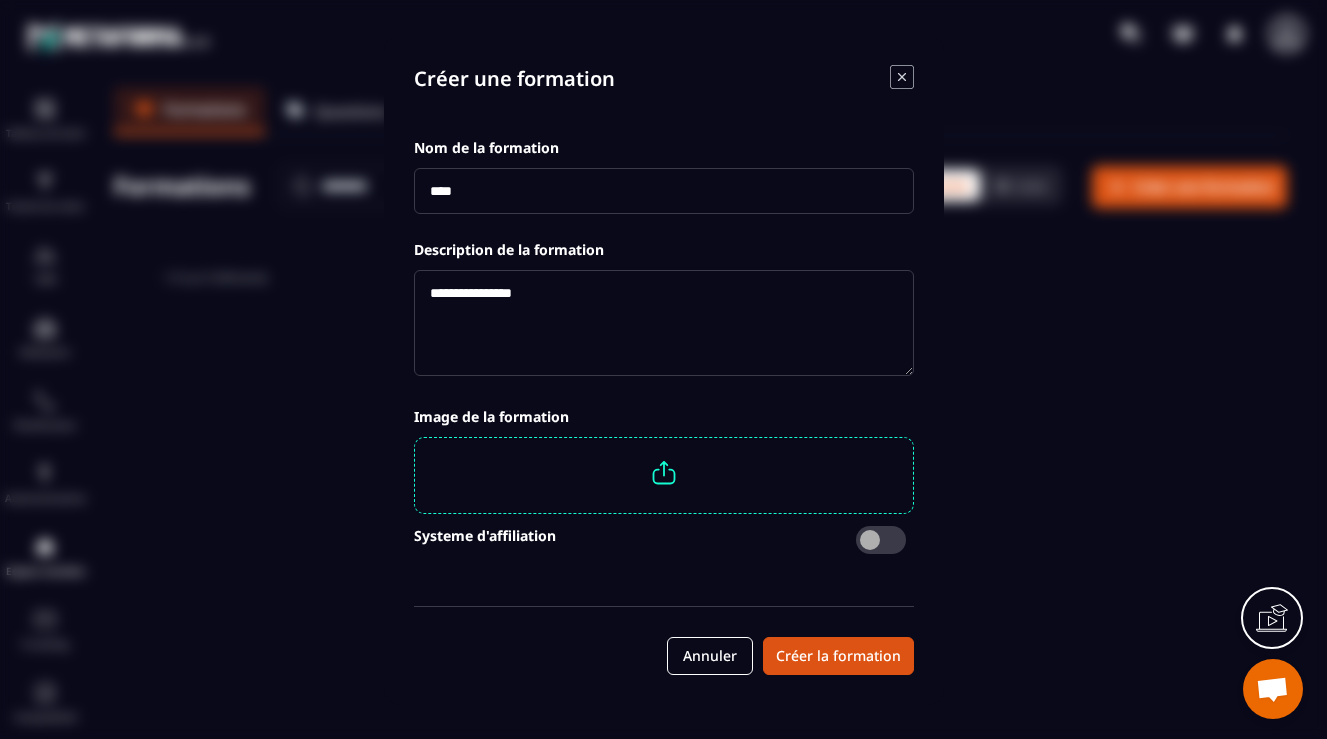 type on "**********" 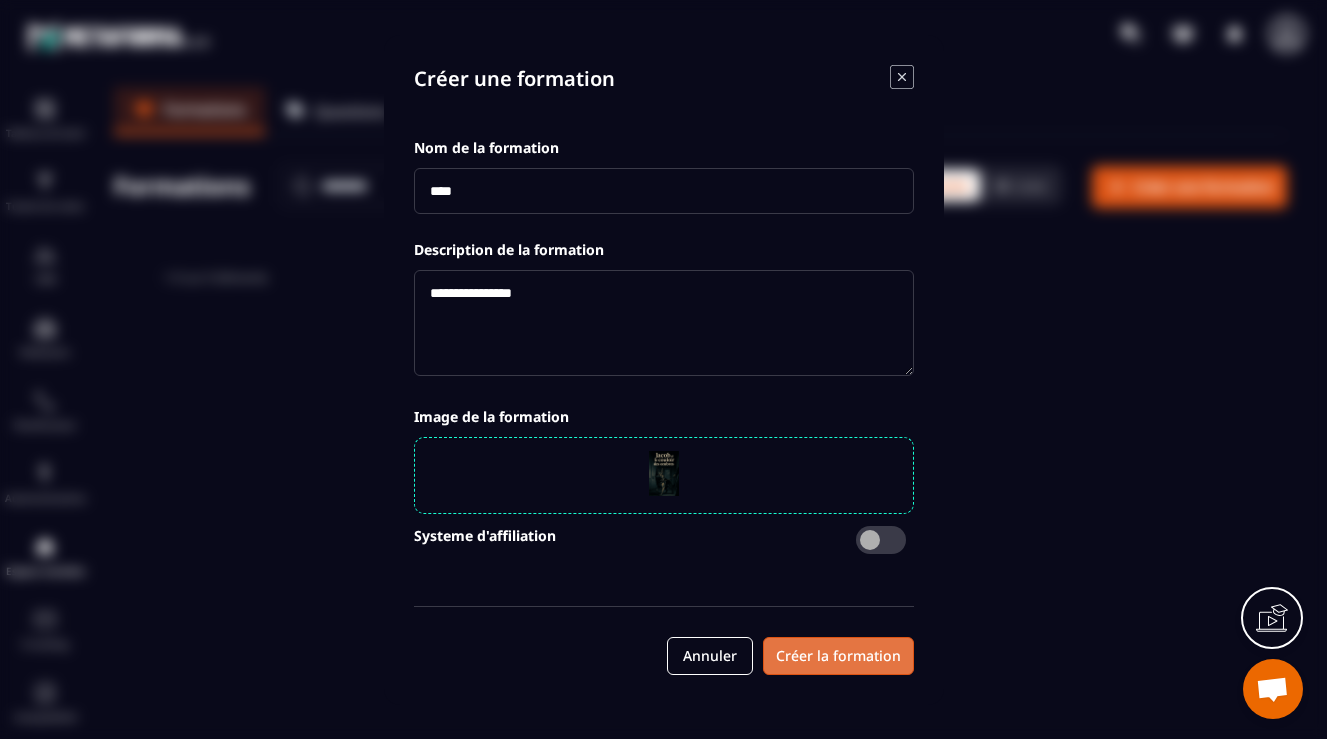 click on "Créer la formation" at bounding box center [838, 656] 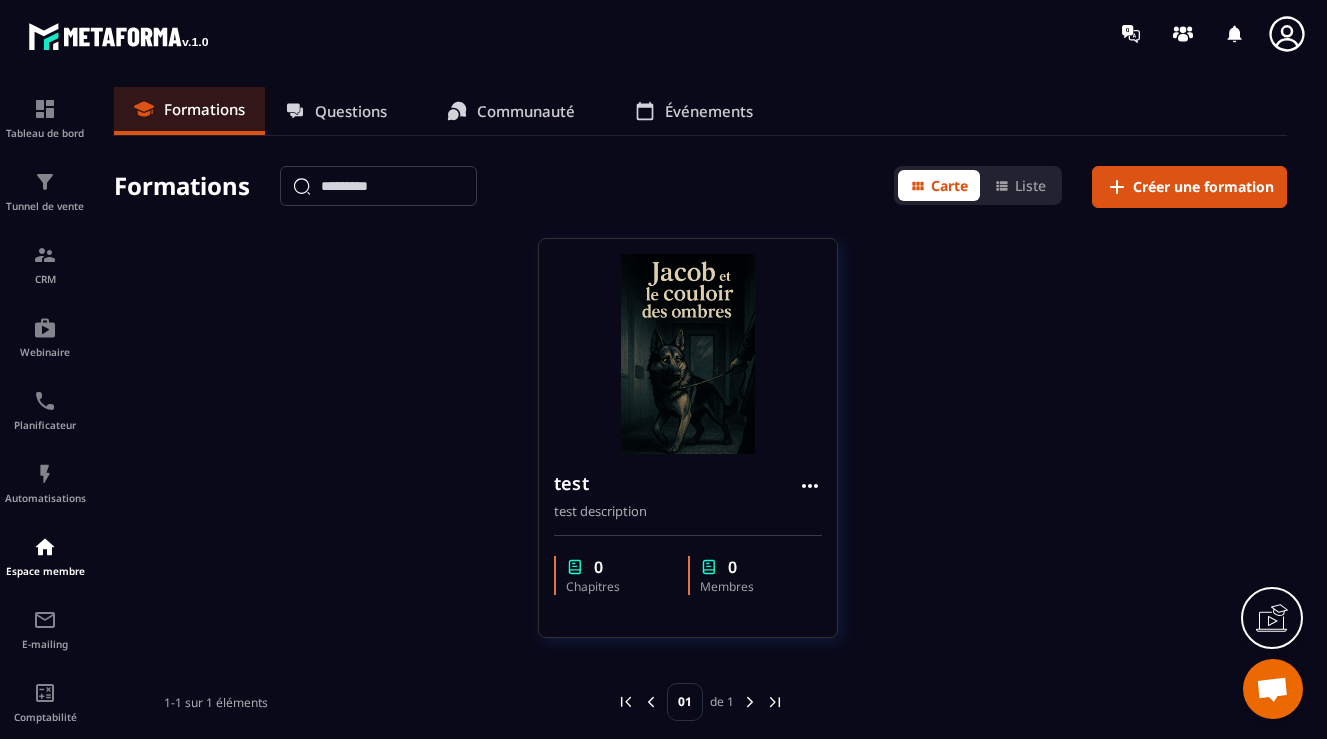 click on "Questions" at bounding box center [351, 111] 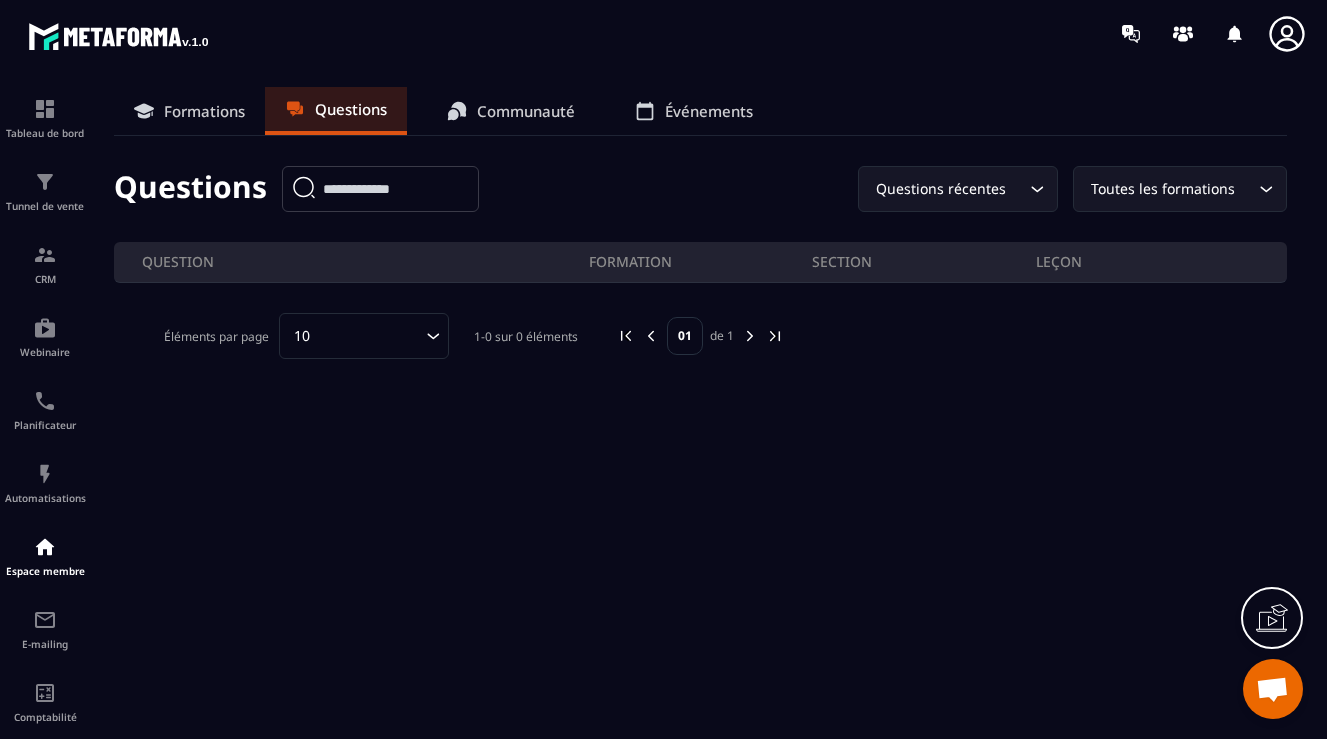 click on "Formations" at bounding box center (204, 111) 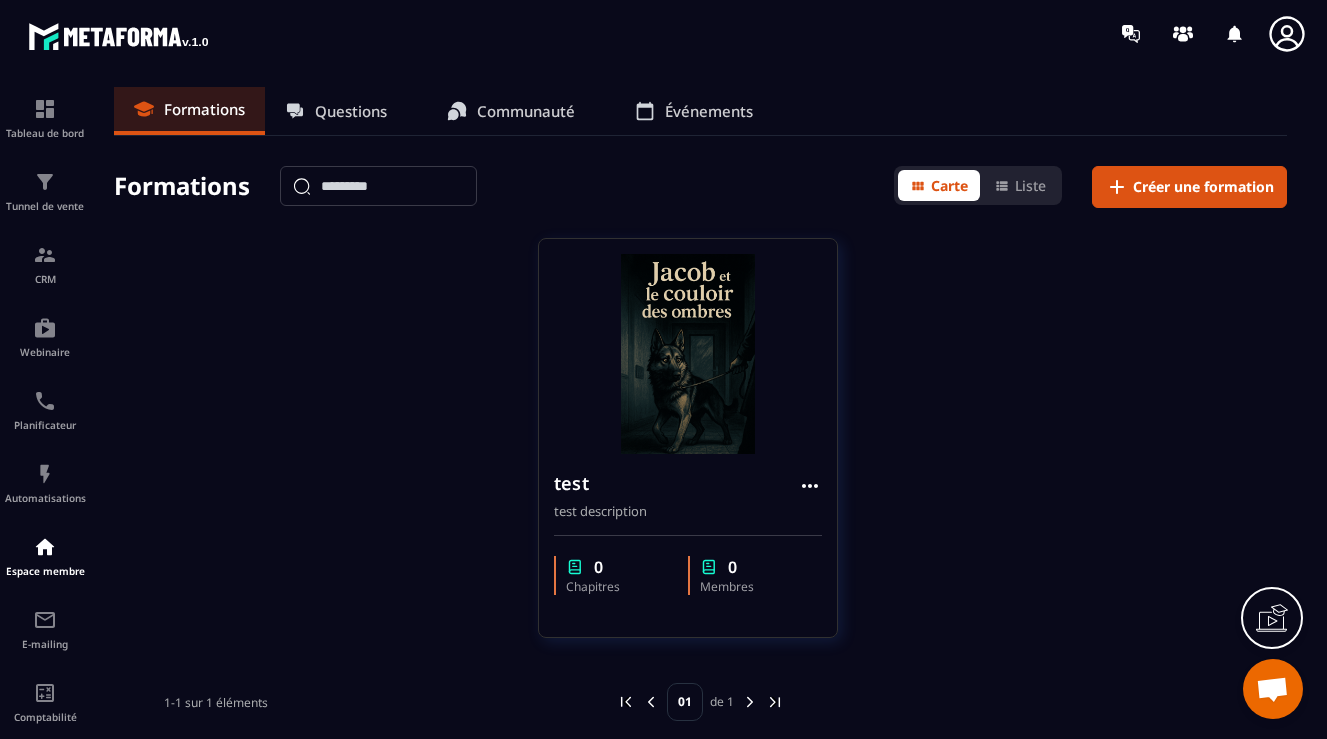 click on "Questions" at bounding box center (351, 111) 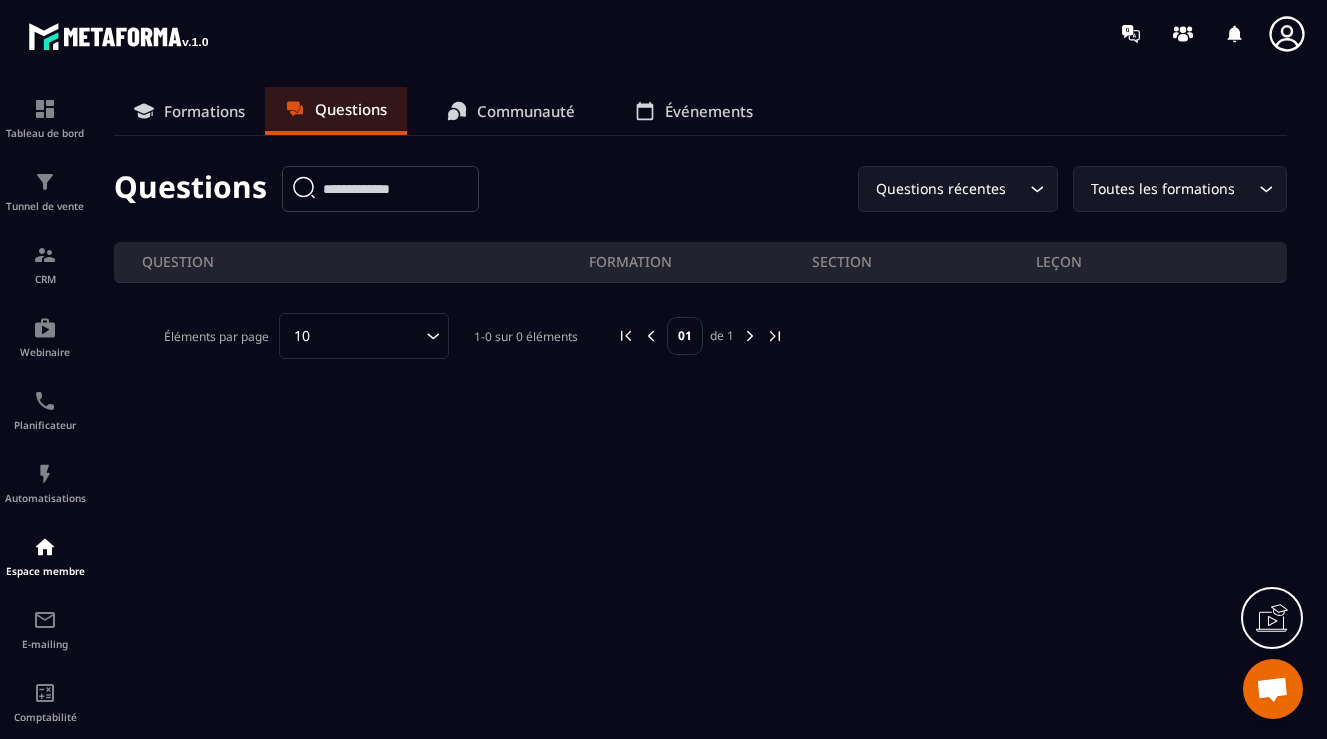 click on "Communauté" at bounding box center [511, 111] 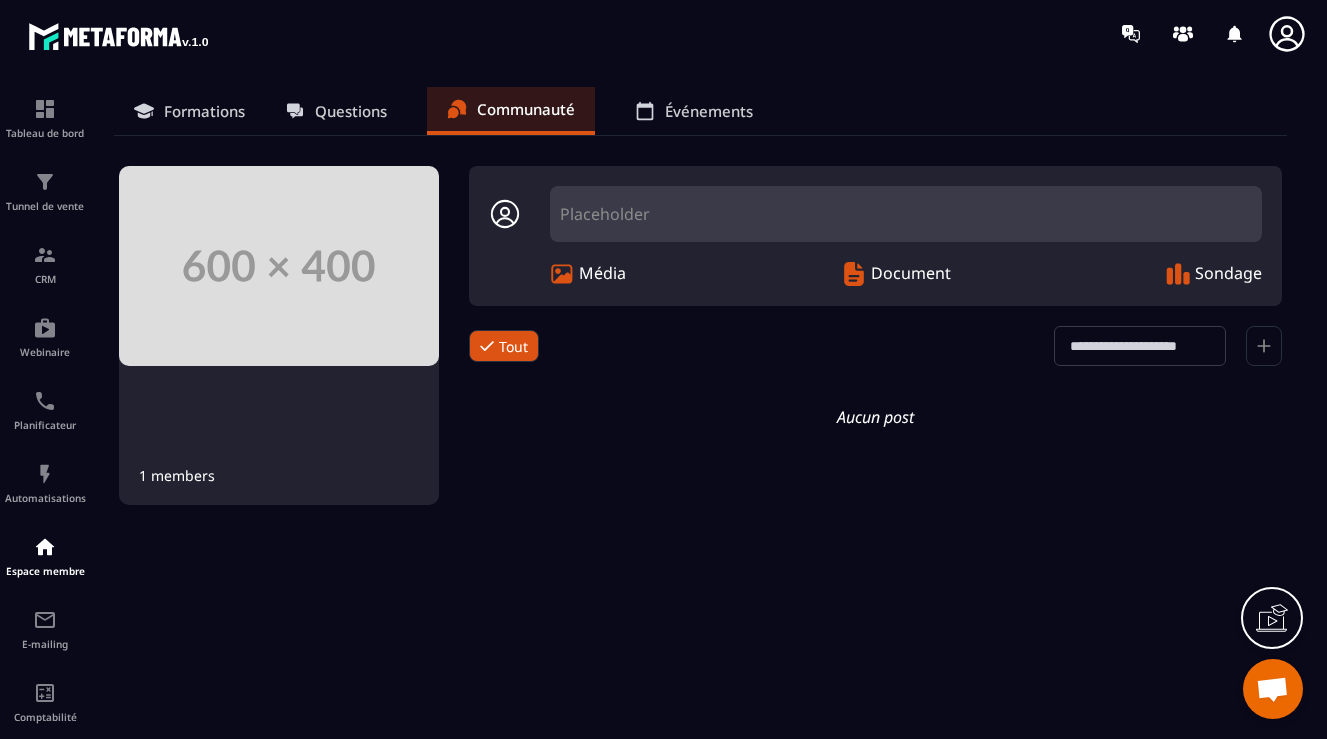 click on "Formations" at bounding box center (204, 111) 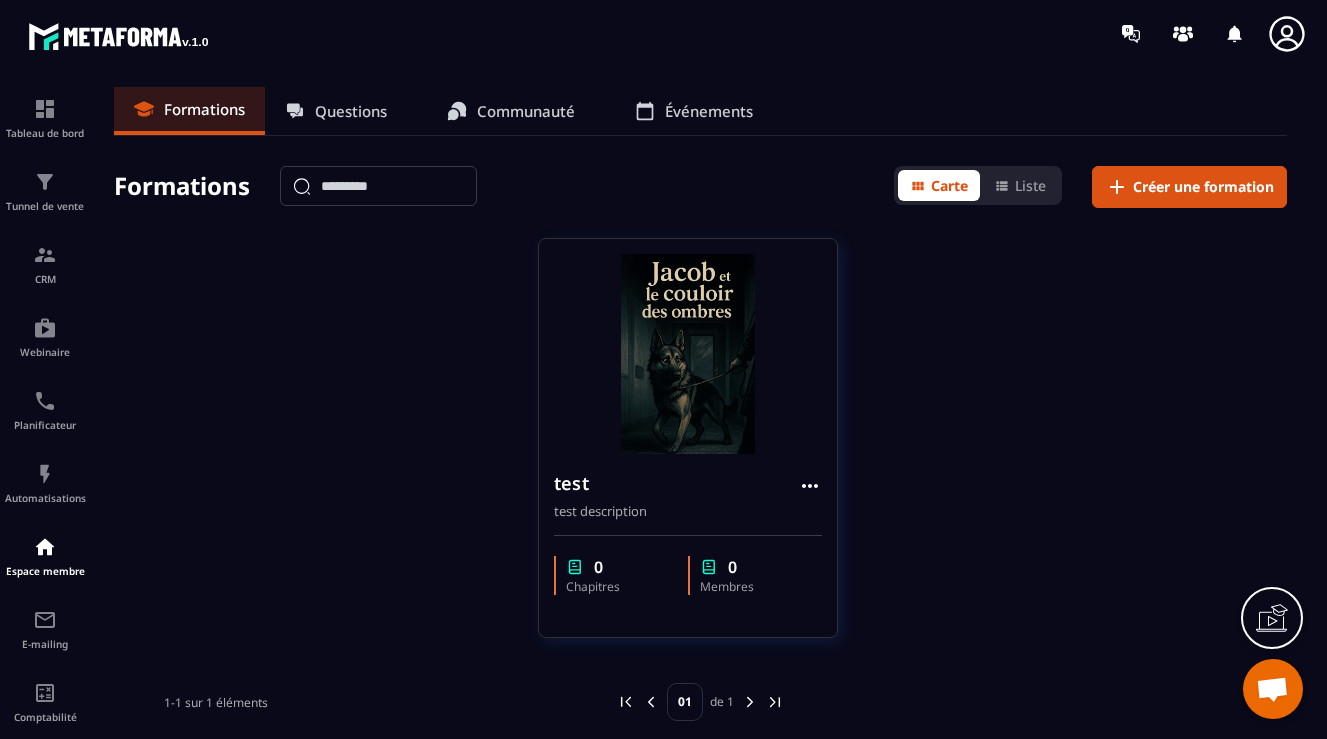 click on "Questions" at bounding box center [351, 111] 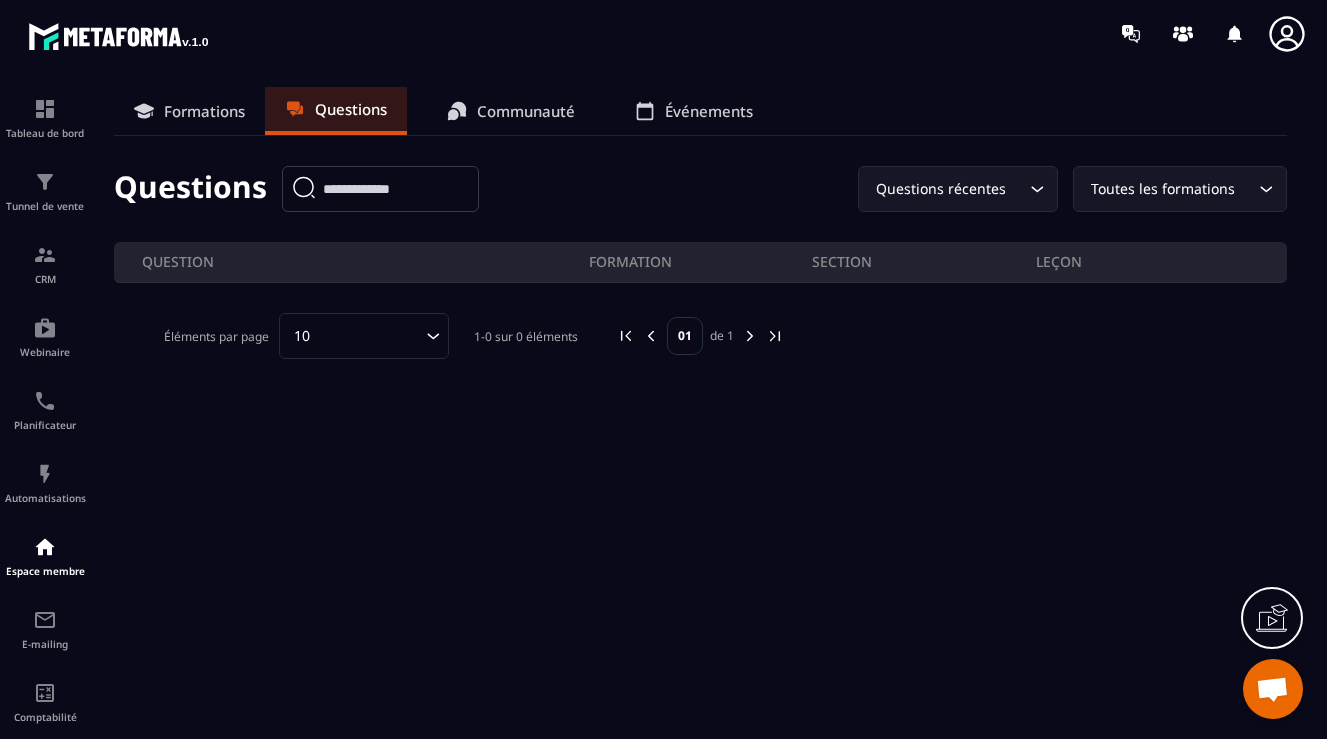 click on "Formations" at bounding box center [204, 111] 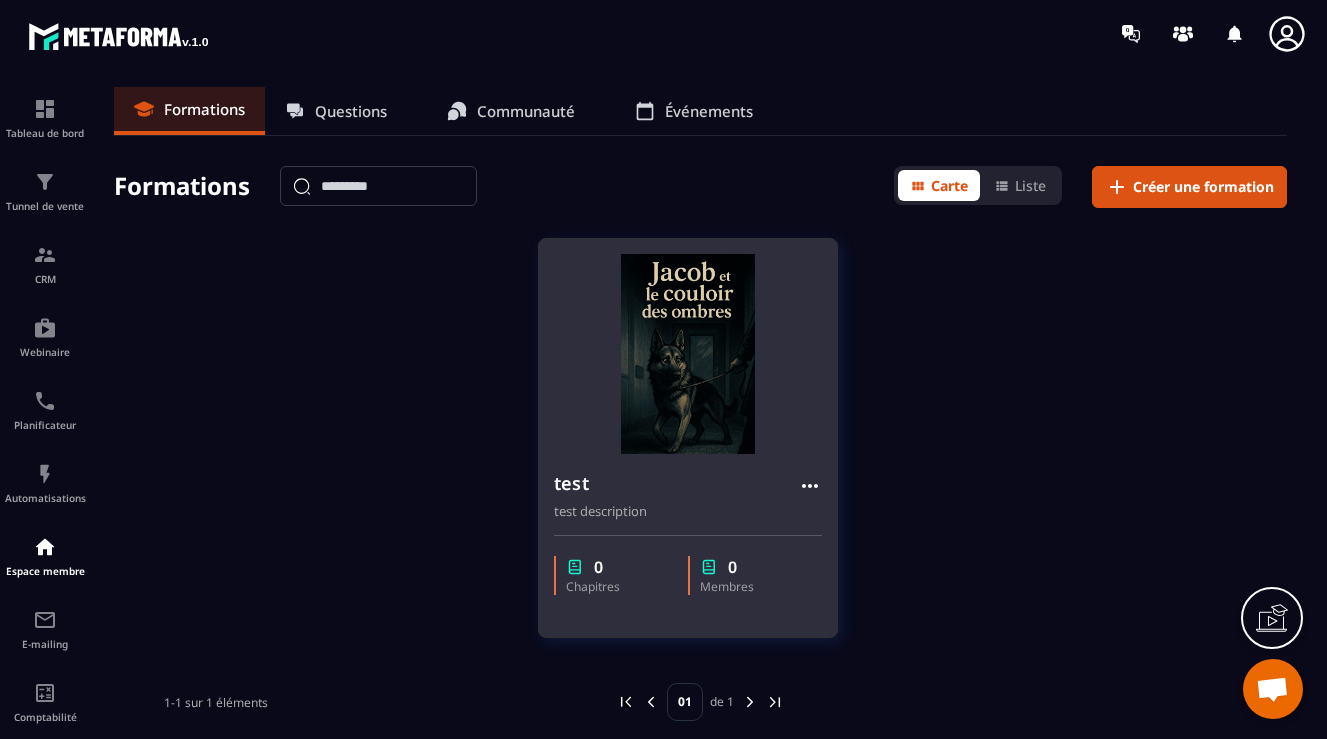 click on "test test description" at bounding box center [688, 487] 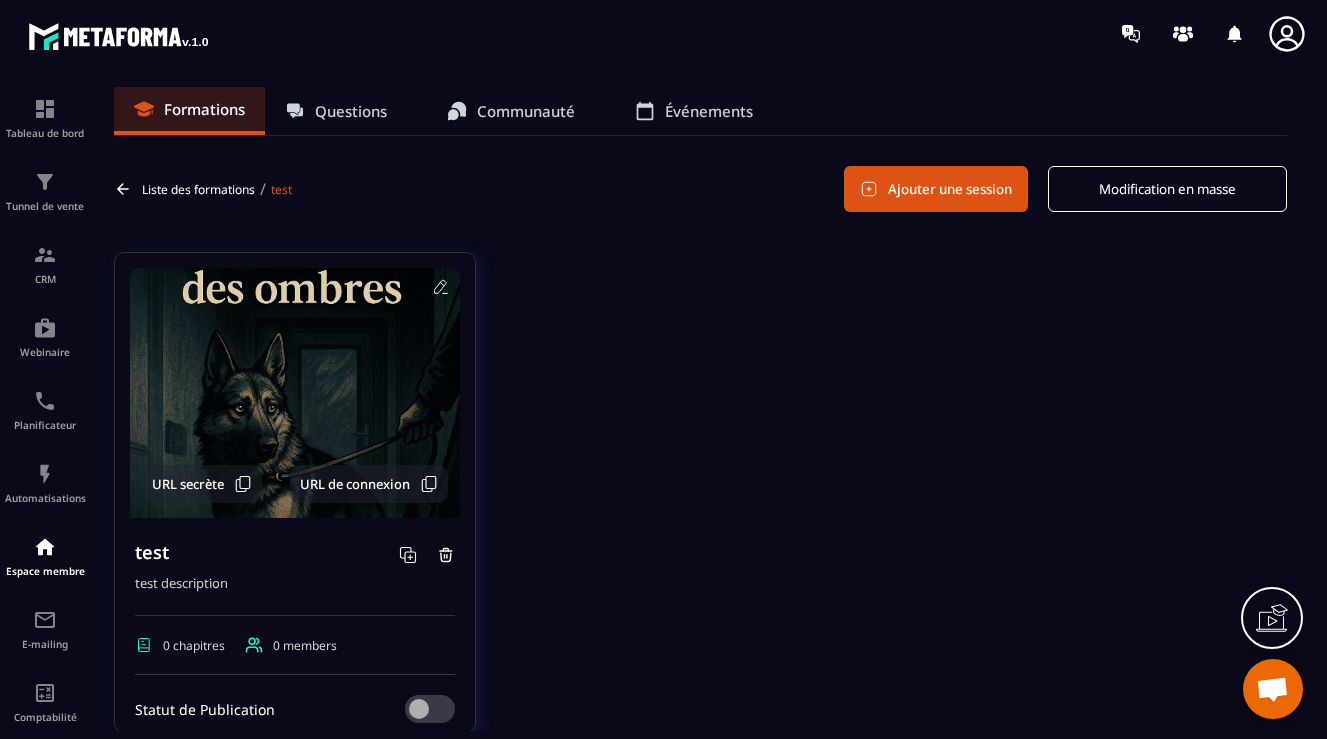 scroll, scrollTop: 52, scrollLeft: 0, axis: vertical 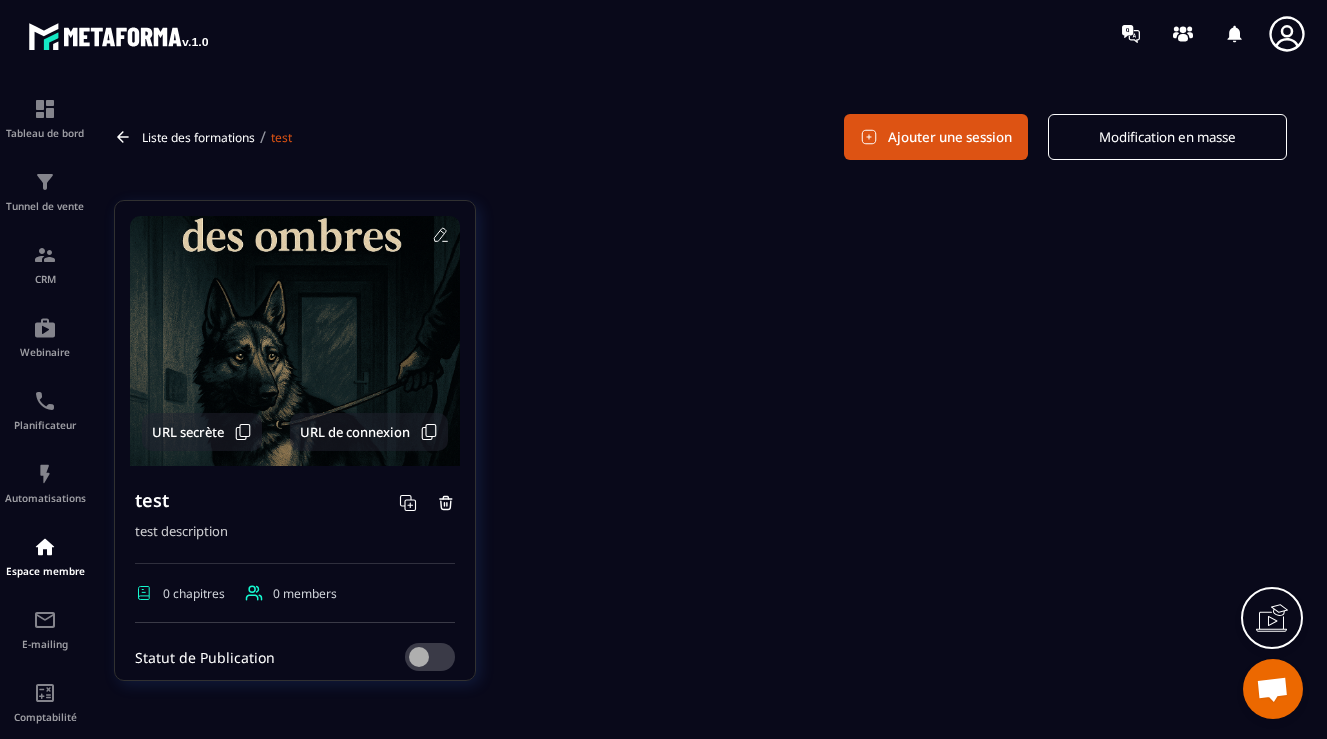 click on "URL de connexion" at bounding box center [355, 432] 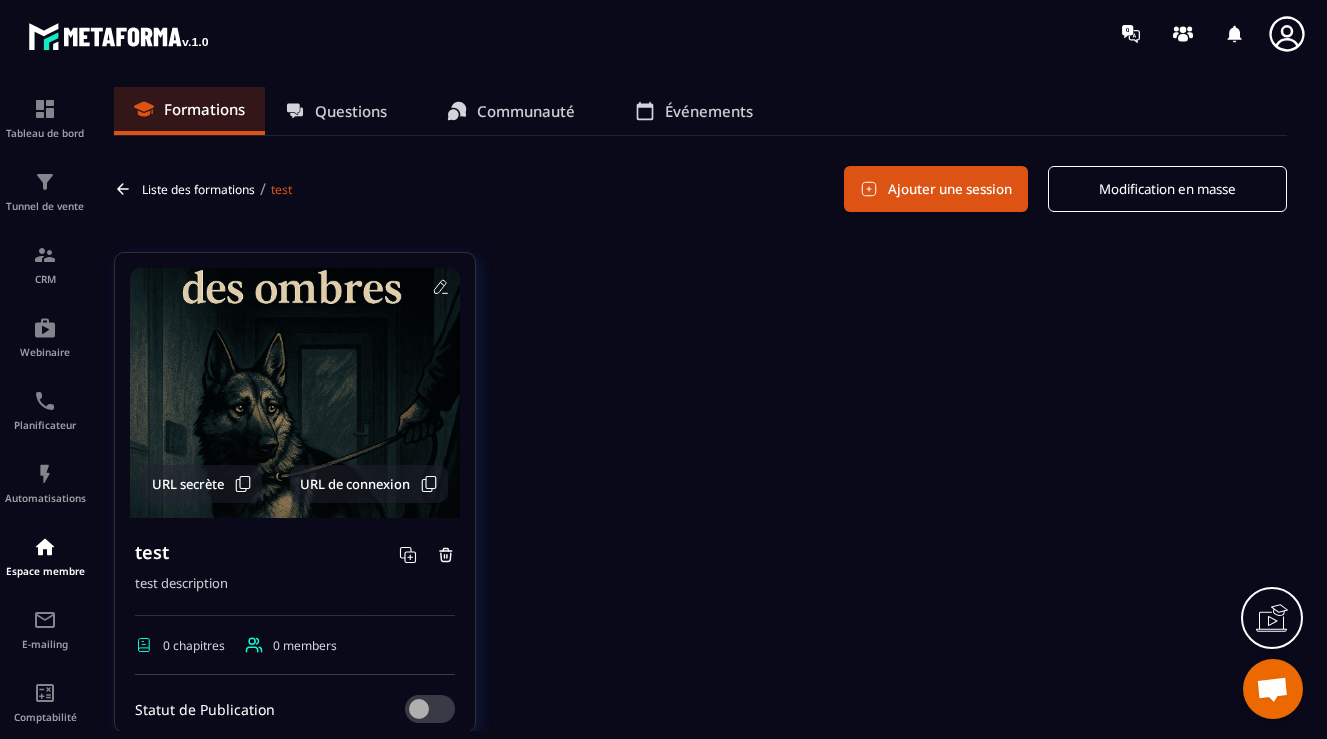 scroll, scrollTop: 52, scrollLeft: 0, axis: vertical 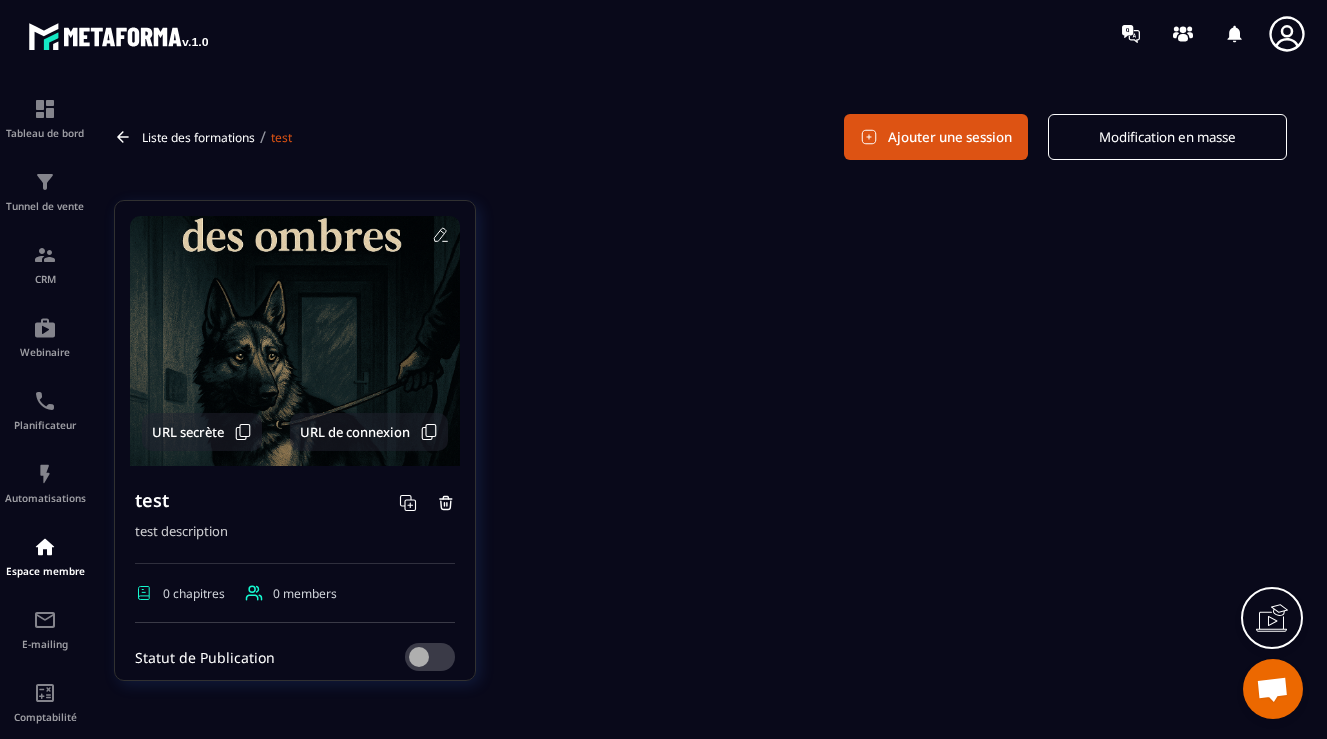 click on "Ajouter une session" at bounding box center (936, 137) 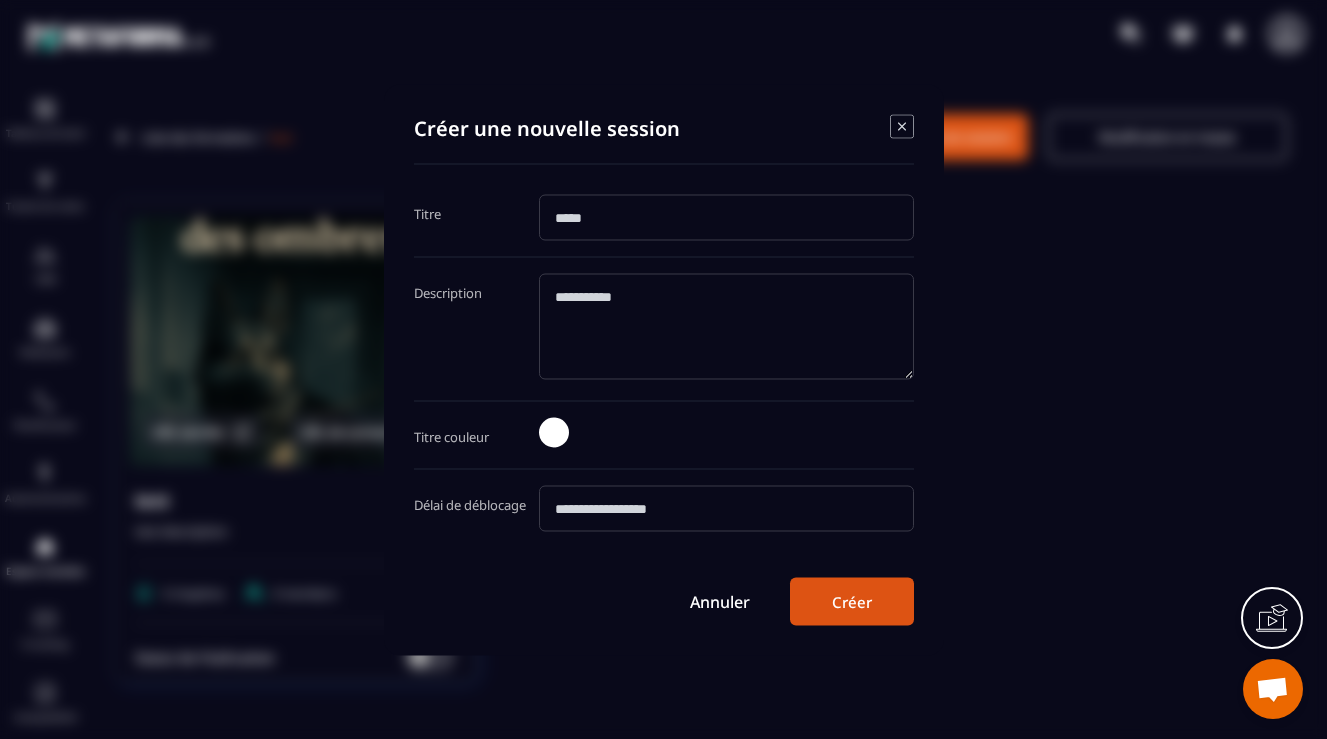 click at bounding box center (726, 217) 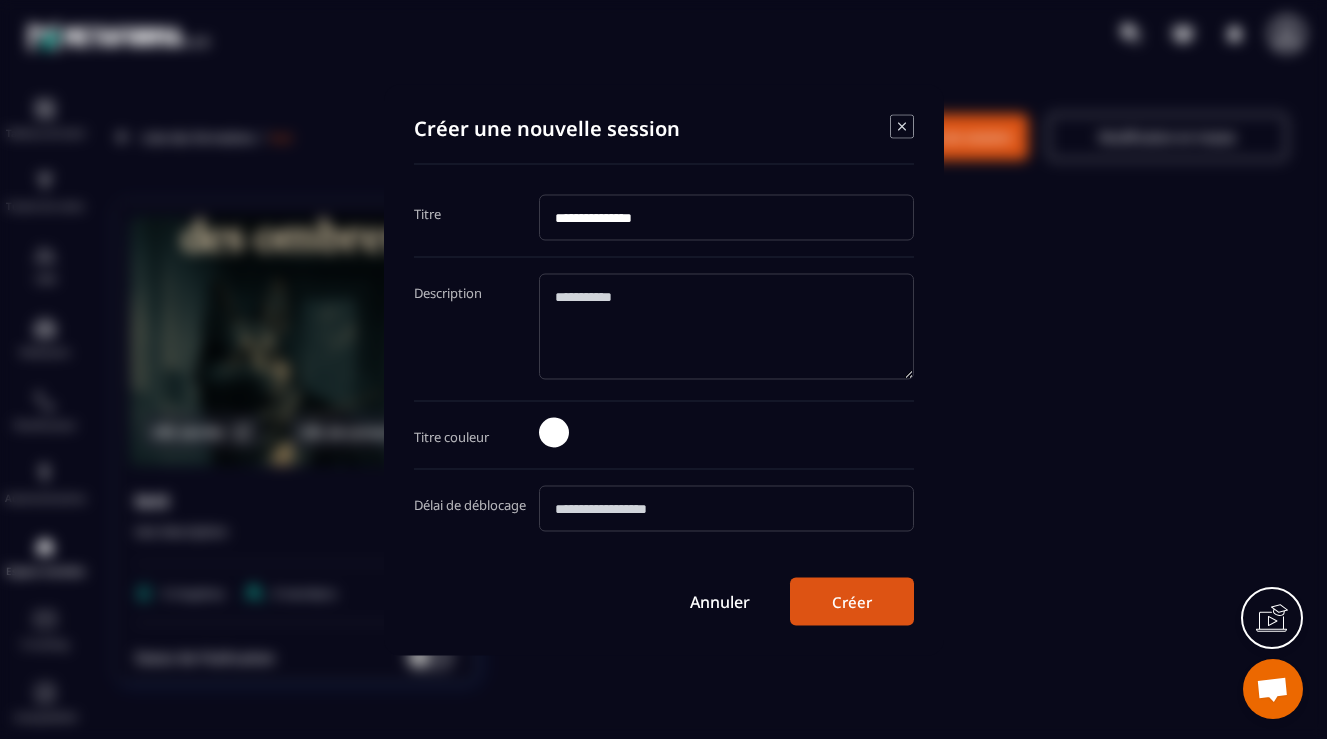 type on "**********" 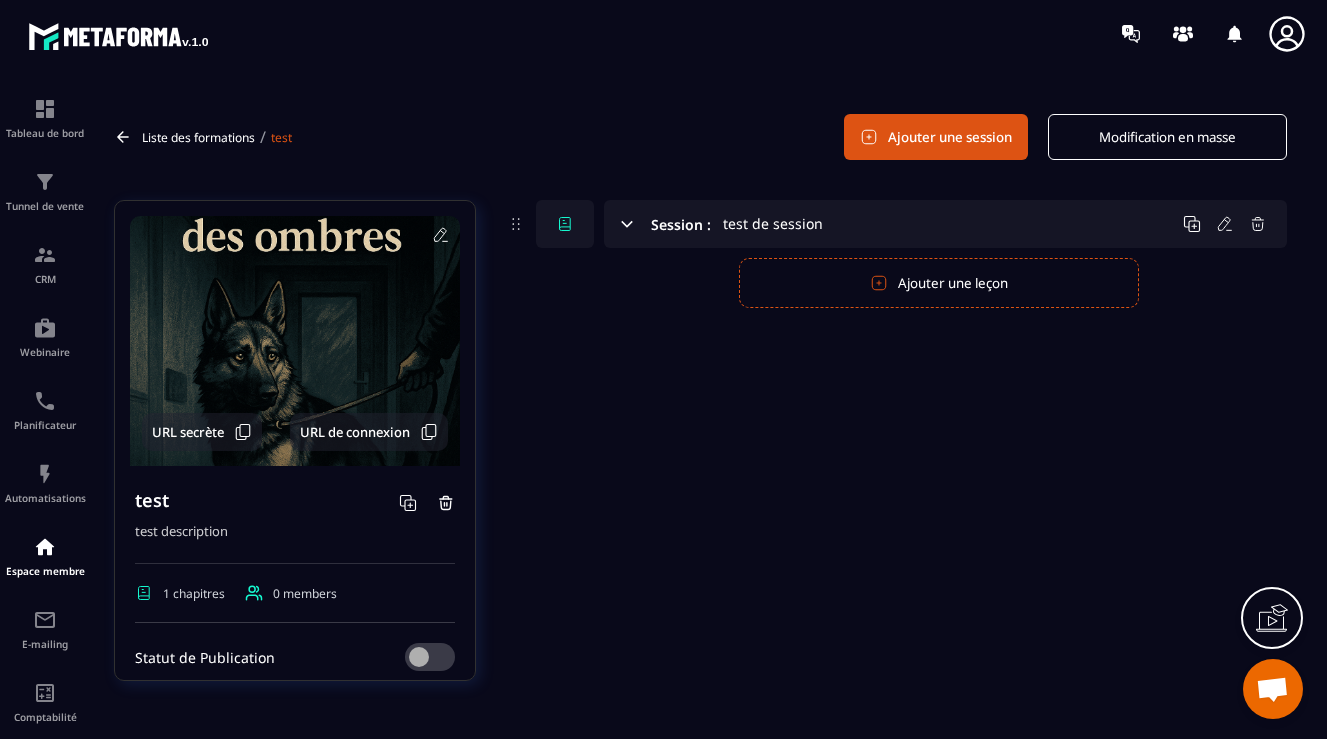 click 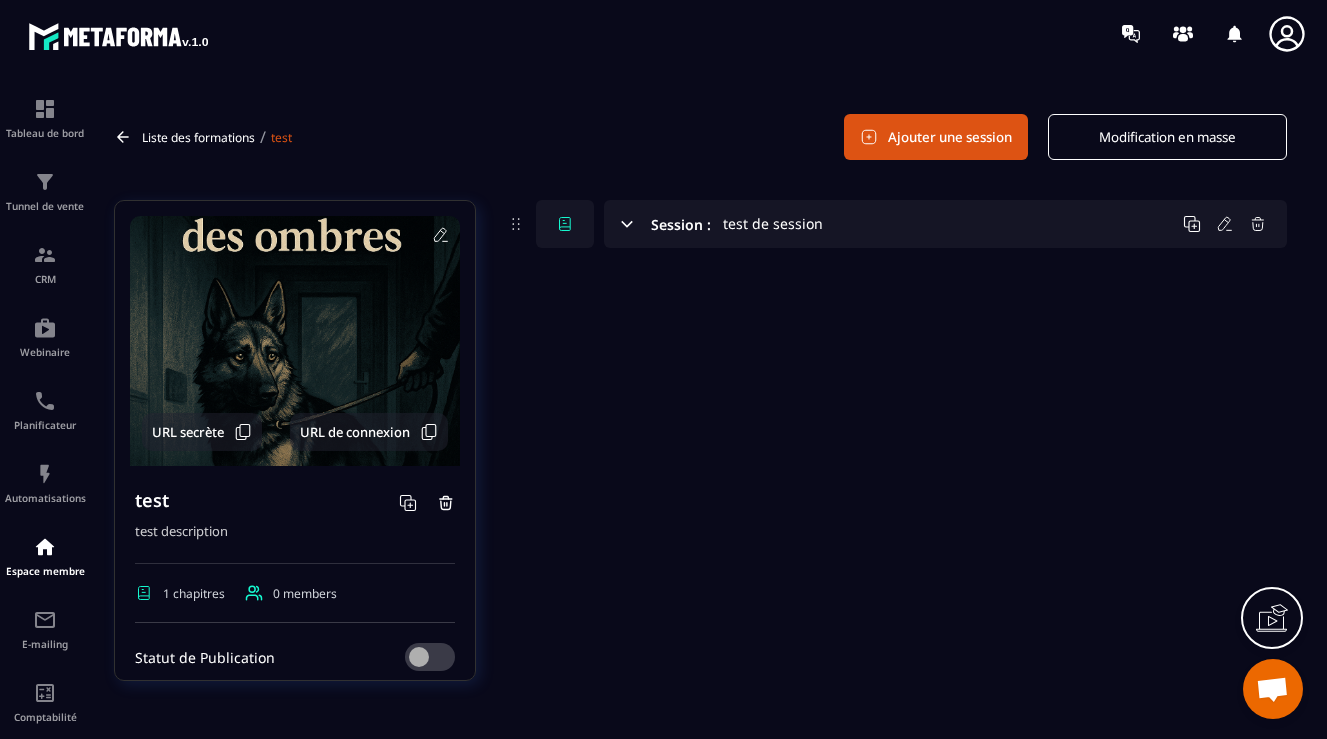 click 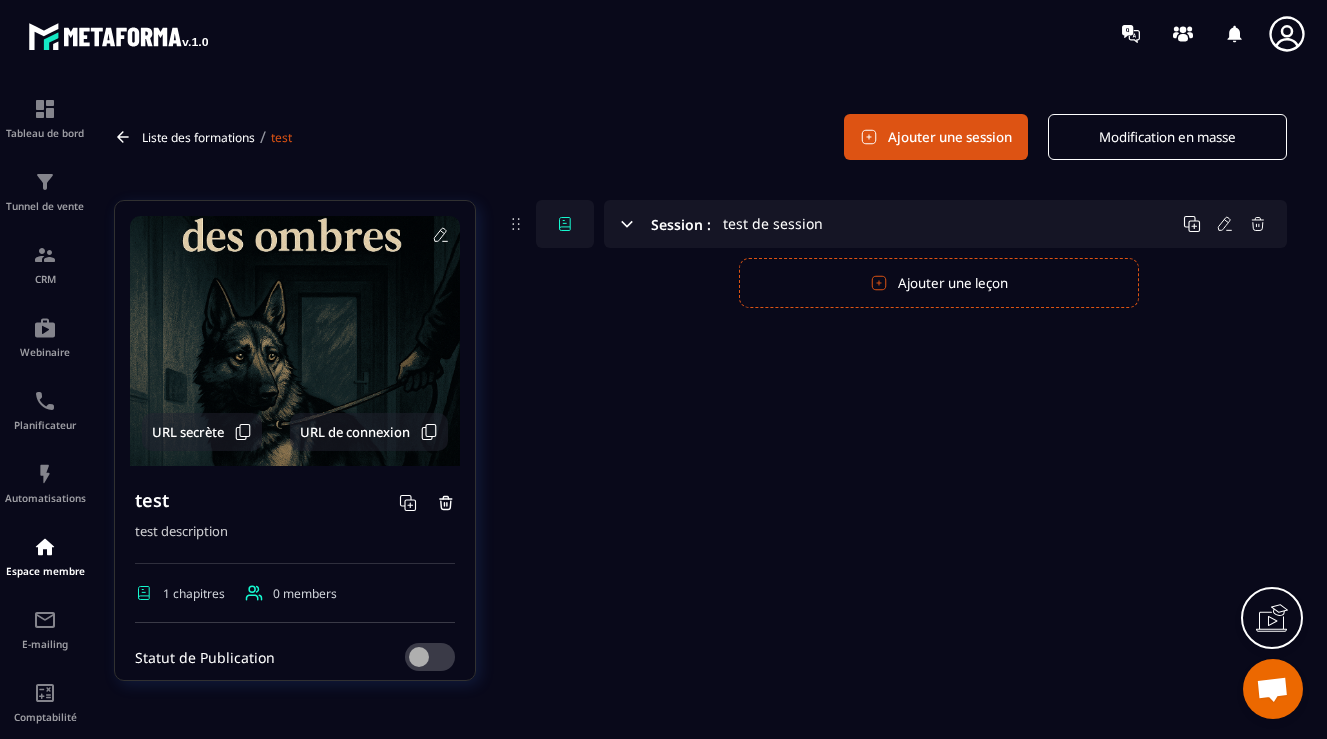 click on "Ajouter une leçon" at bounding box center [939, 283] 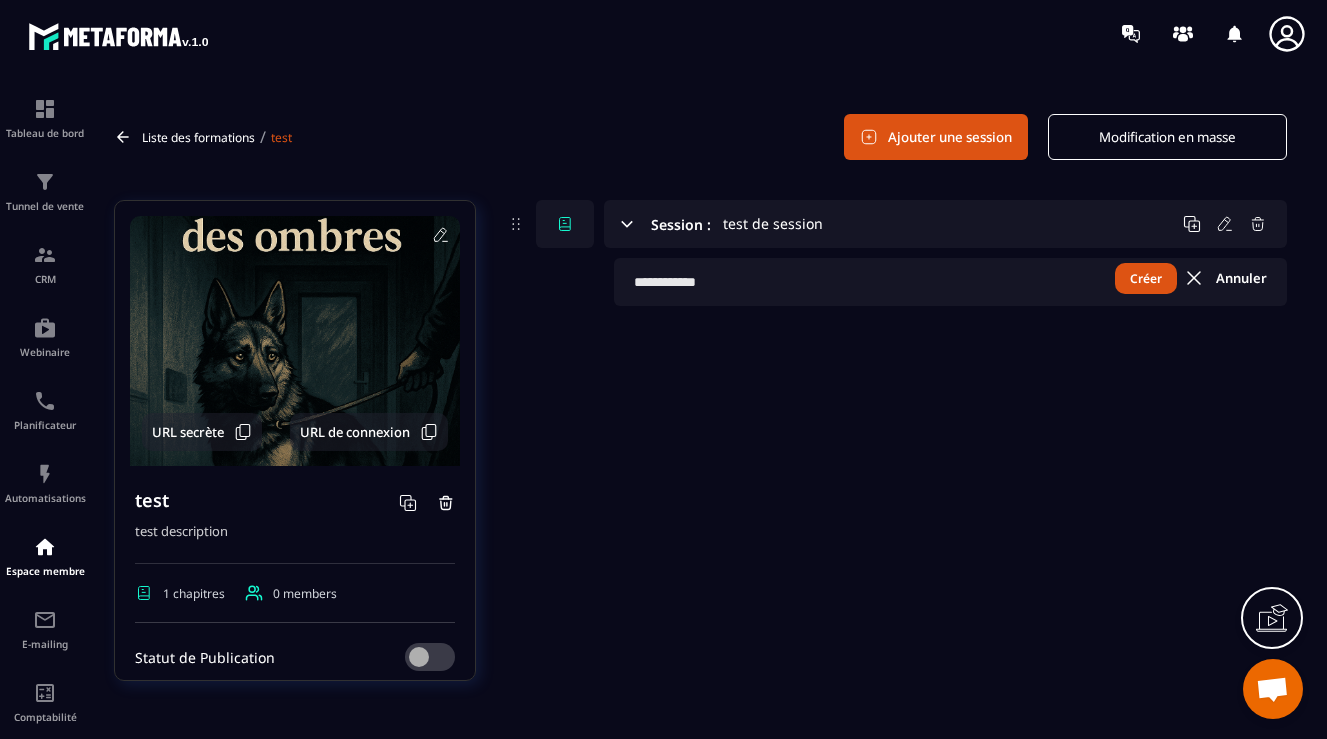 click on "Créer" at bounding box center (1146, 278) 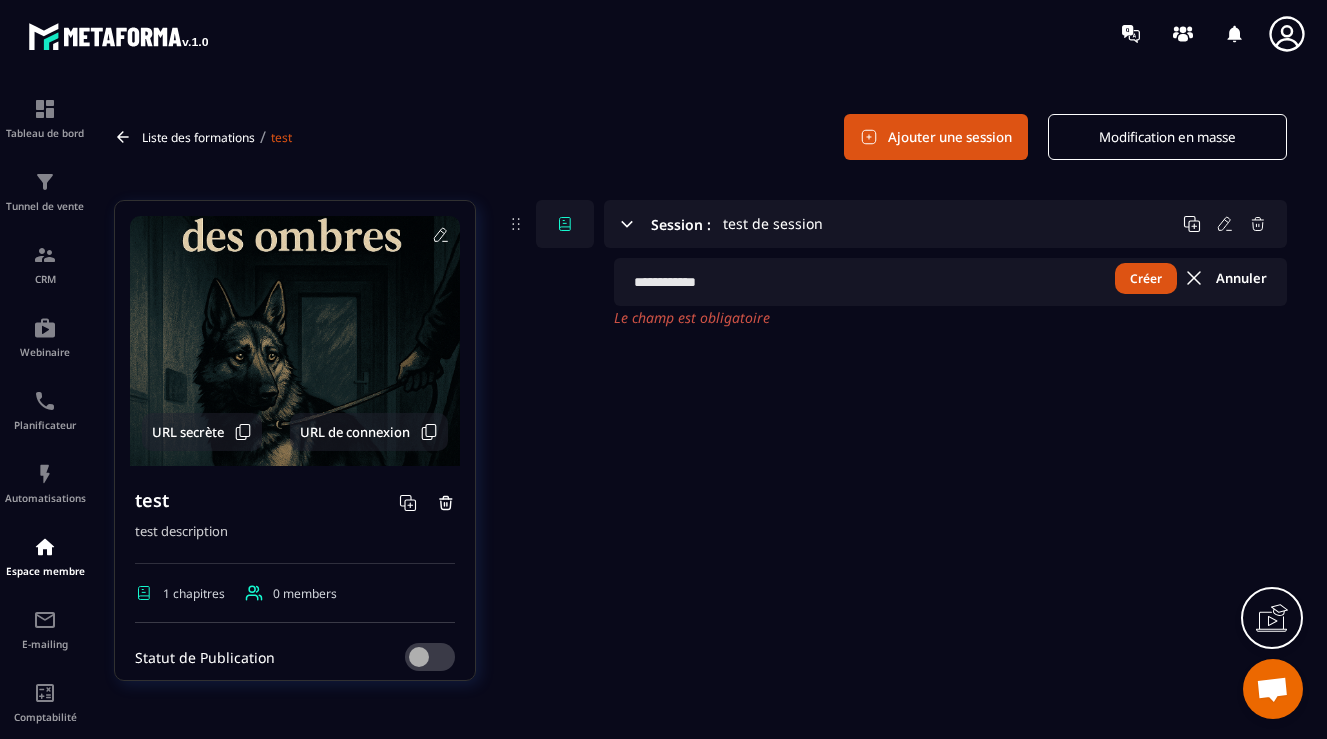 click at bounding box center [950, 282] 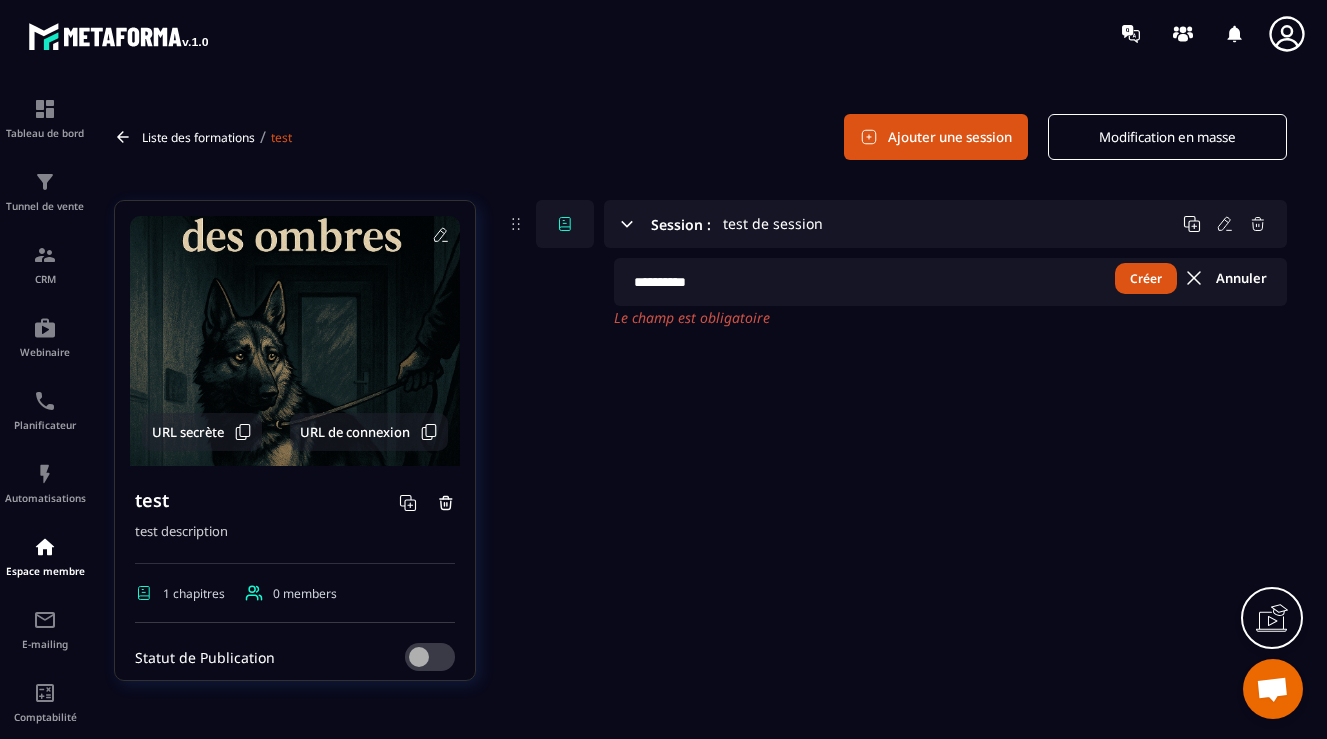 type on "**********" 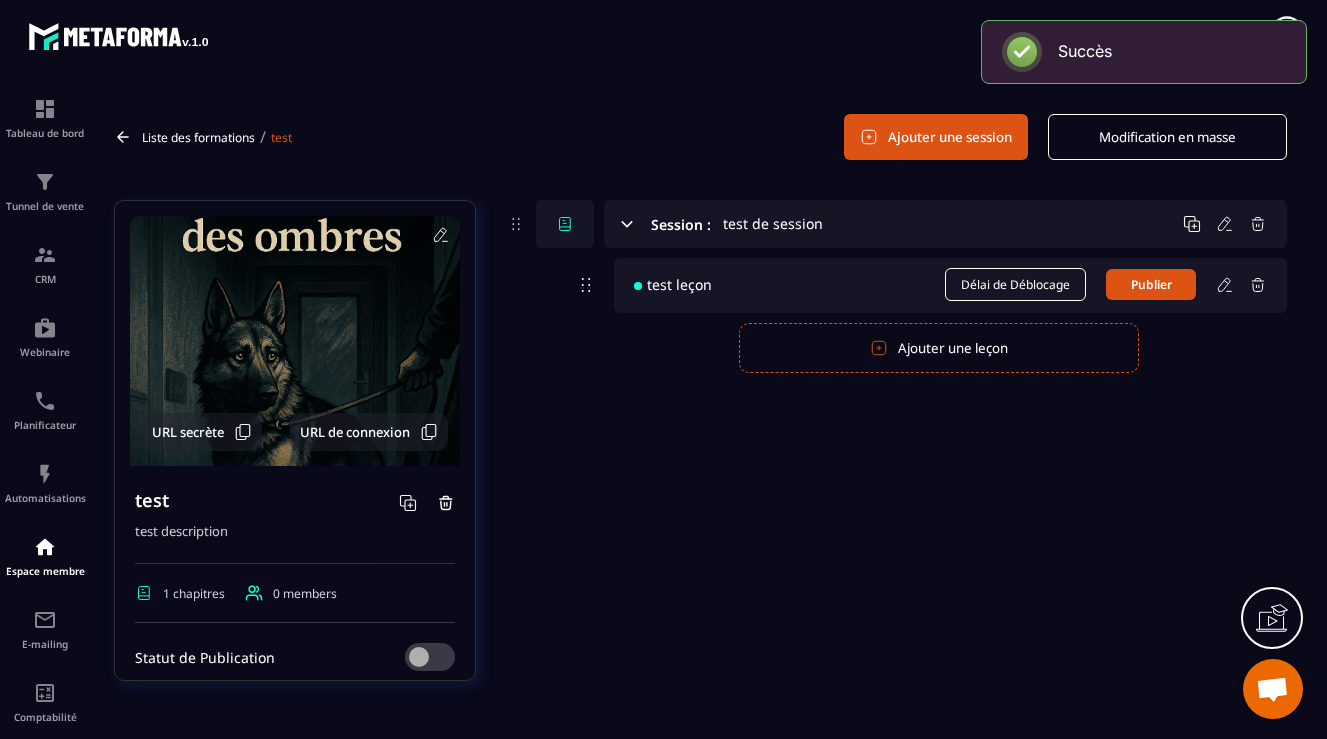 click on "Publier" at bounding box center [1151, 284] 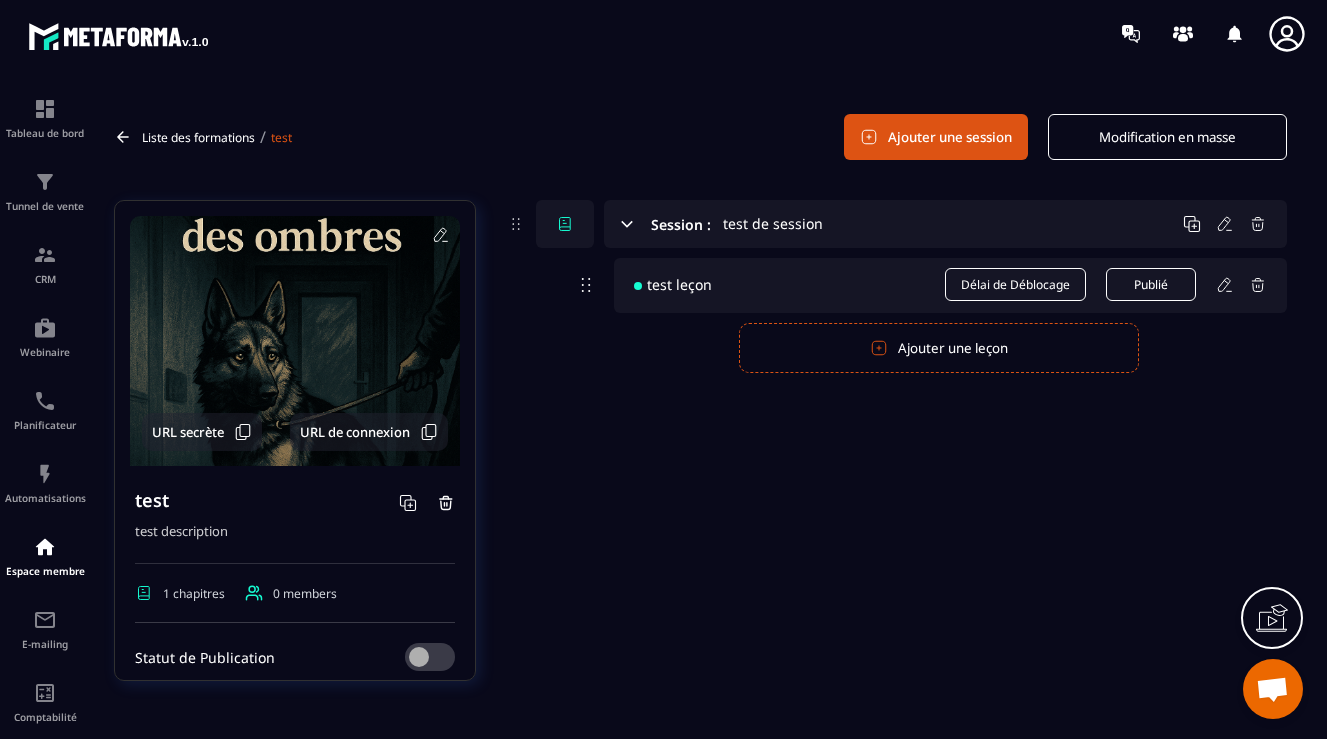 click on "test leçon Délai de Déblocage  Publié" at bounding box center (950, 285) 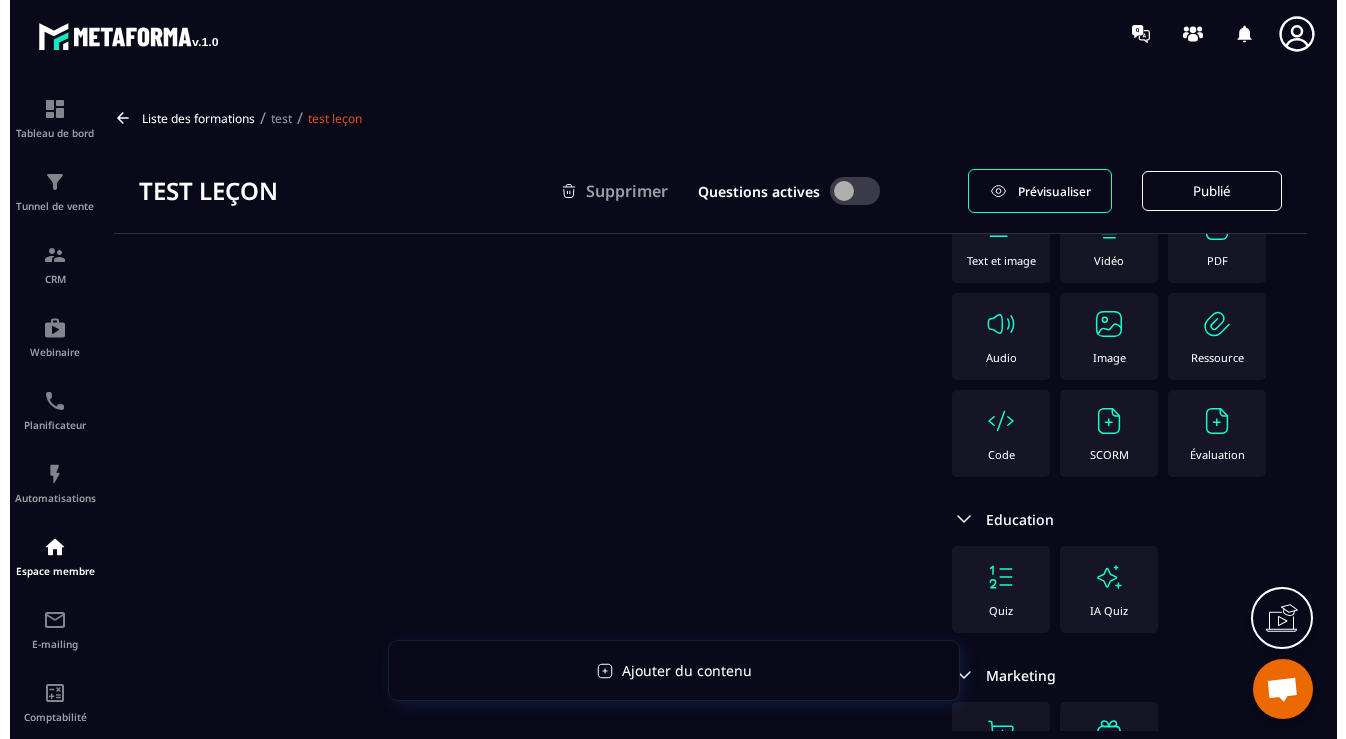 scroll, scrollTop: 0, scrollLeft: 0, axis: both 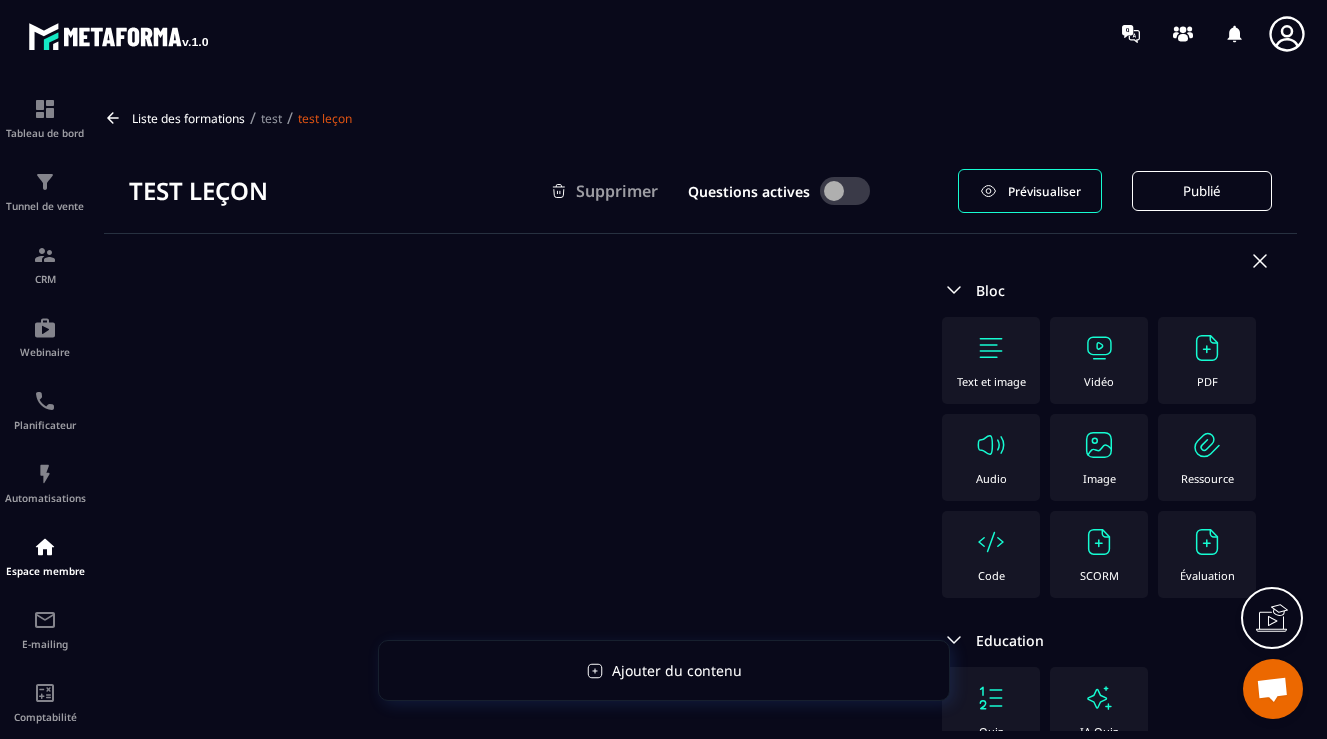 click on "Prévisualiser" at bounding box center [1044, 191] 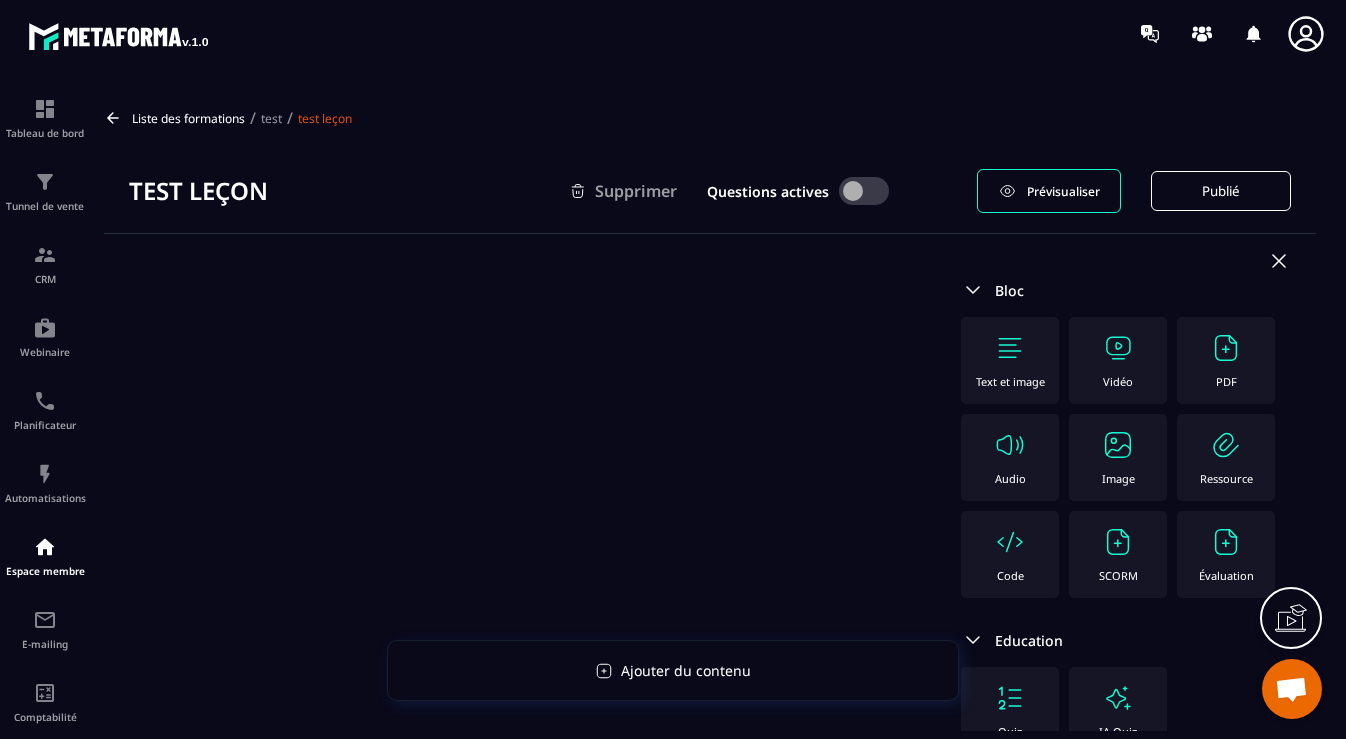 click at bounding box center [1118, 348] 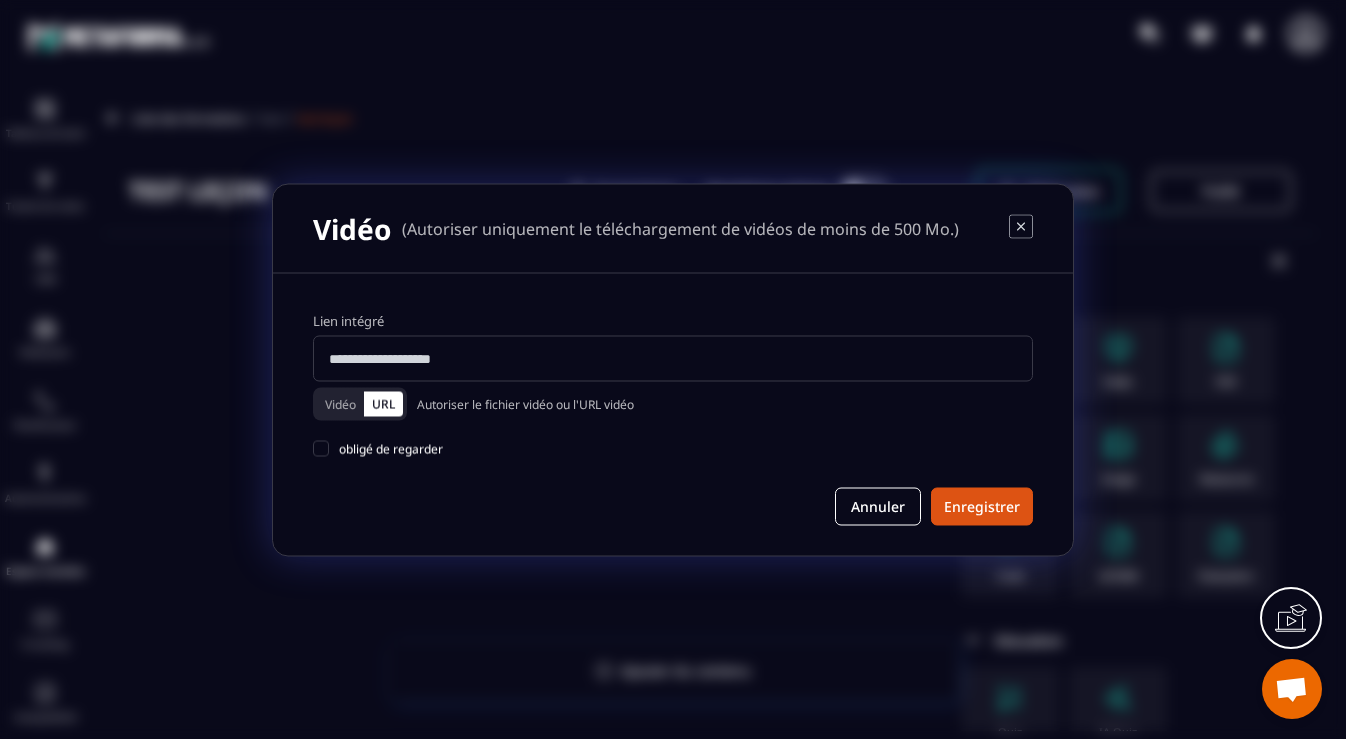 click at bounding box center [673, 358] 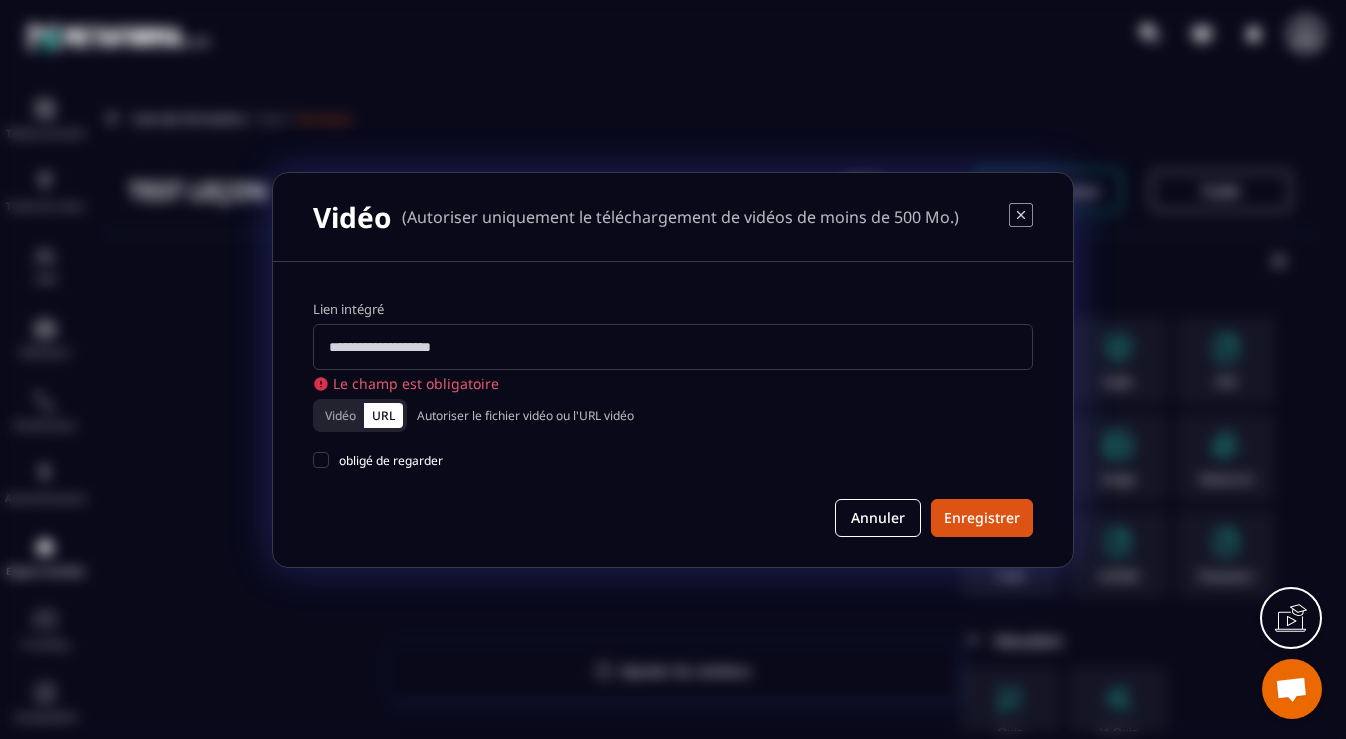 click on "Lien intégré Le champ est obligatoire Vidéo  URL  Autoriser le fichier vidéo ou l'URL vidéo obligé de regarder Annuler Enregistrer" at bounding box center (673, 417) 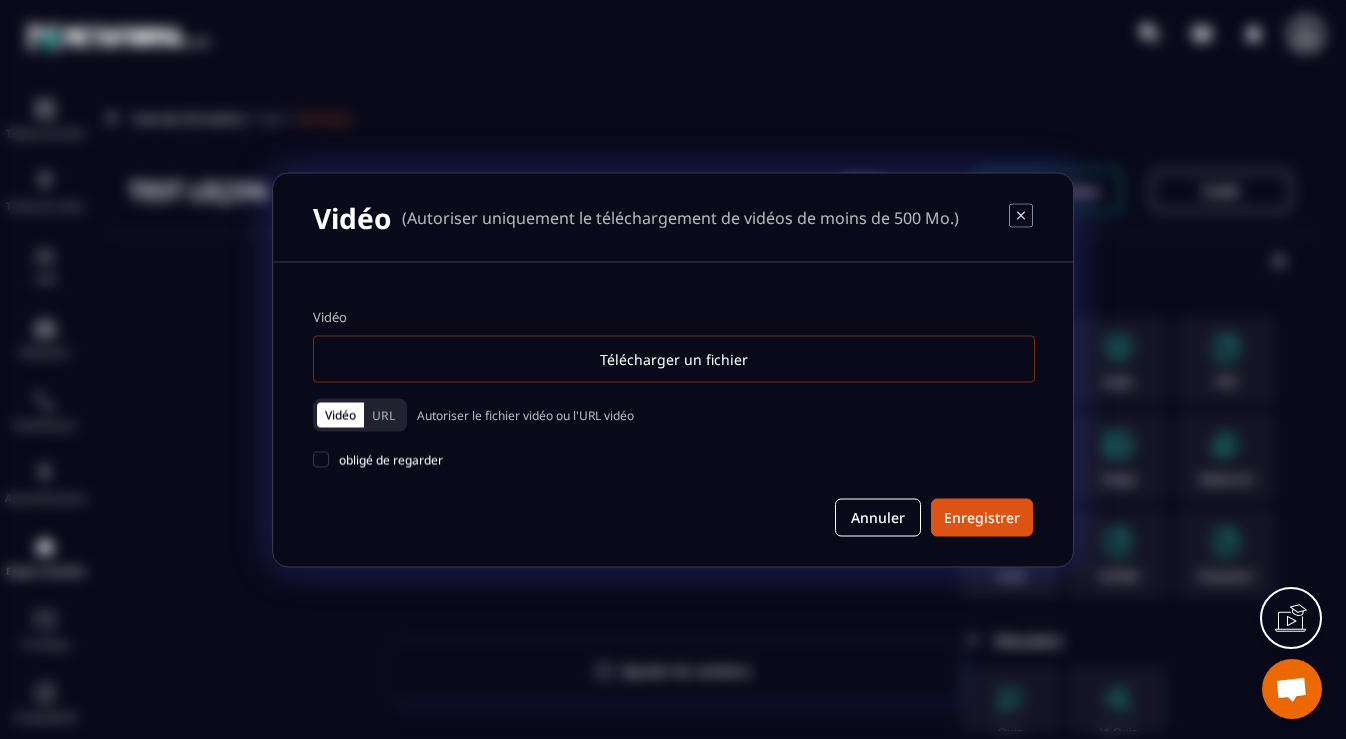 click on "Télécharger un fichier" at bounding box center [674, 358] 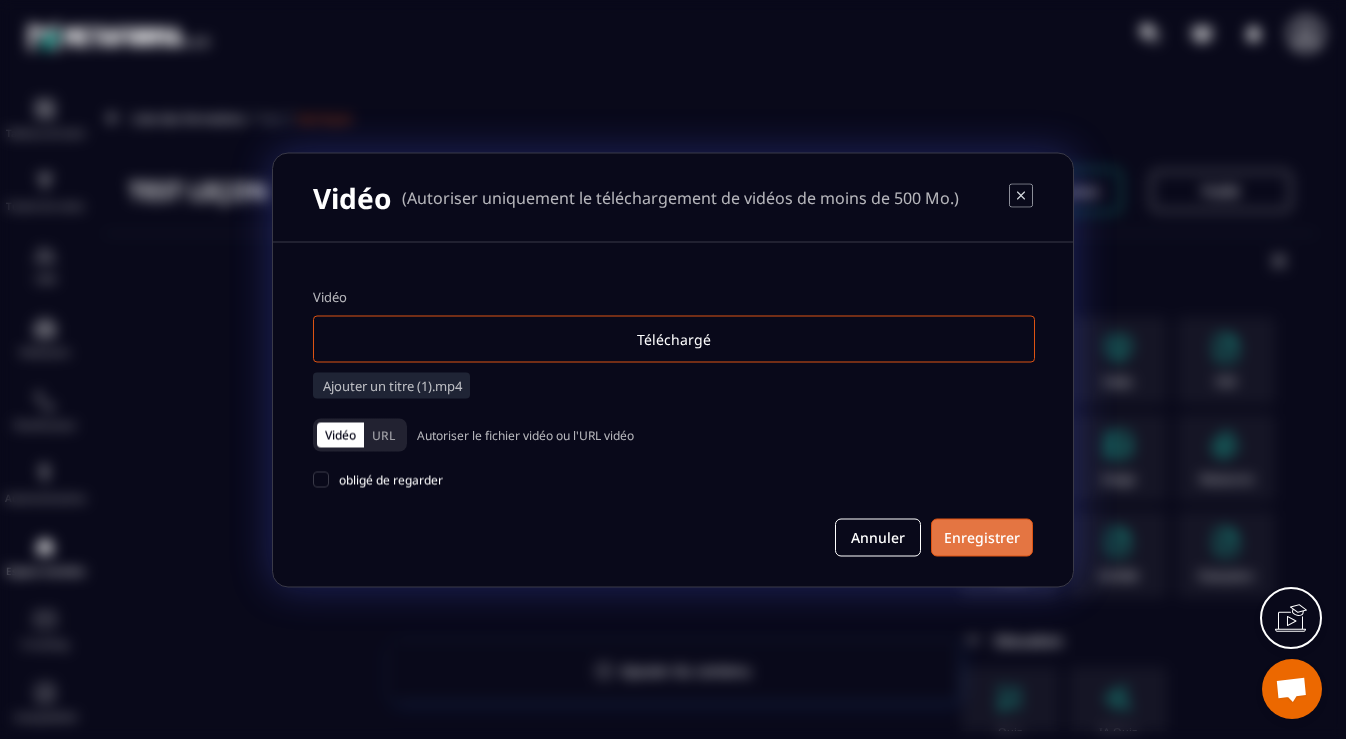 click on "Enregistrer" at bounding box center [982, 537] 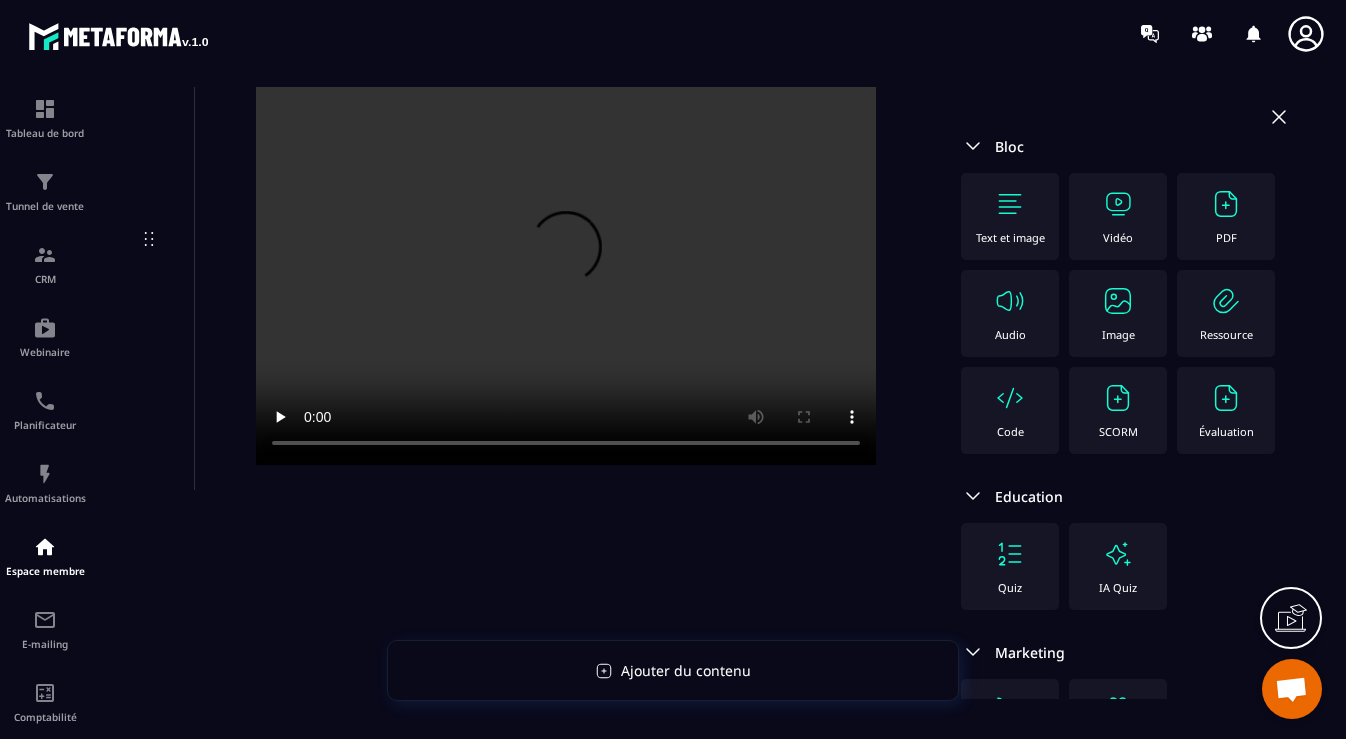 scroll, scrollTop: 238, scrollLeft: 0, axis: vertical 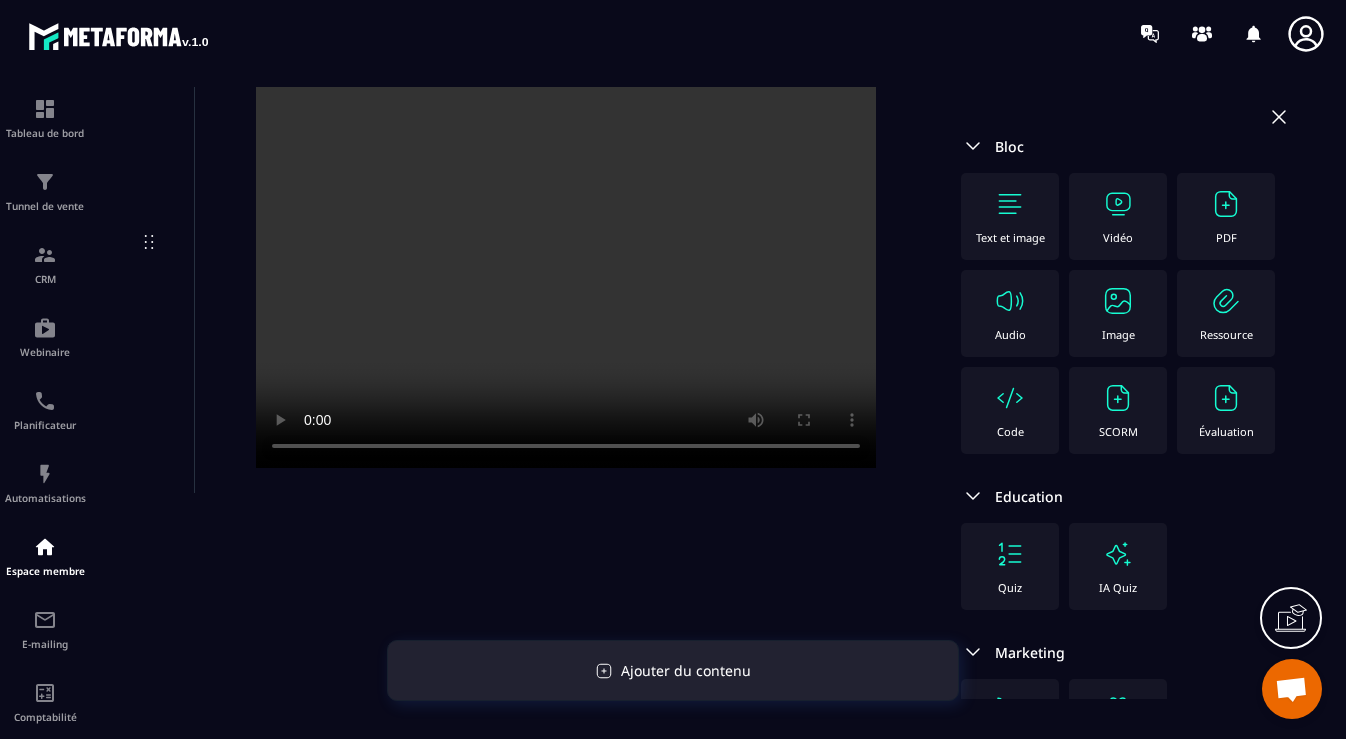 click on "Ajouter du contenu" at bounding box center (686, 670) 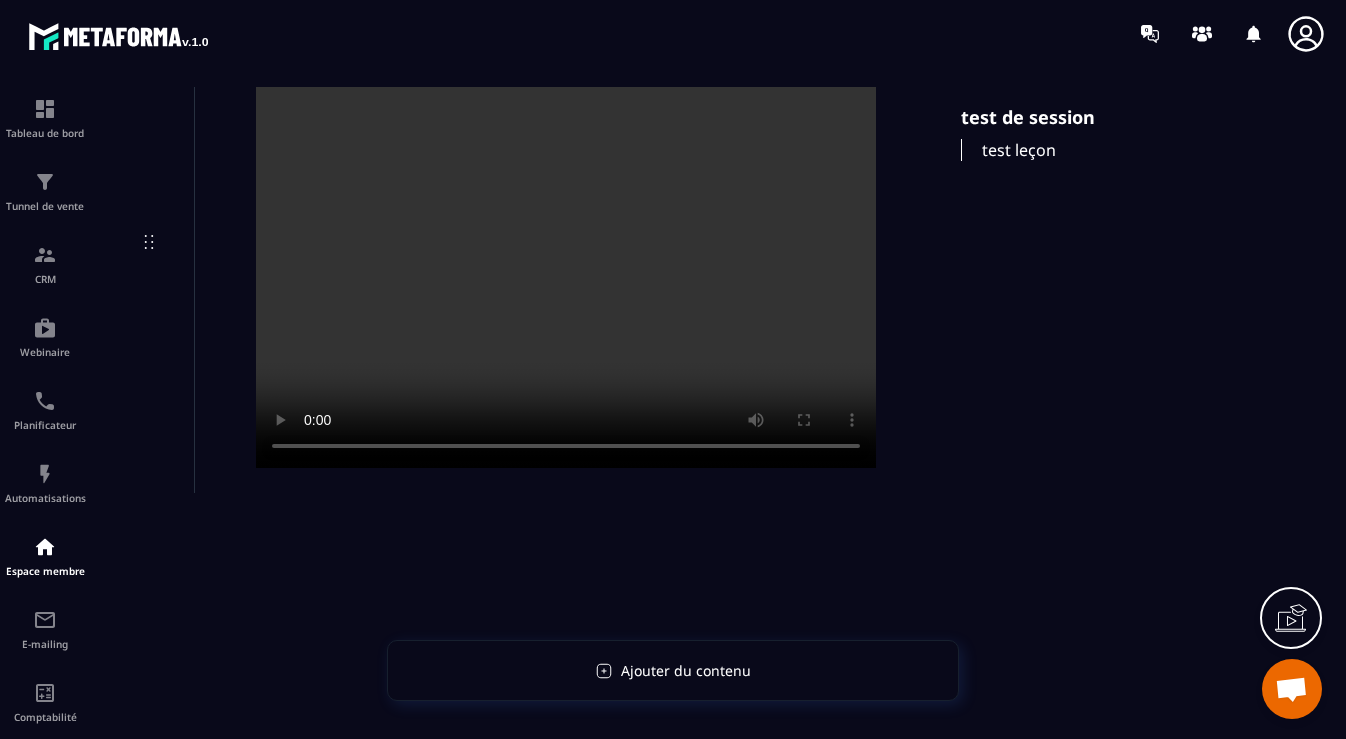 click on "test de session test leçon" 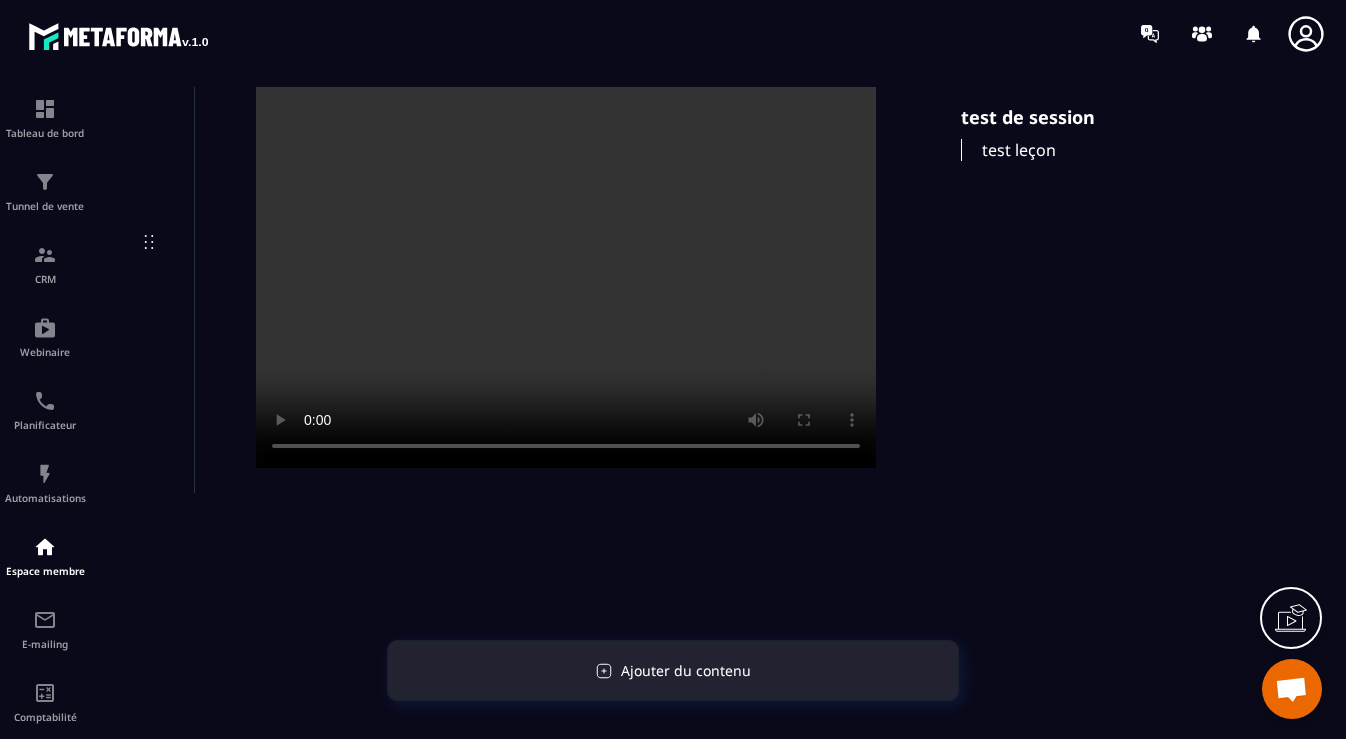 click on "Ajouter du contenu" at bounding box center [686, 670] 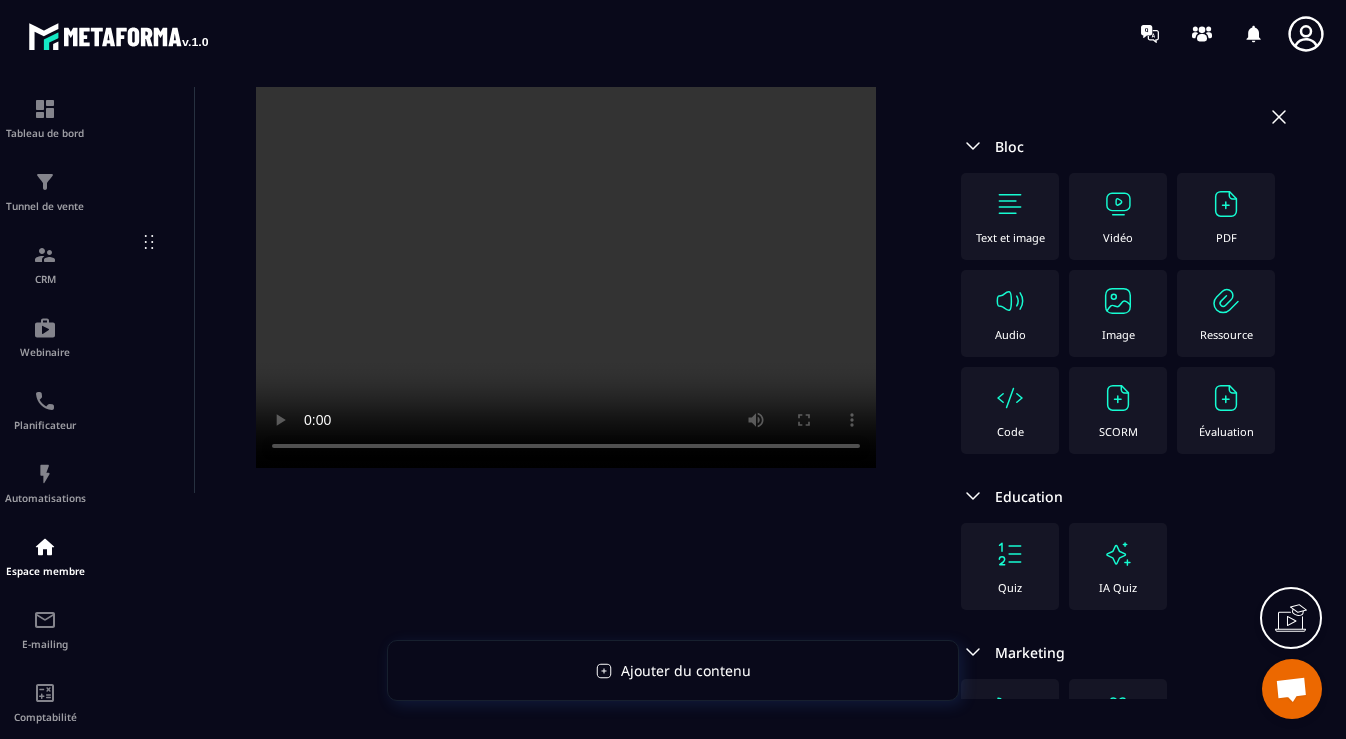 scroll, scrollTop: 258, scrollLeft: 0, axis: vertical 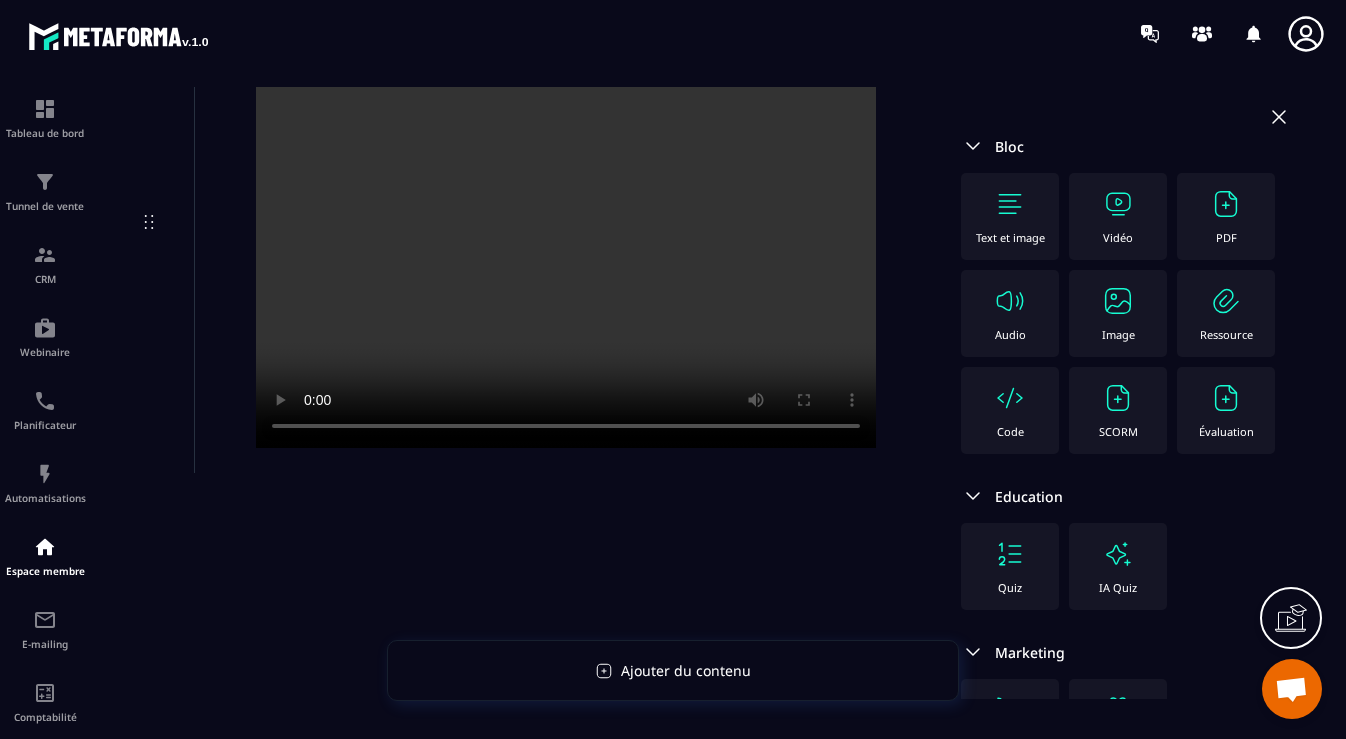 click at bounding box center [1010, 204] 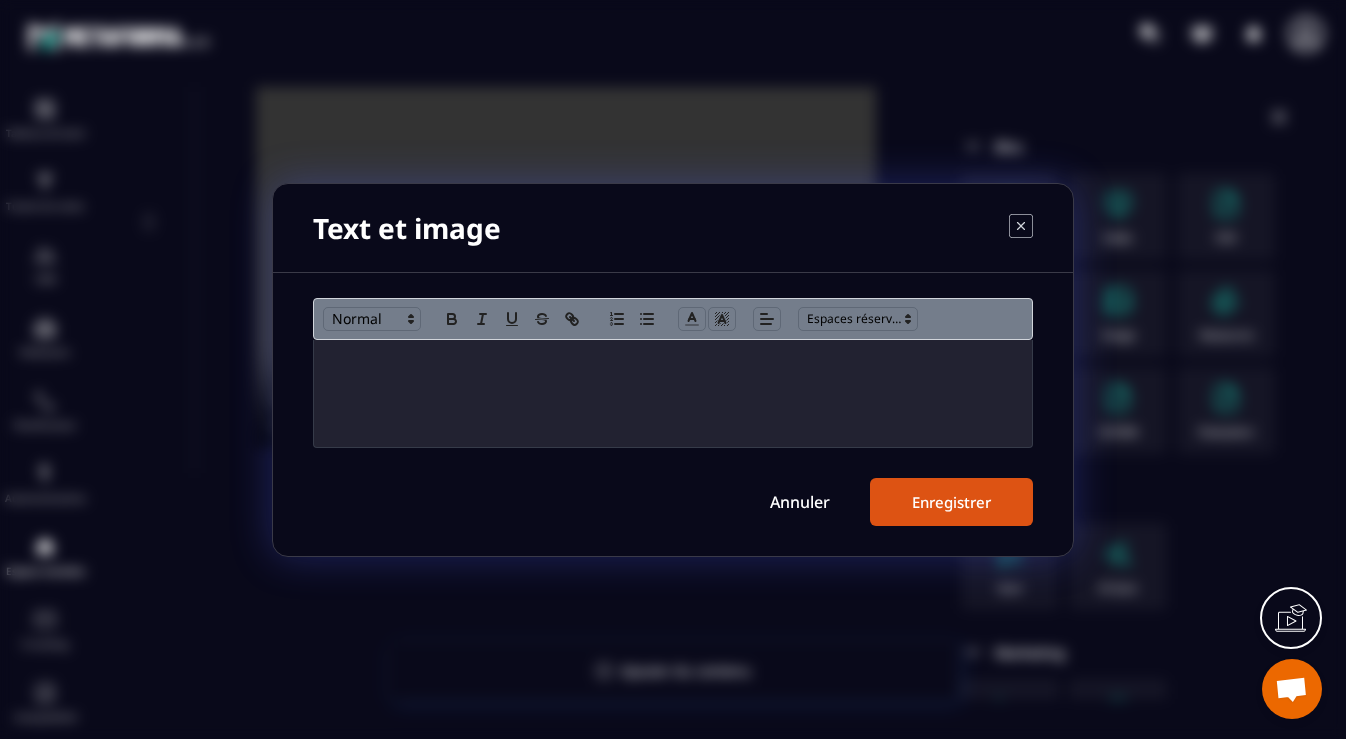 click at bounding box center [673, 393] 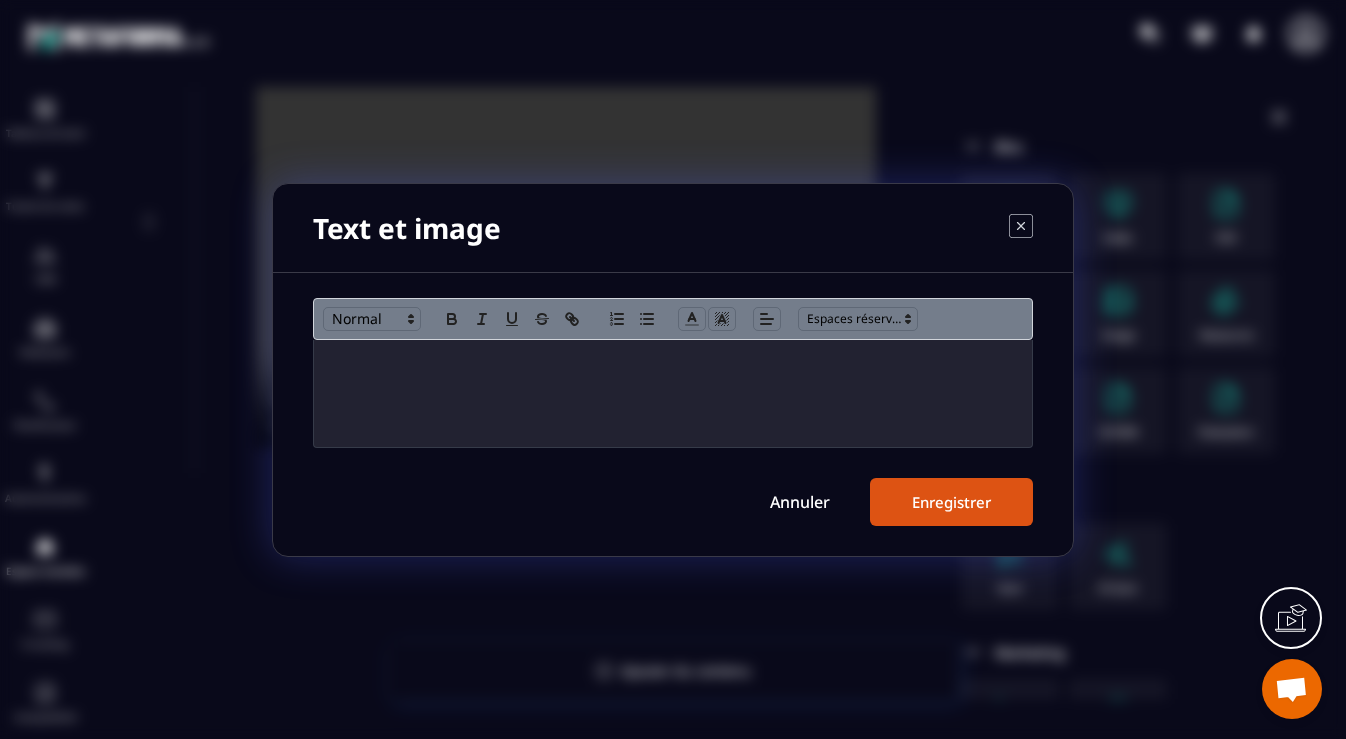 type 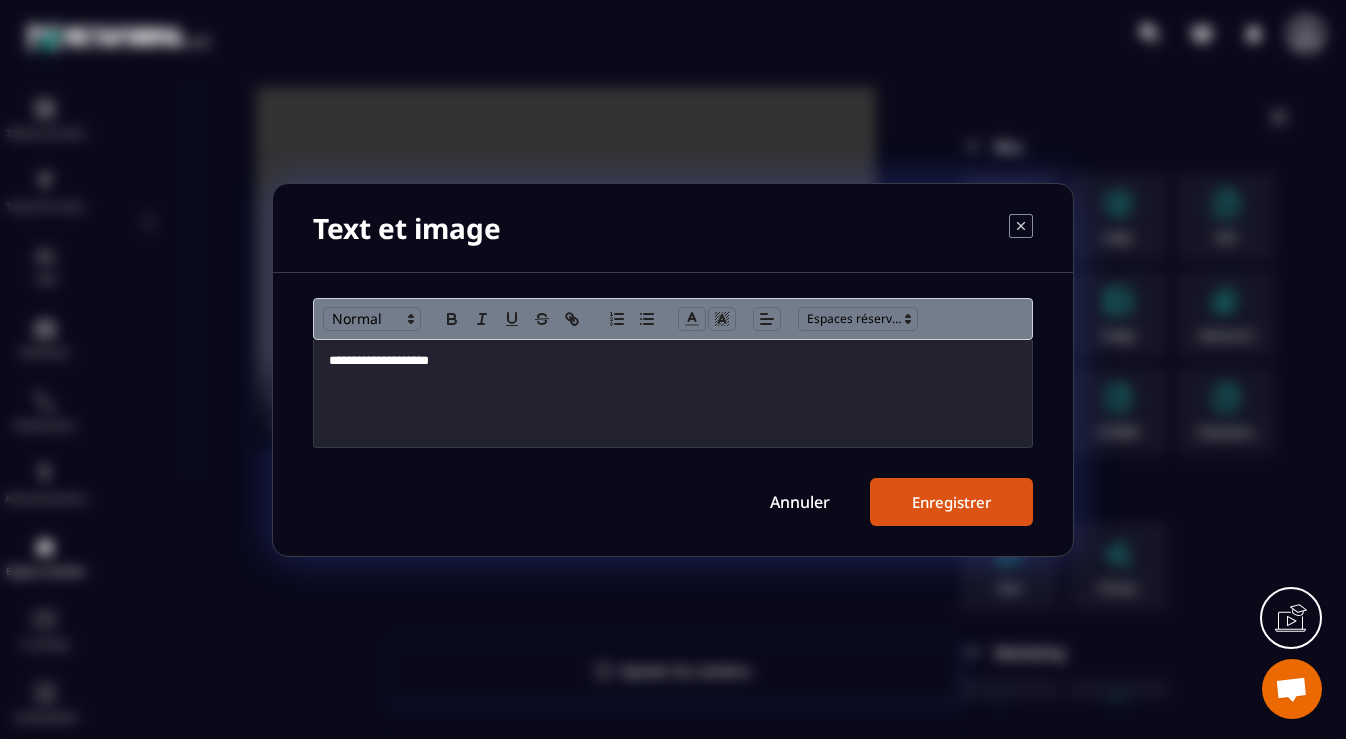 click on "Enregistrer" at bounding box center [951, 502] 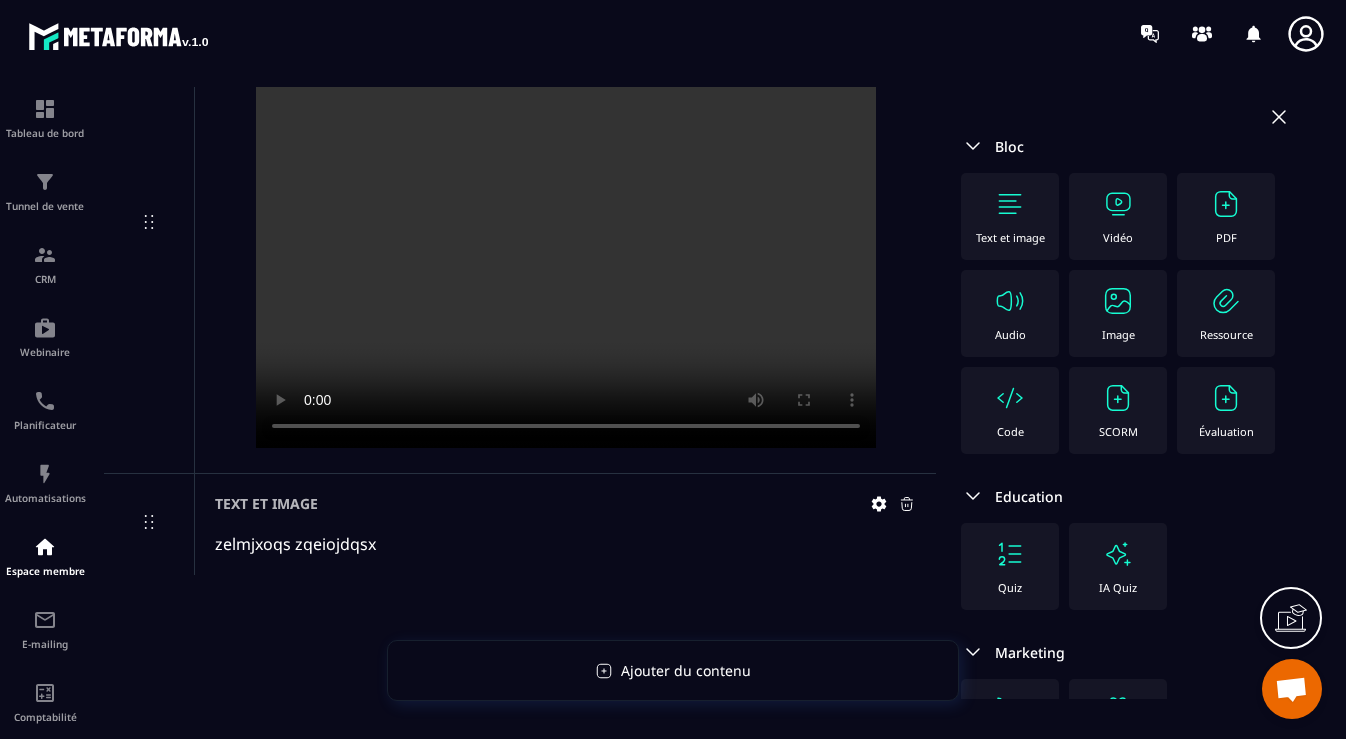 click at bounding box center (1118, 204) 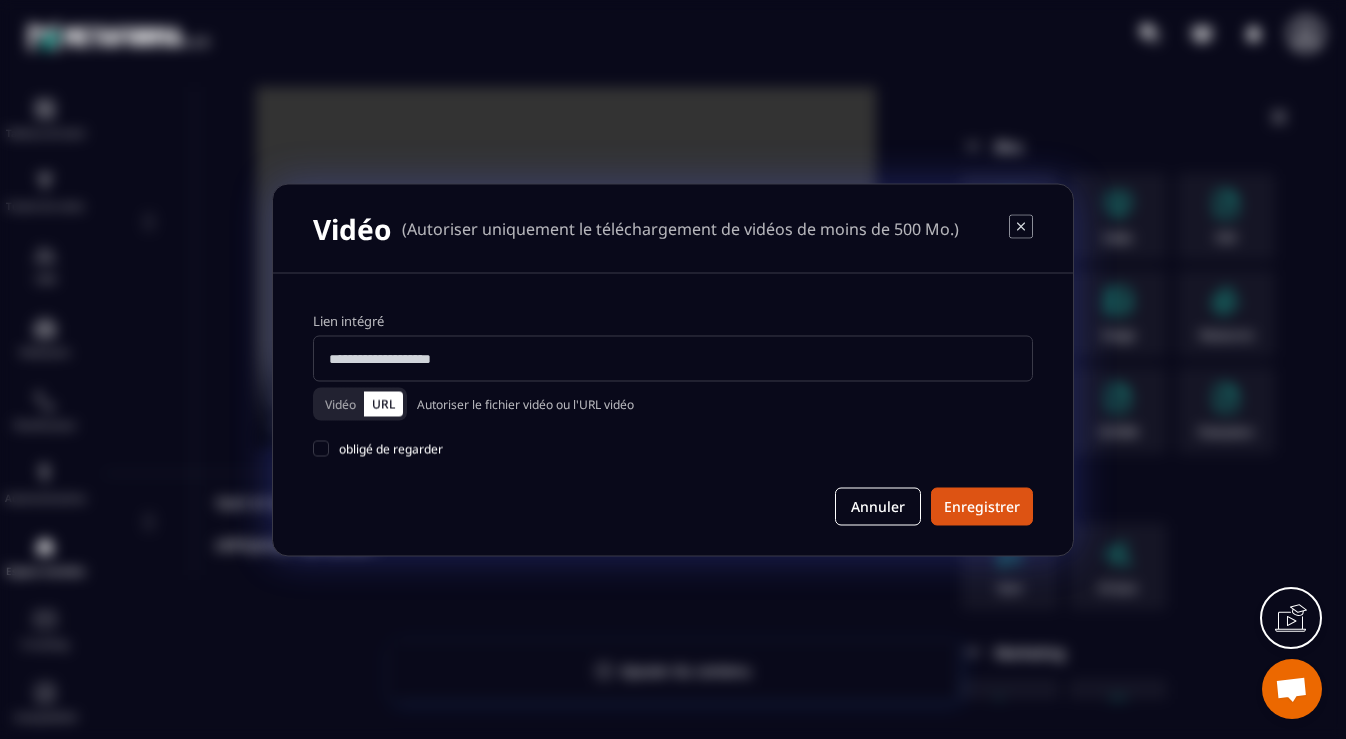 click on "URL" at bounding box center (383, 403) 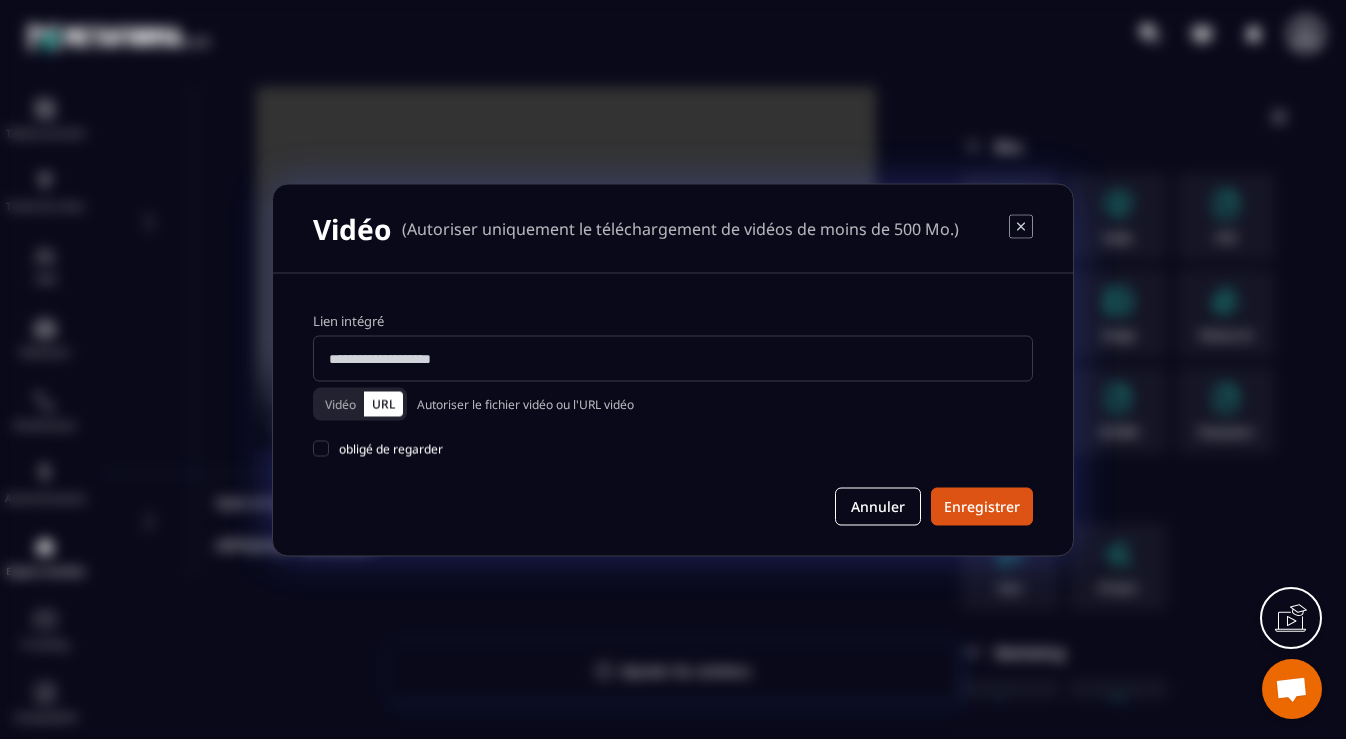 click at bounding box center [673, 358] 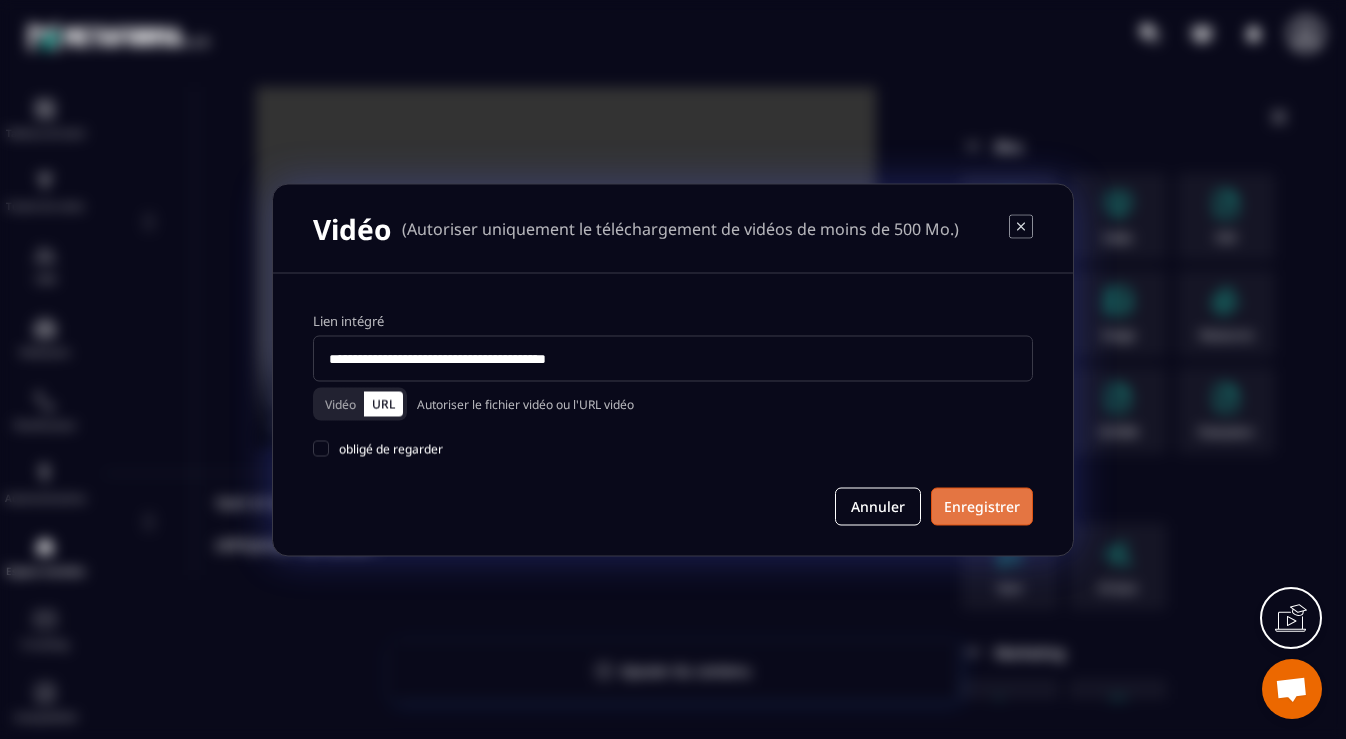 type on "**********" 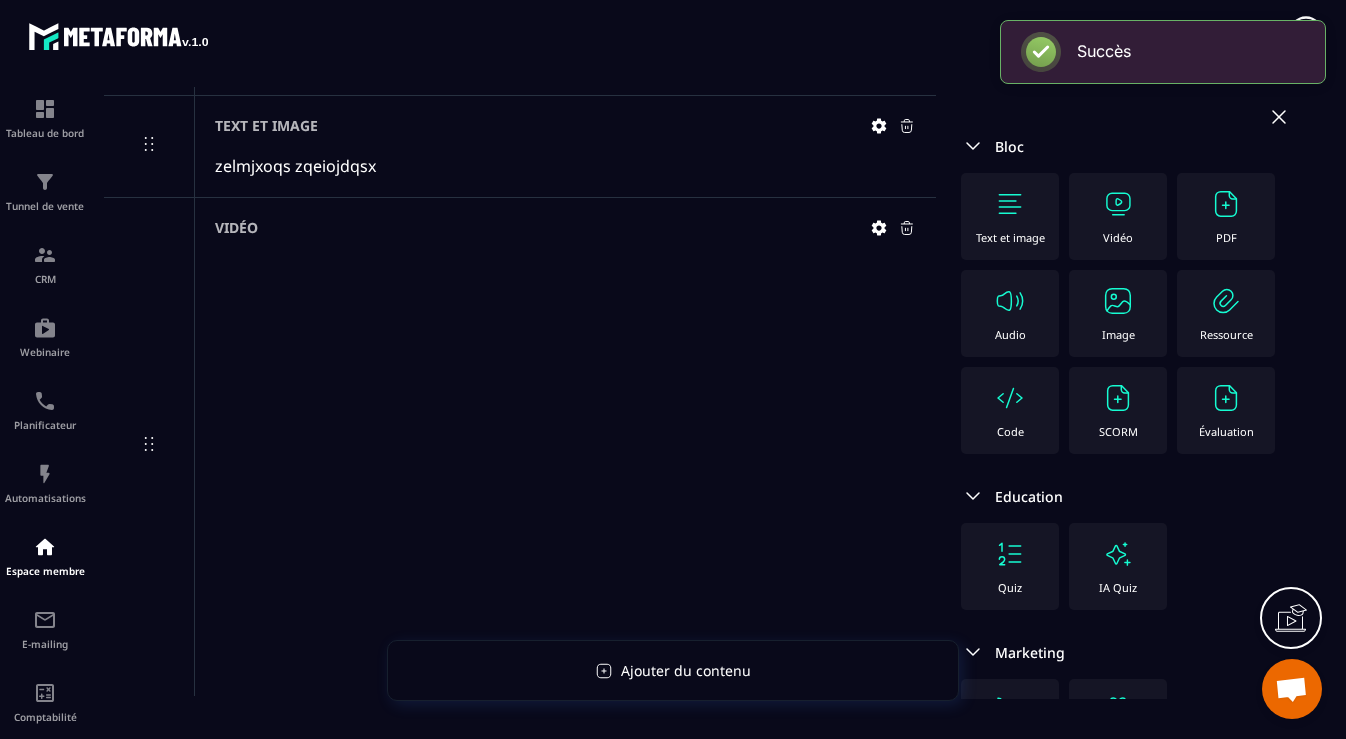 scroll, scrollTop: 699, scrollLeft: 0, axis: vertical 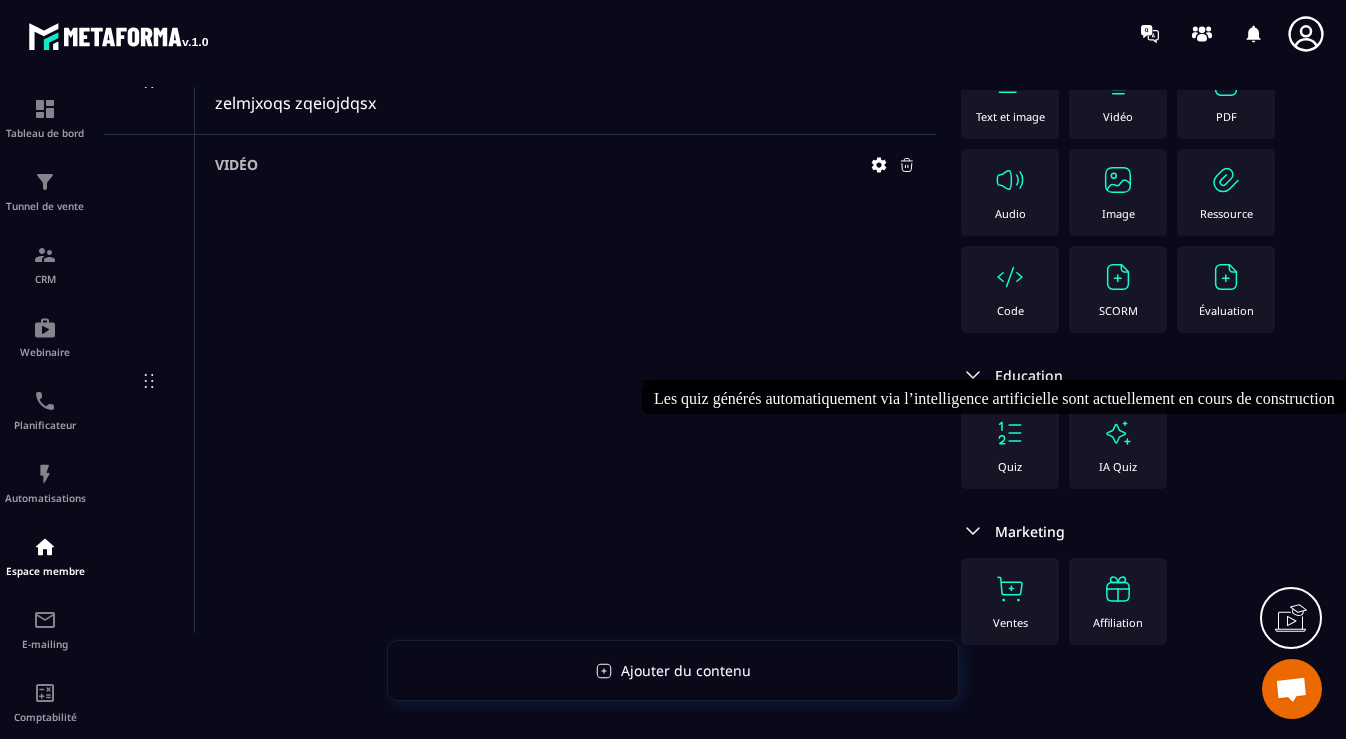click on "IA Quiz" at bounding box center (1118, 445) 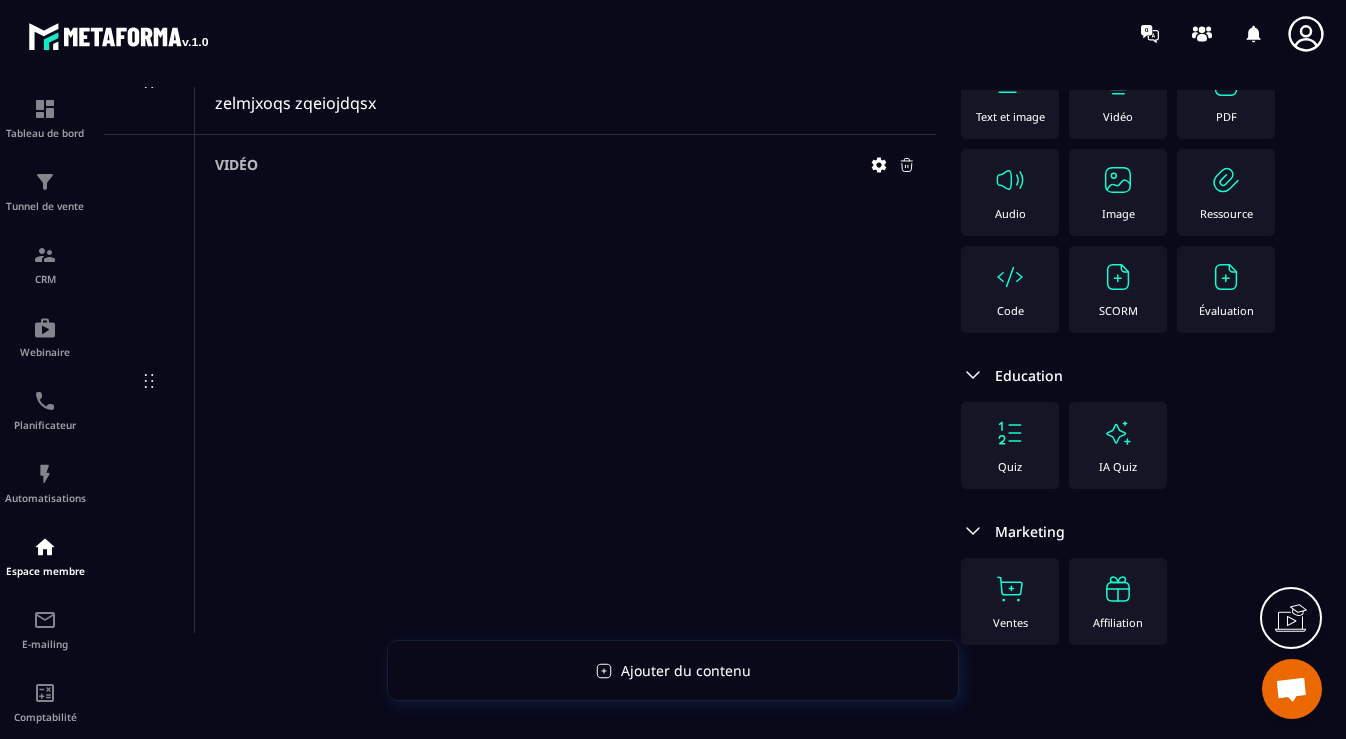 click at bounding box center [1118, 433] 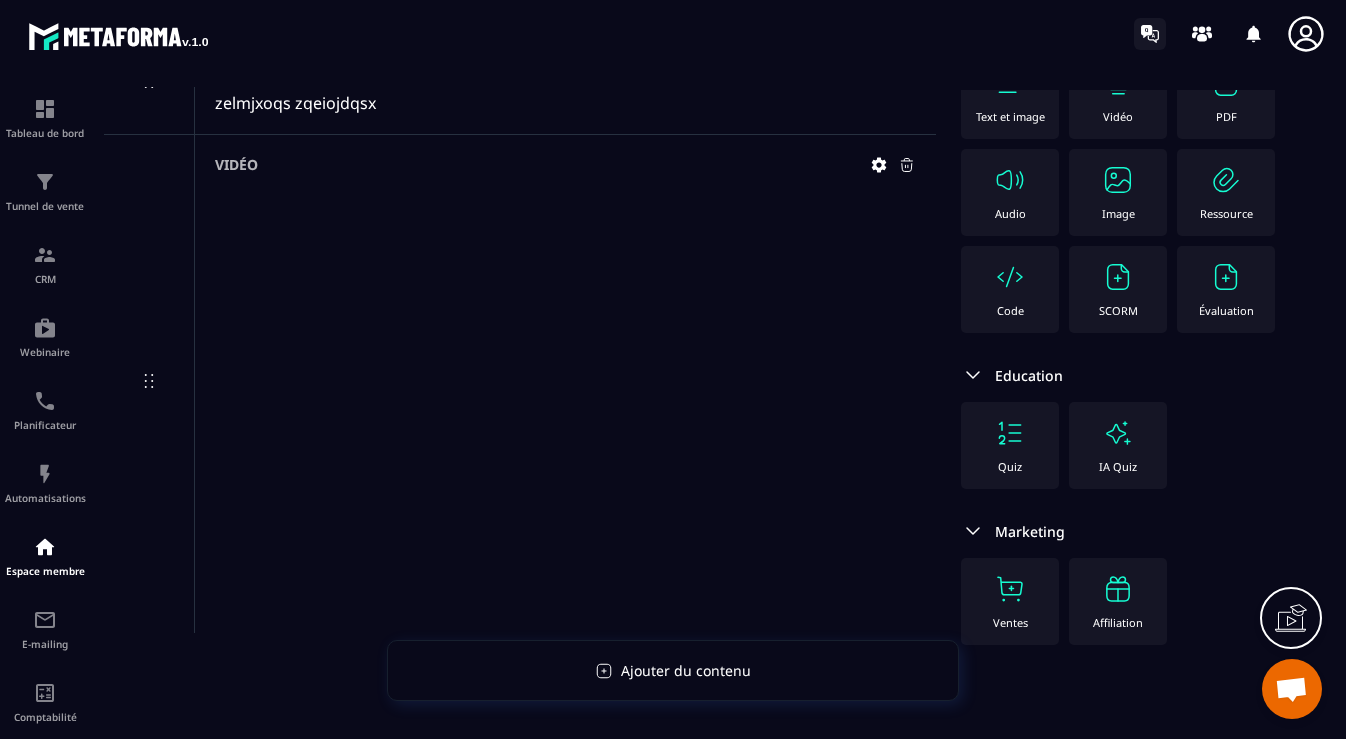 click 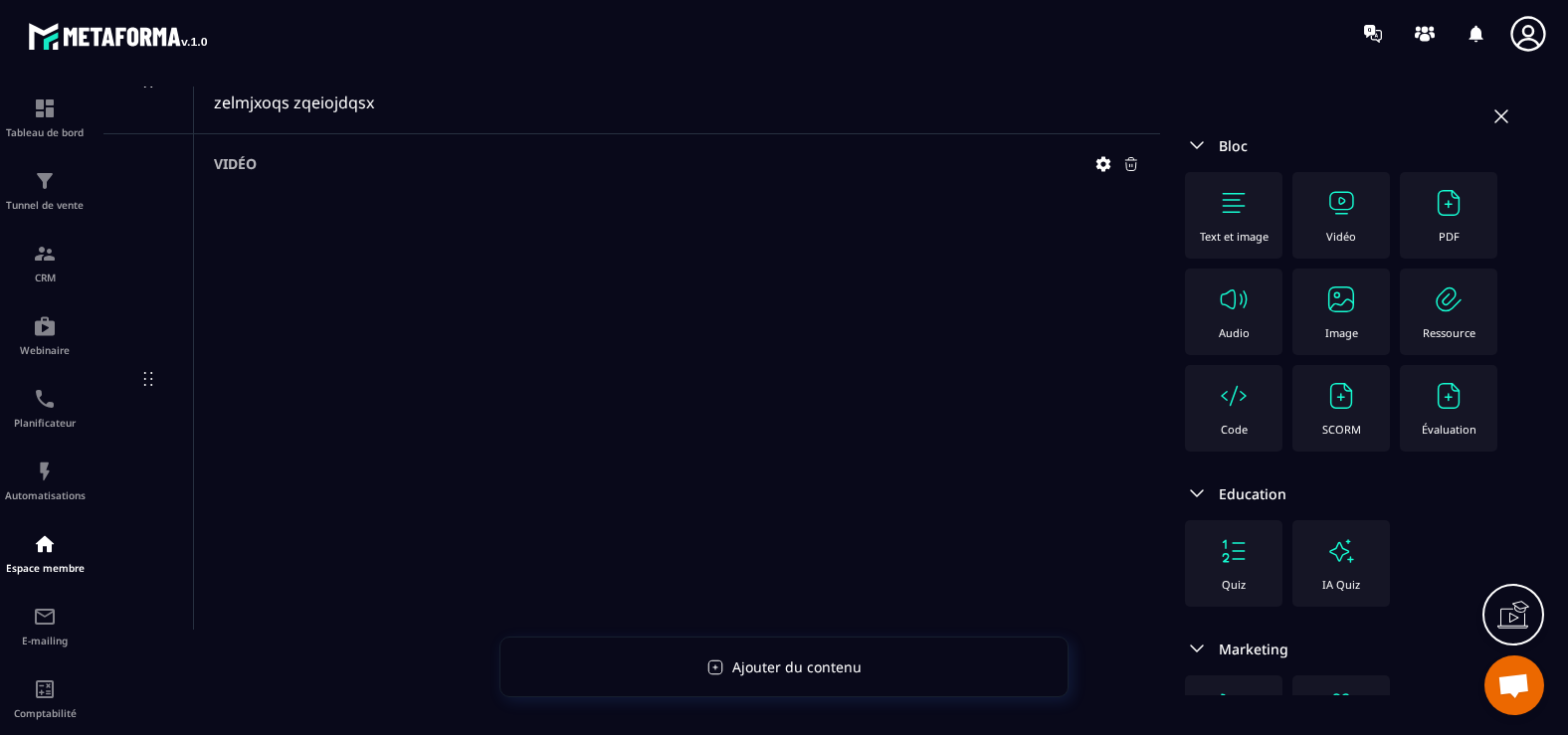 scroll, scrollTop: 120, scrollLeft: 0, axis: vertical 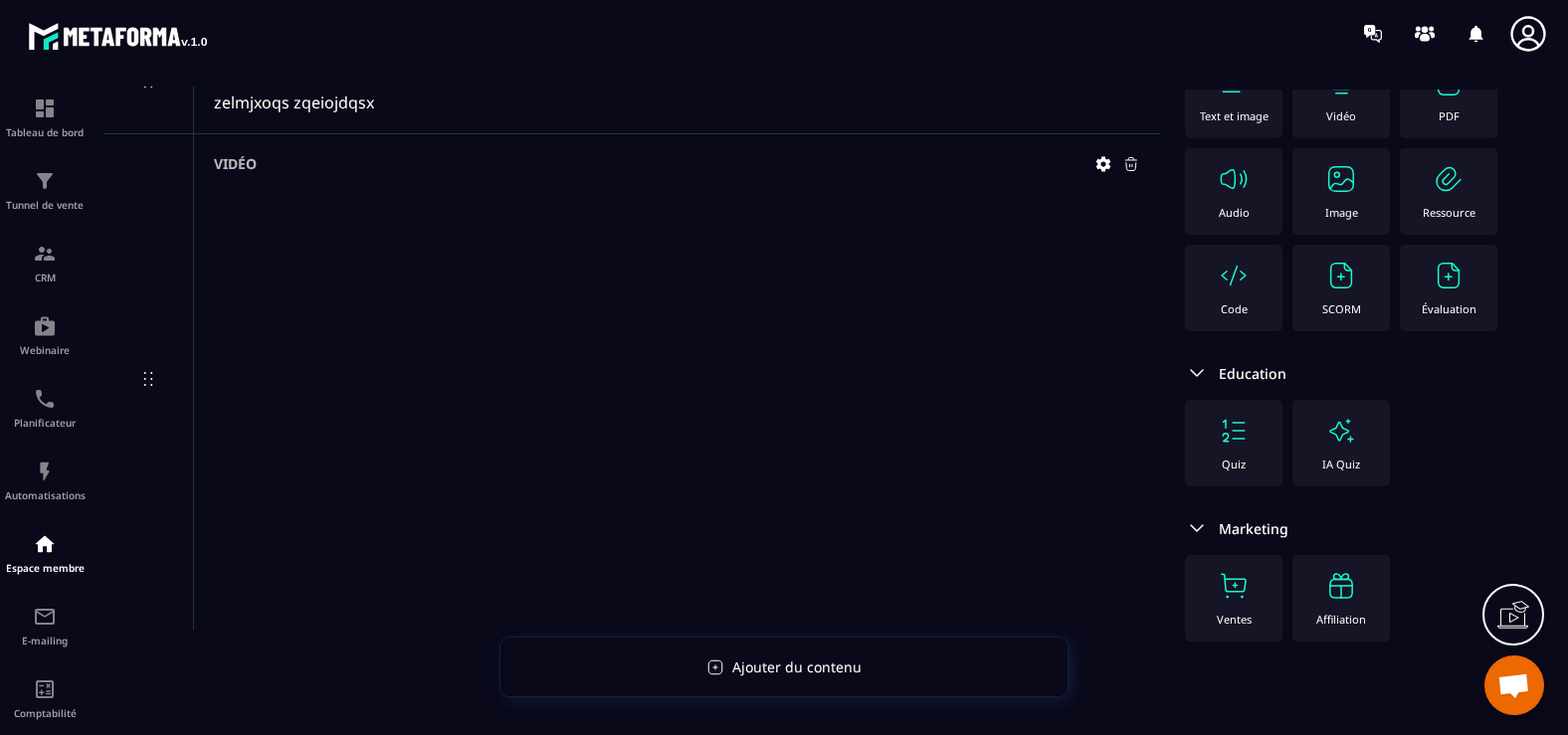 click at bounding box center [1234, 586] 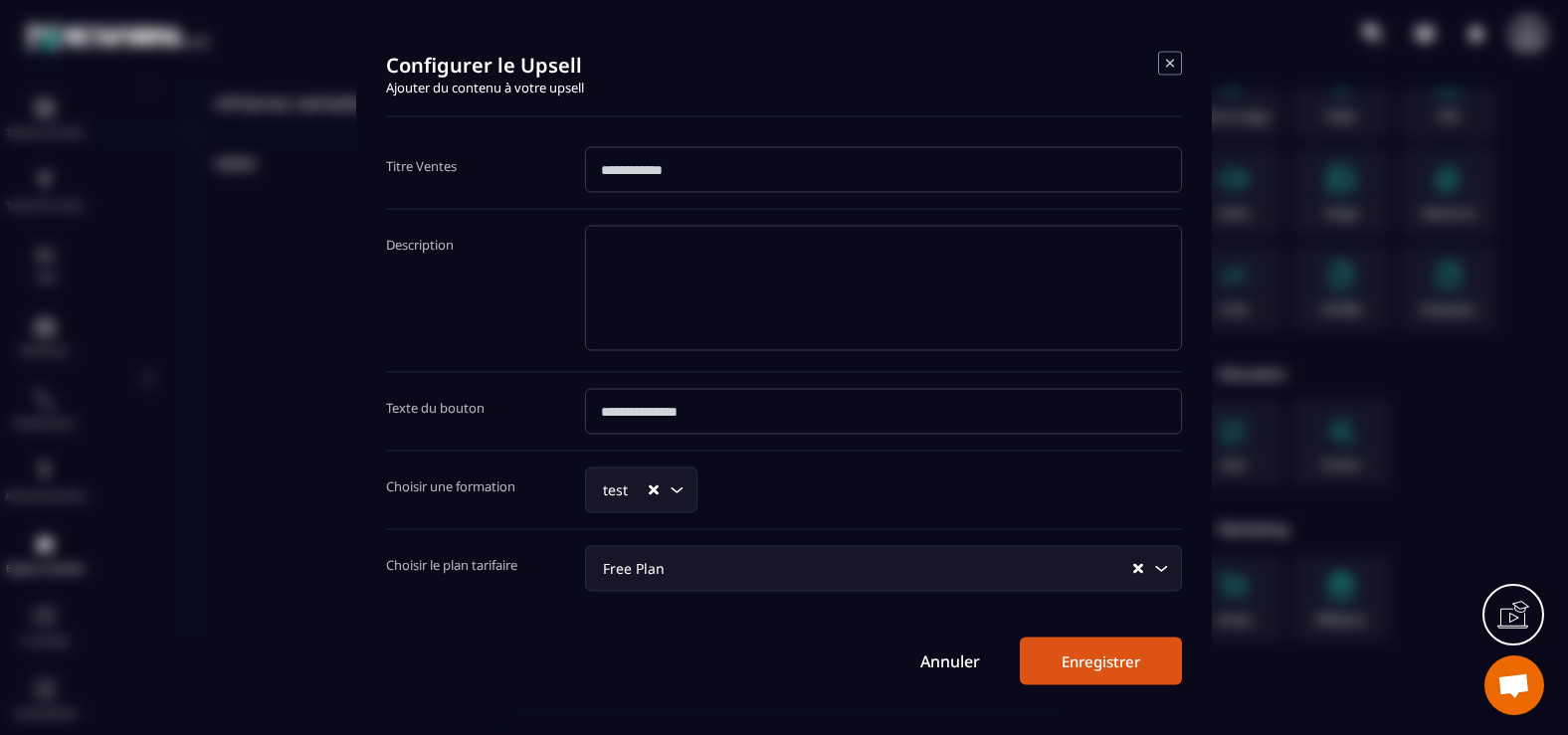 click at bounding box center (883, 169) 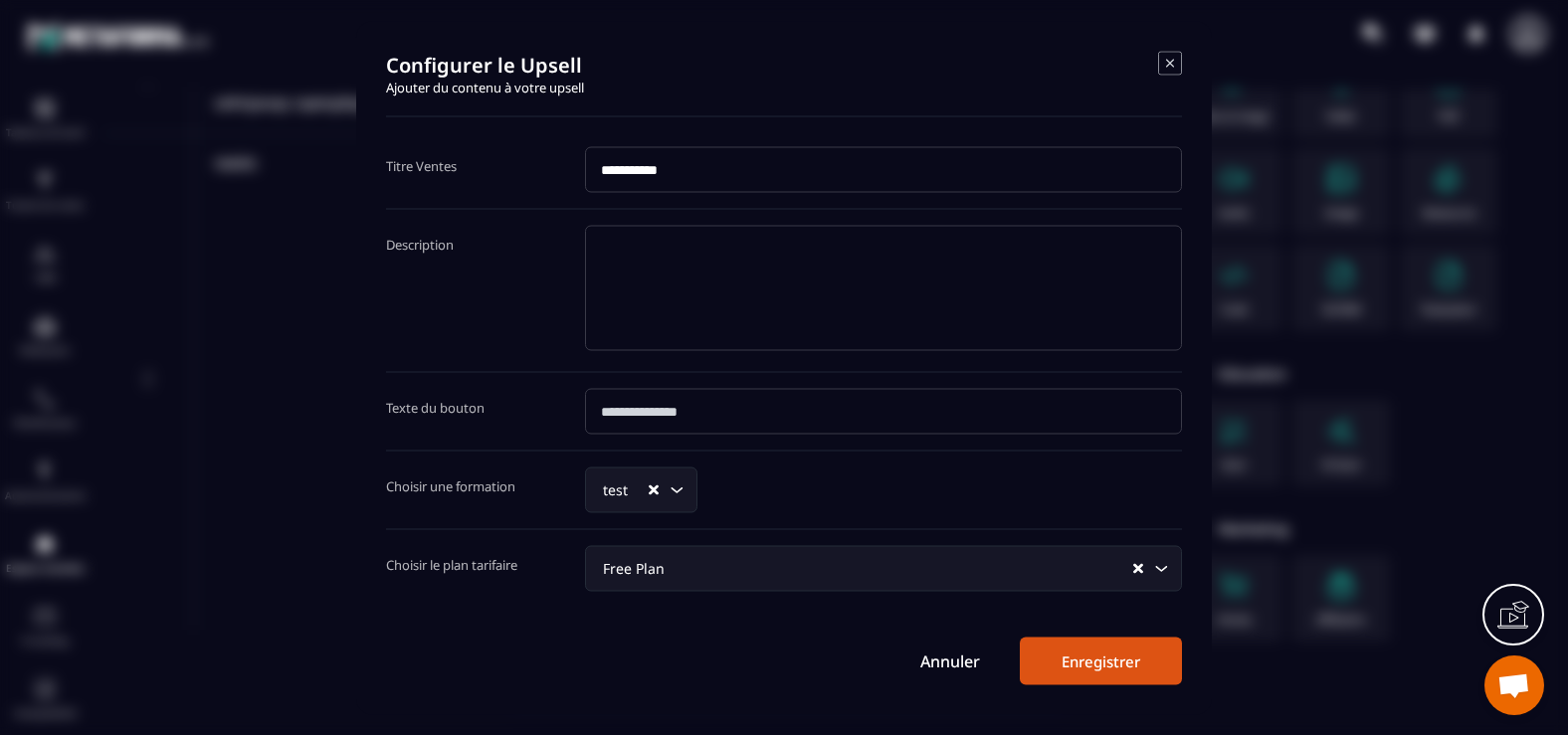 type on "**********" 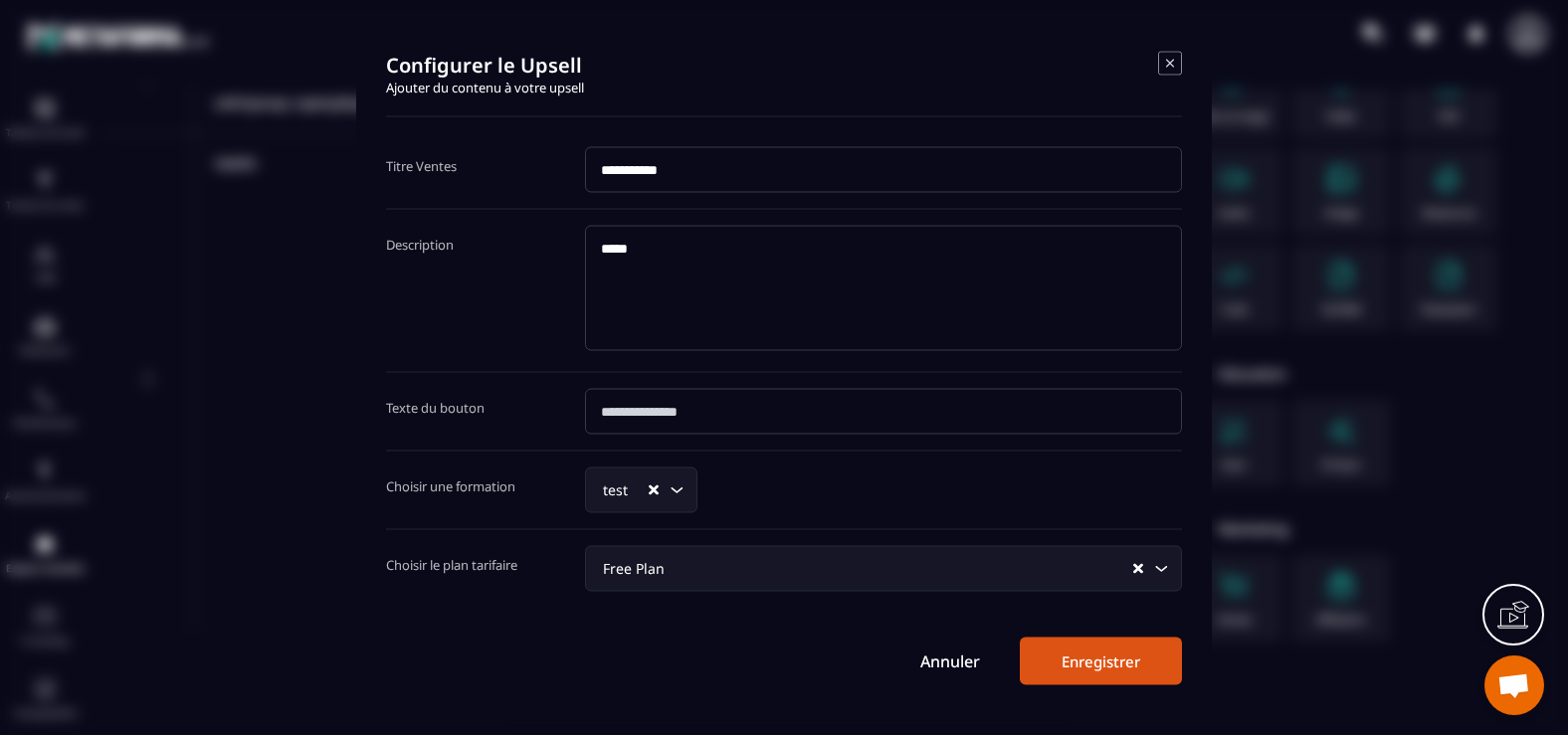 type on "*****" 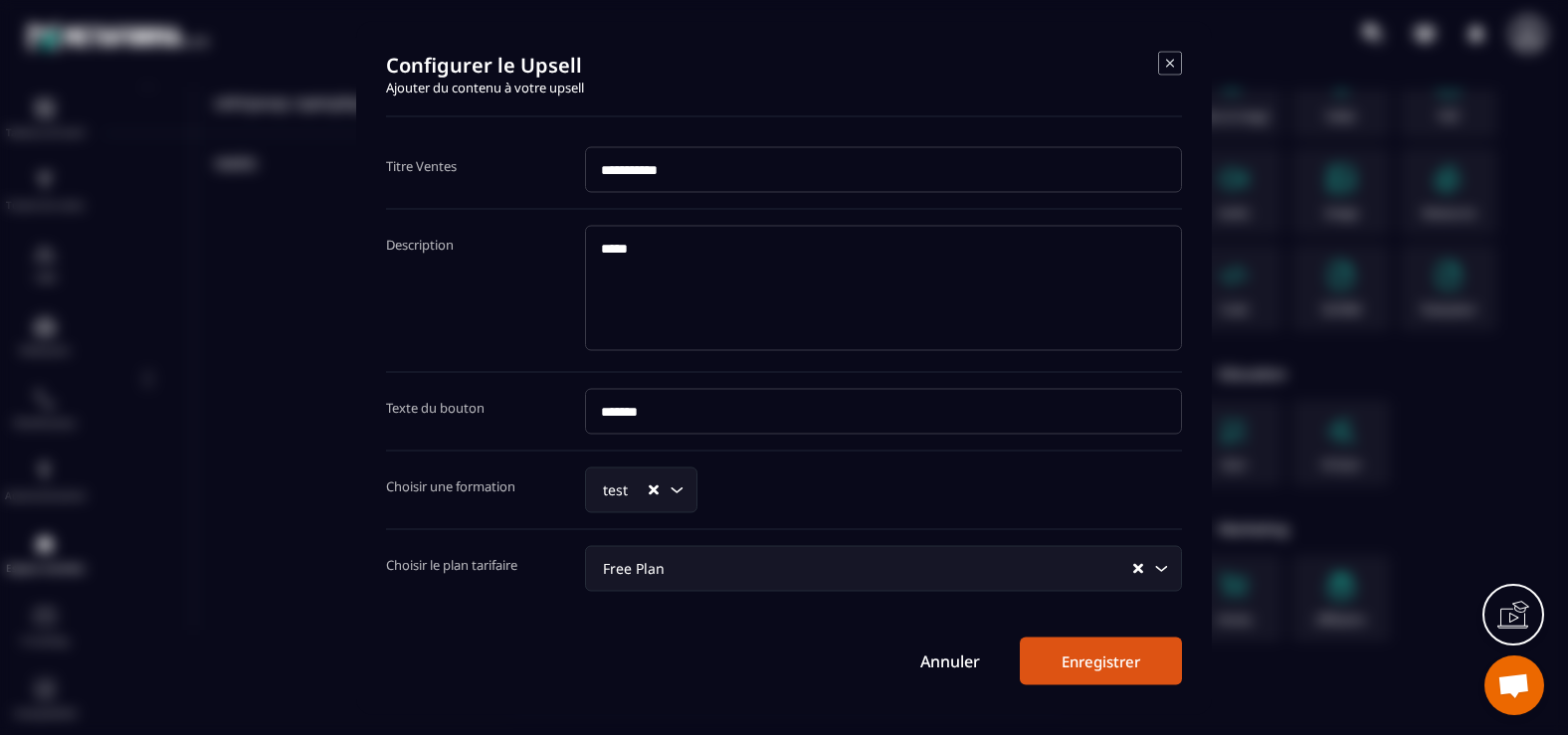 type on "*******" 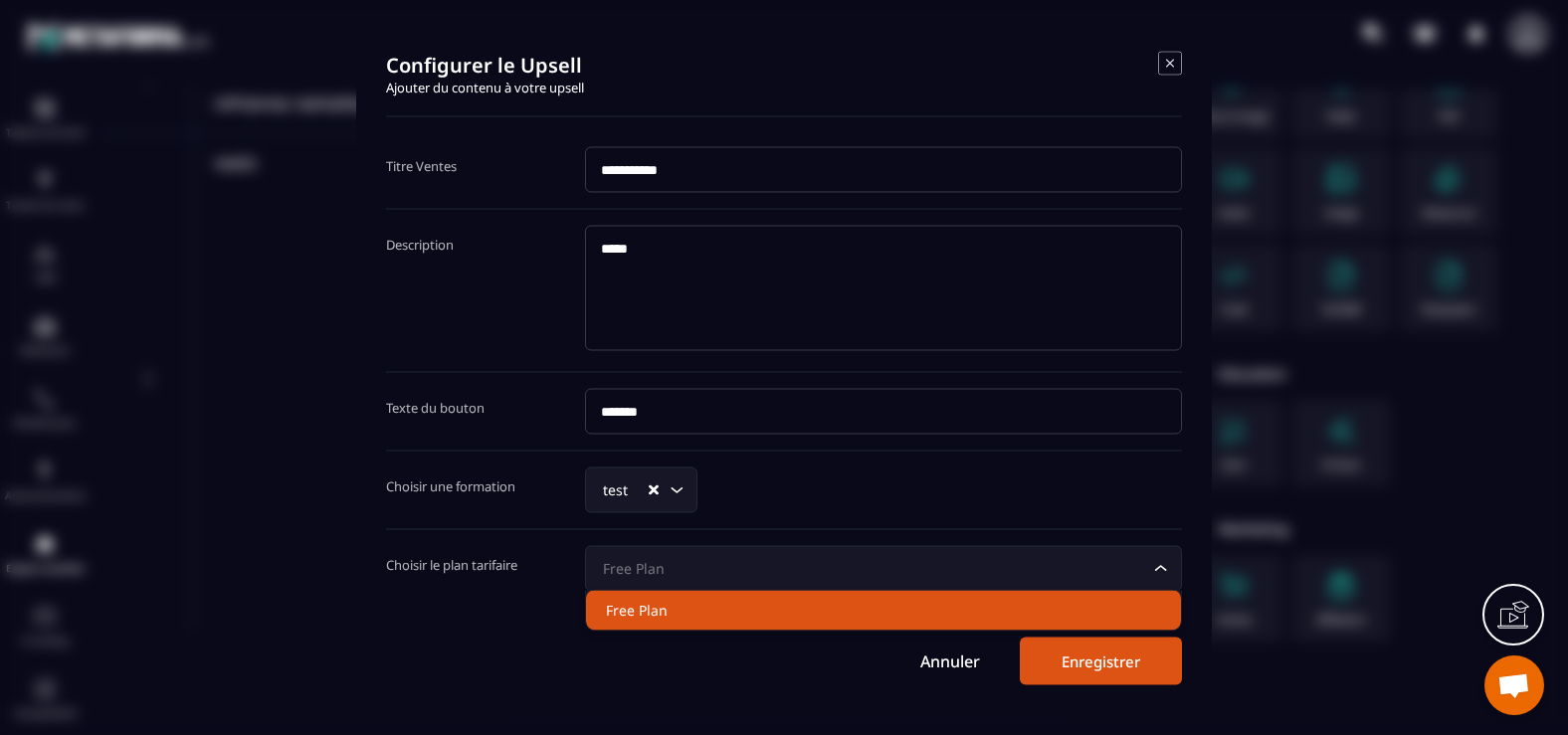 click on "Free Plan" 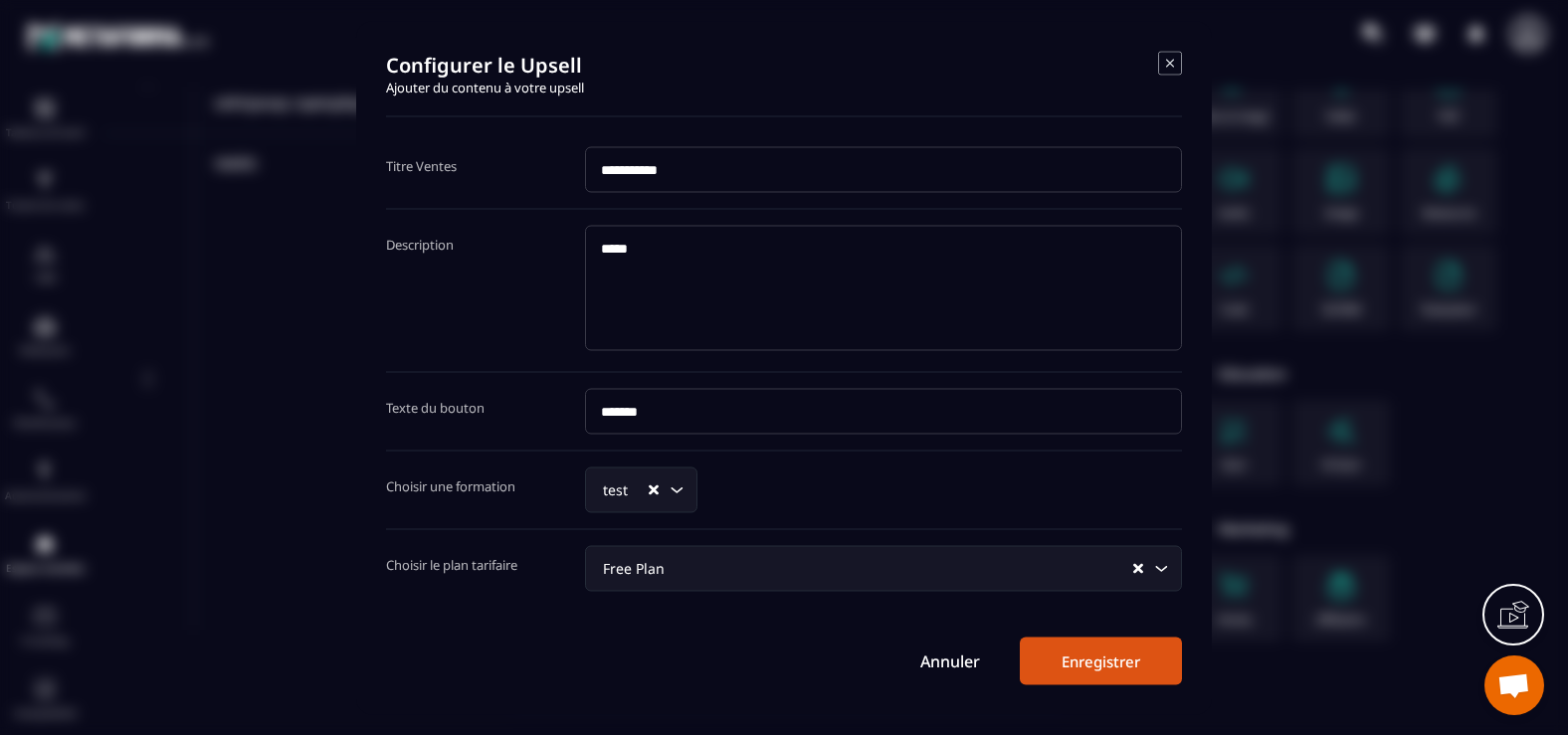 click on "Enregistrer" at bounding box center (1100, 660) 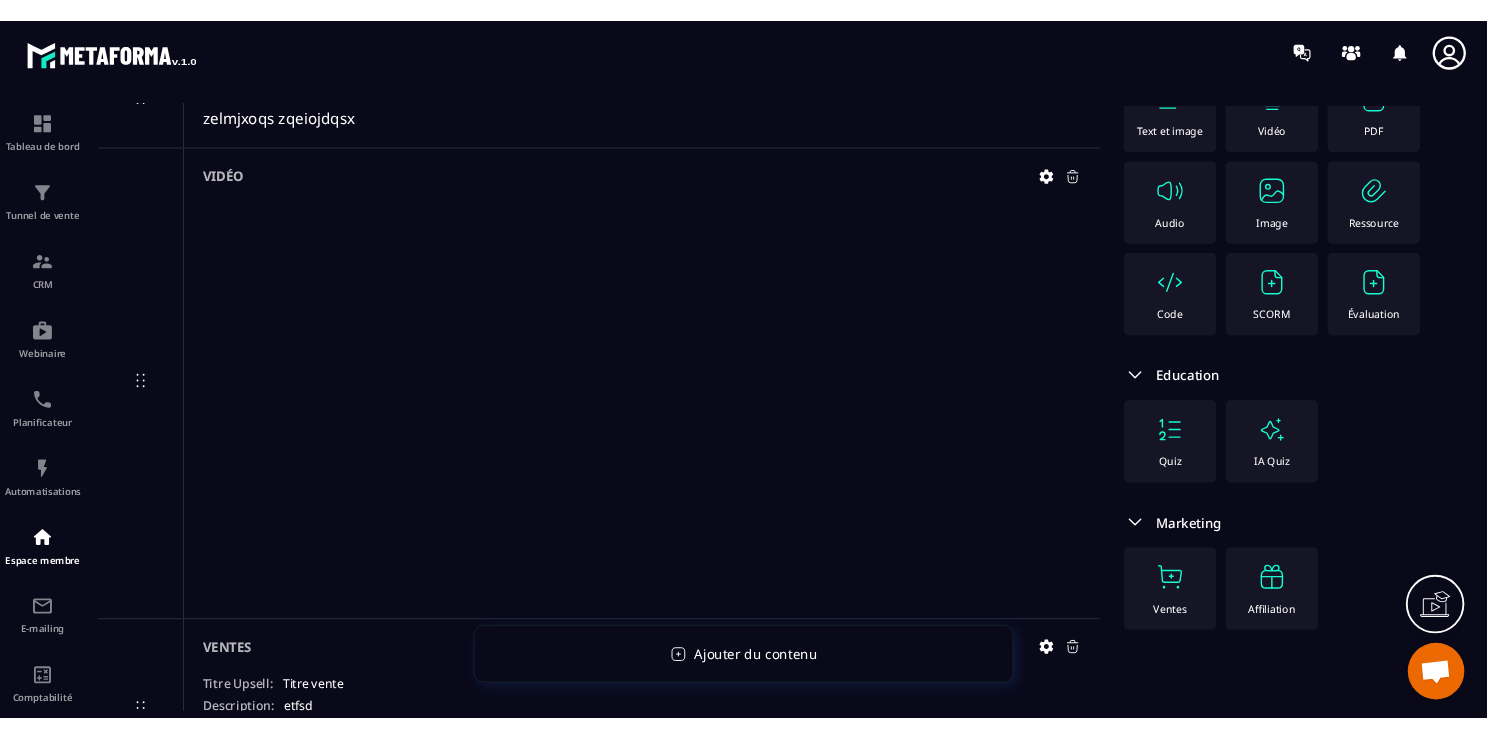 scroll, scrollTop: 0, scrollLeft: 0, axis: both 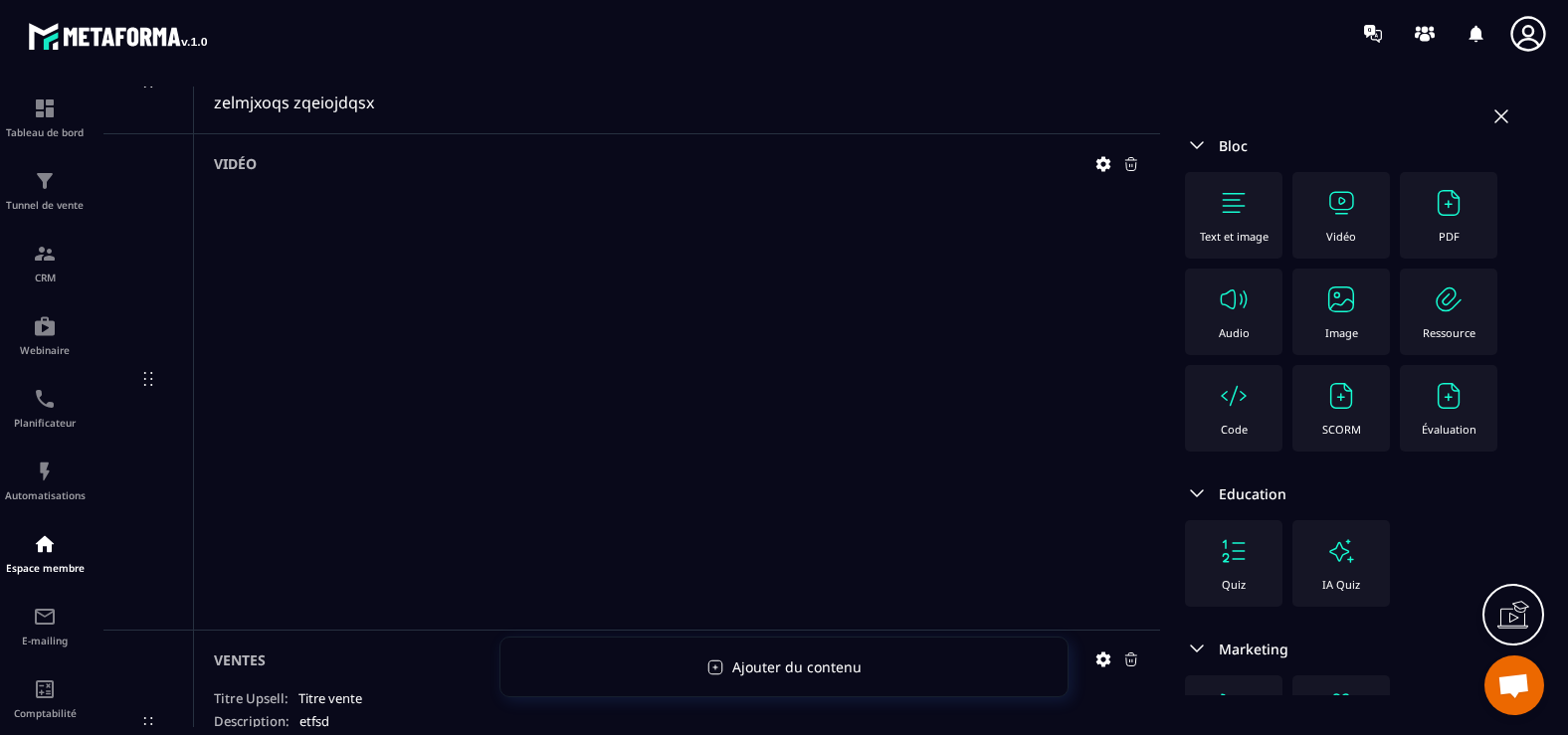 click 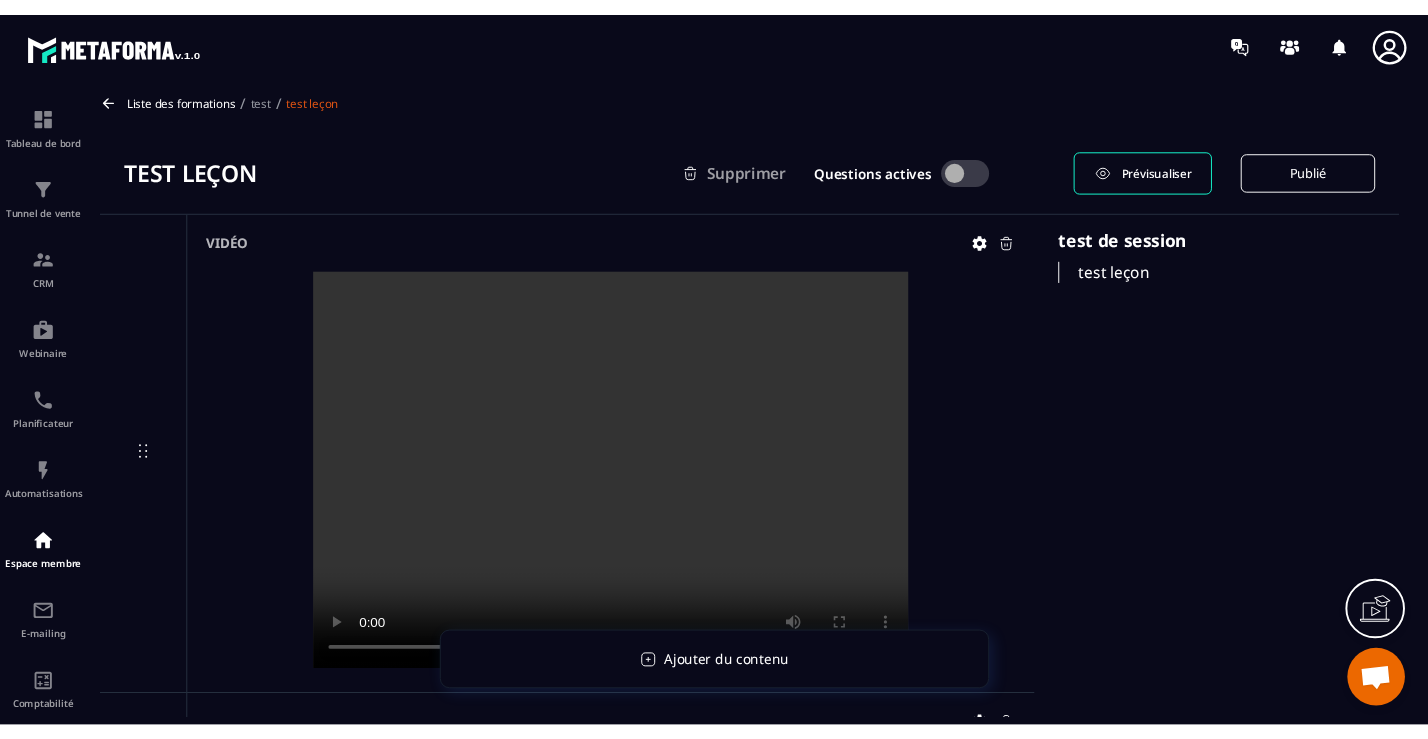 scroll, scrollTop: 0, scrollLeft: 0, axis: both 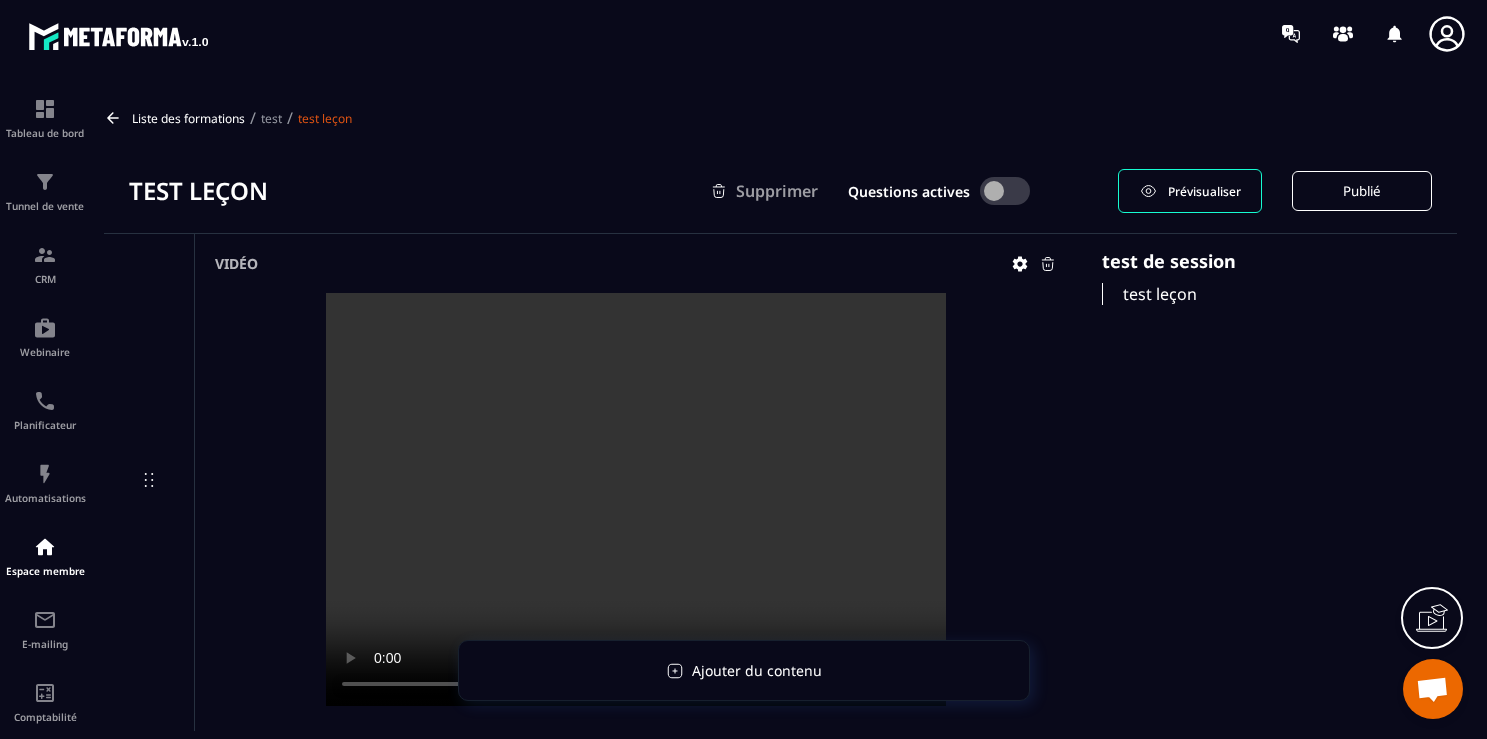 click on "Prévisualiser" at bounding box center [1204, 191] 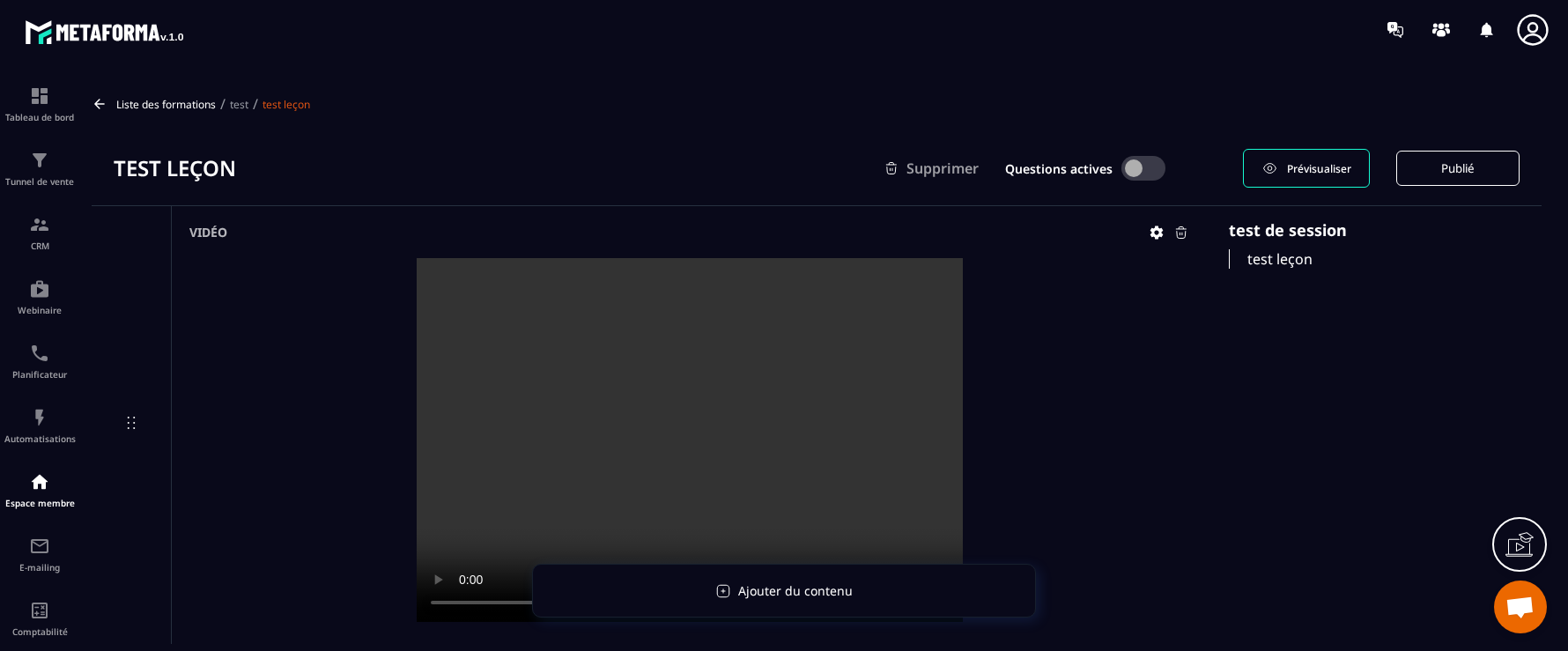 click on "Tableau de bord Tunnel de vente CRM Webinaire Planificateur Automatisations Espace membre E-mailing Comptabilité  IA prospects Ajouter du contenu Liste des formations / test / test leçon test leçon Supprimer Questions actives Prévisualiser Publié Vidéo Text et image zelmjxoqs zqeiojdqsx Vidéo Ventes Titre Upsell: Titre vente Description: etfsd Button text: Acheter Formation: test Plan: Free Plan test de session test leçon" at bounding box center (784, 360) 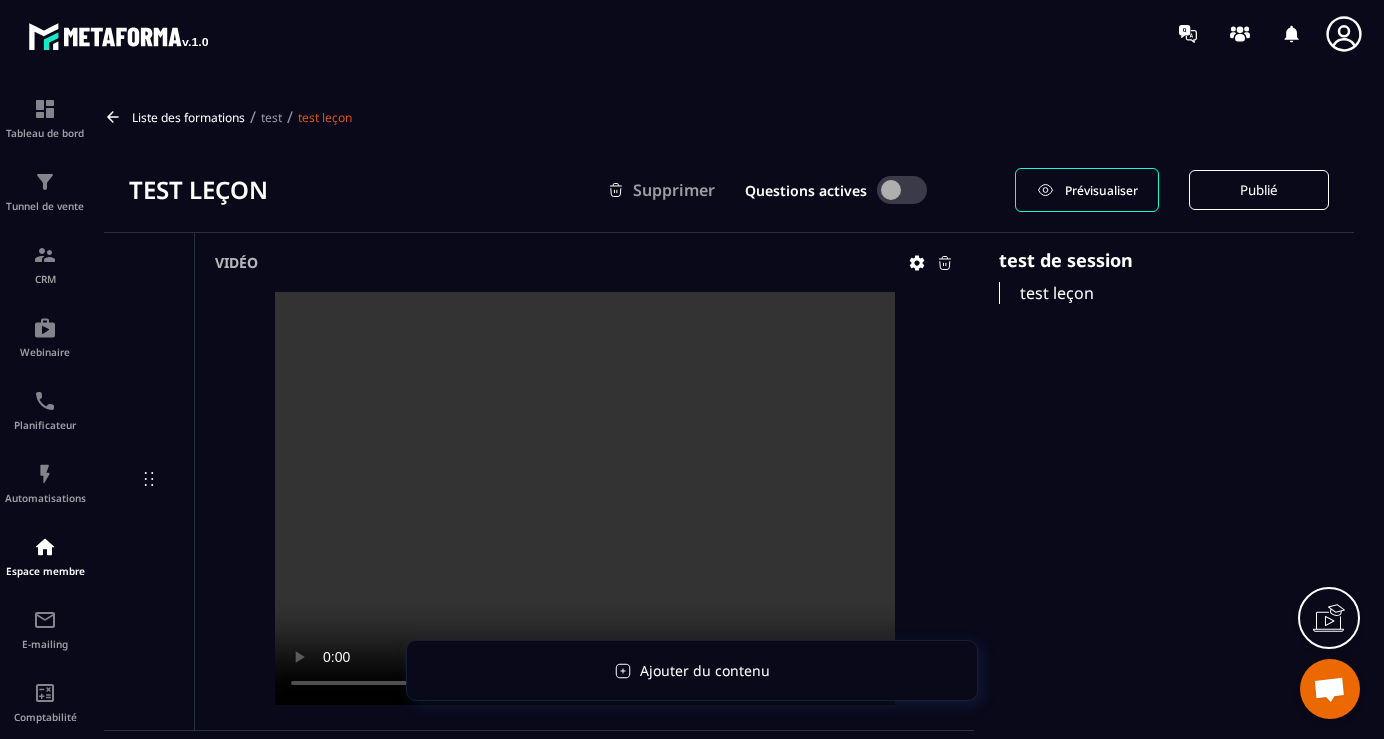 scroll, scrollTop: 0, scrollLeft: 0, axis: both 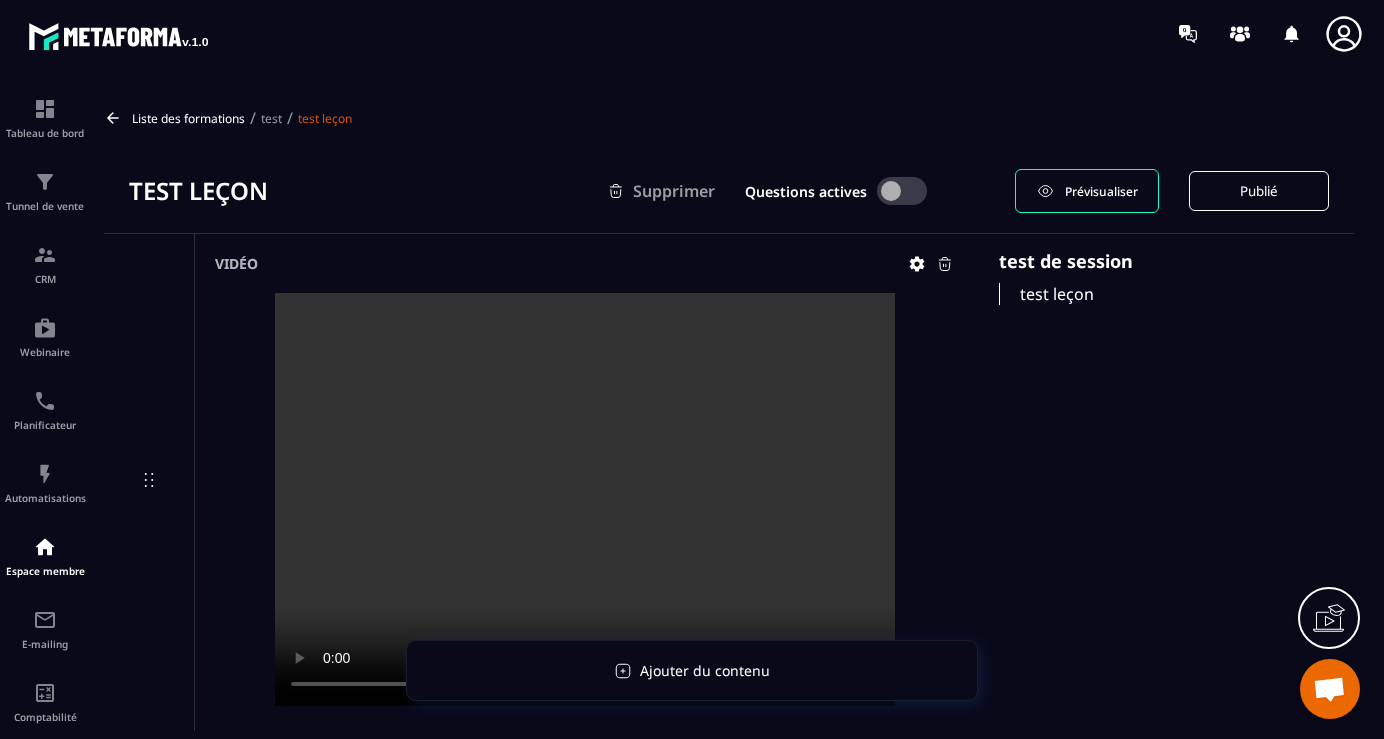 click on "Liste des formations" at bounding box center [188, 118] 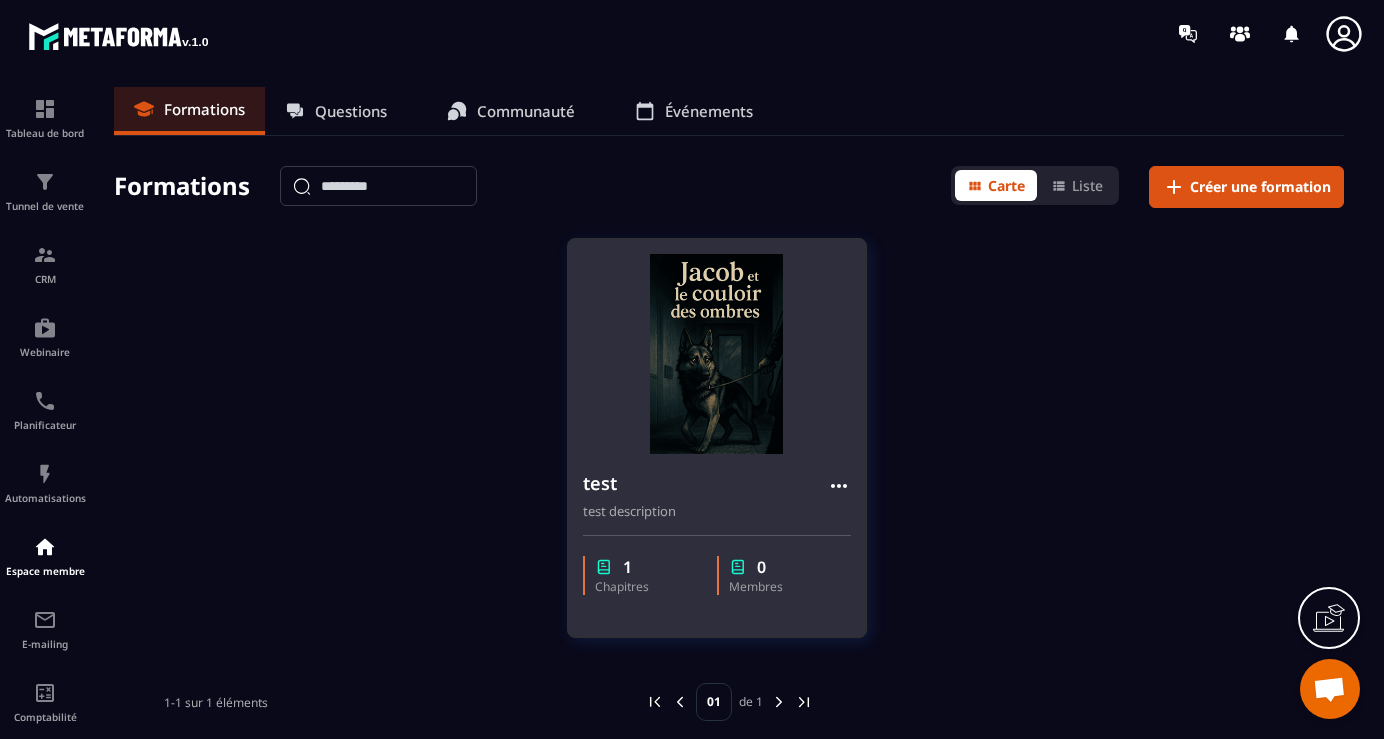 click at bounding box center (717, 354) 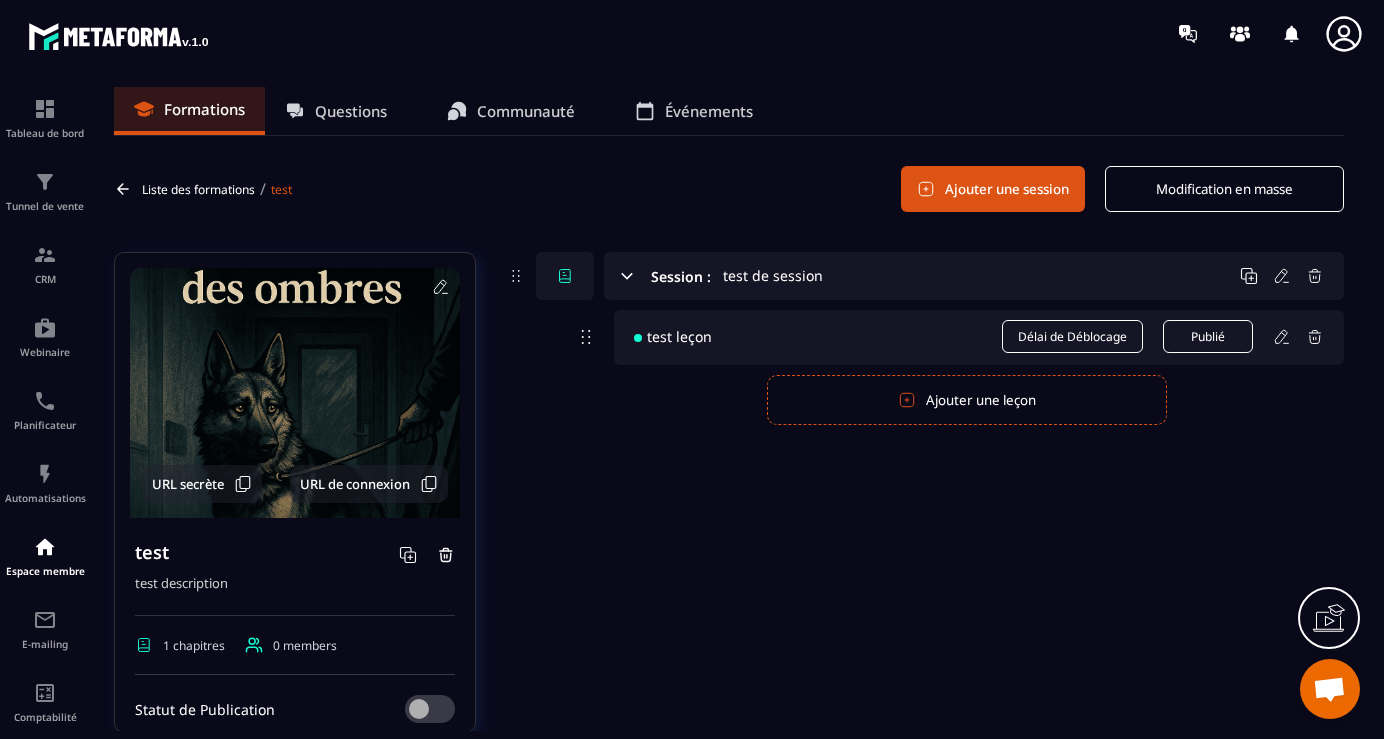 scroll, scrollTop: 52, scrollLeft: 0, axis: vertical 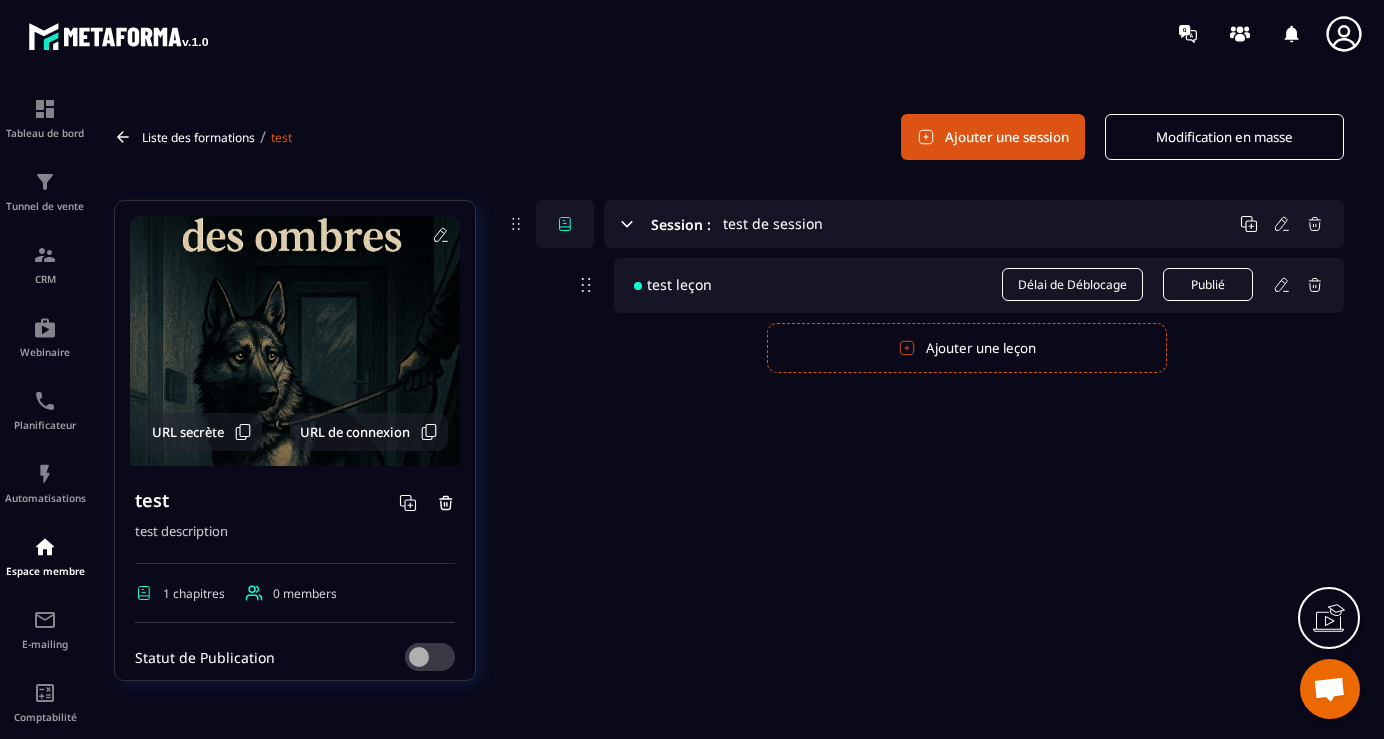 click on "Ajouter une leçon" at bounding box center [967, 348] 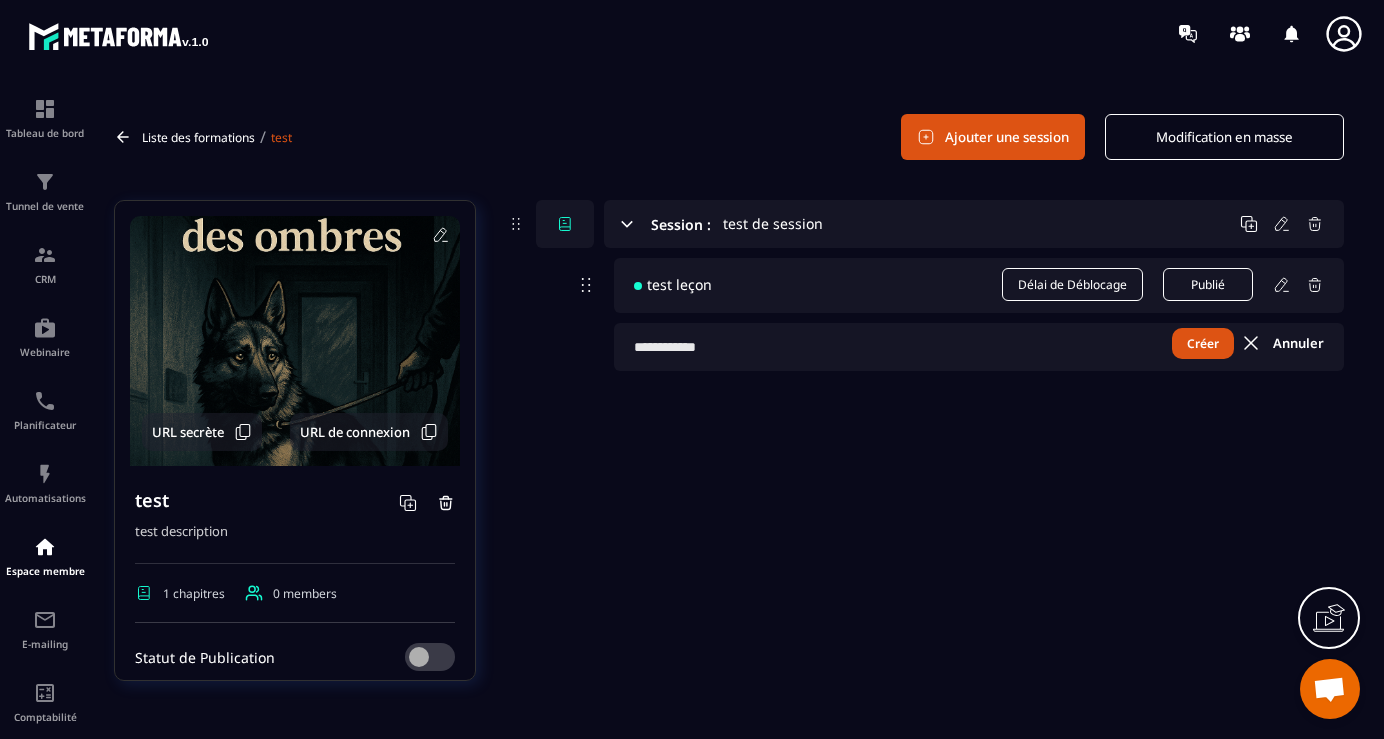 click at bounding box center [979, 347] 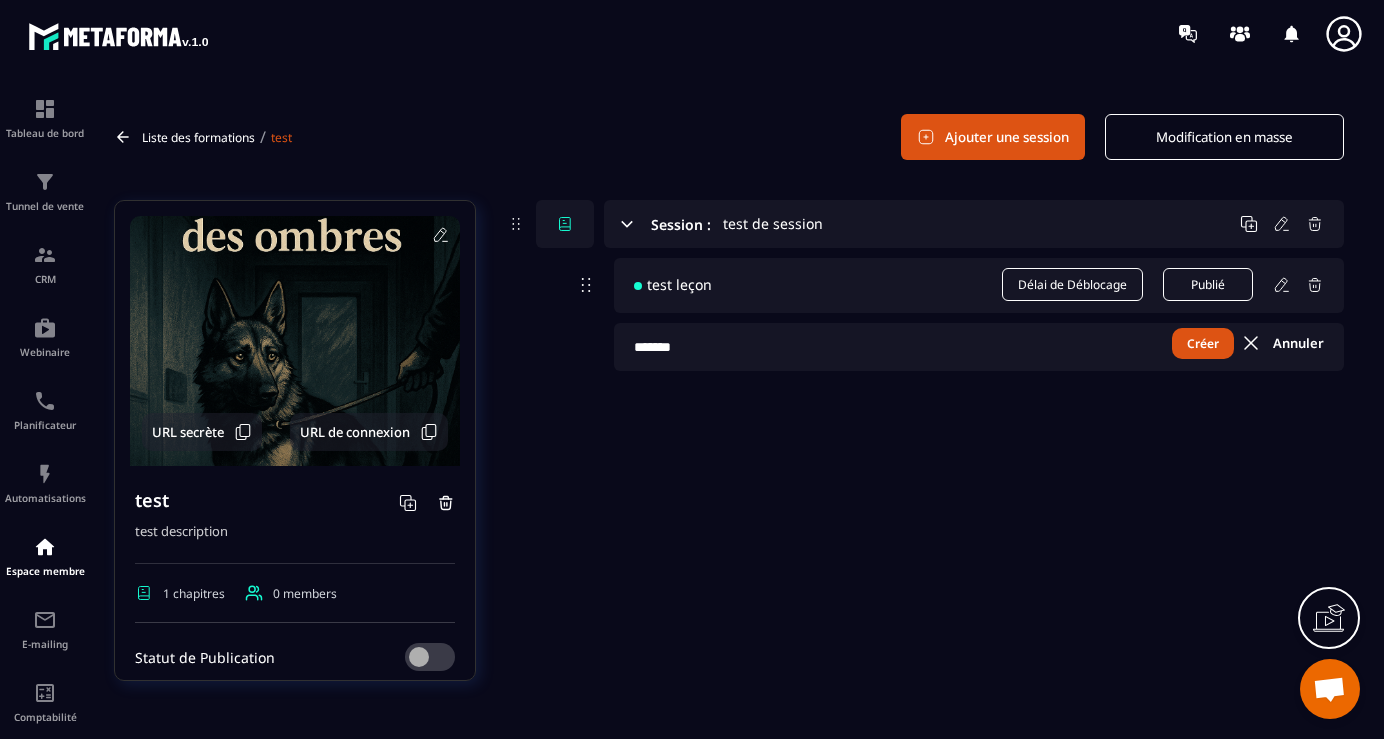 type on "*******" 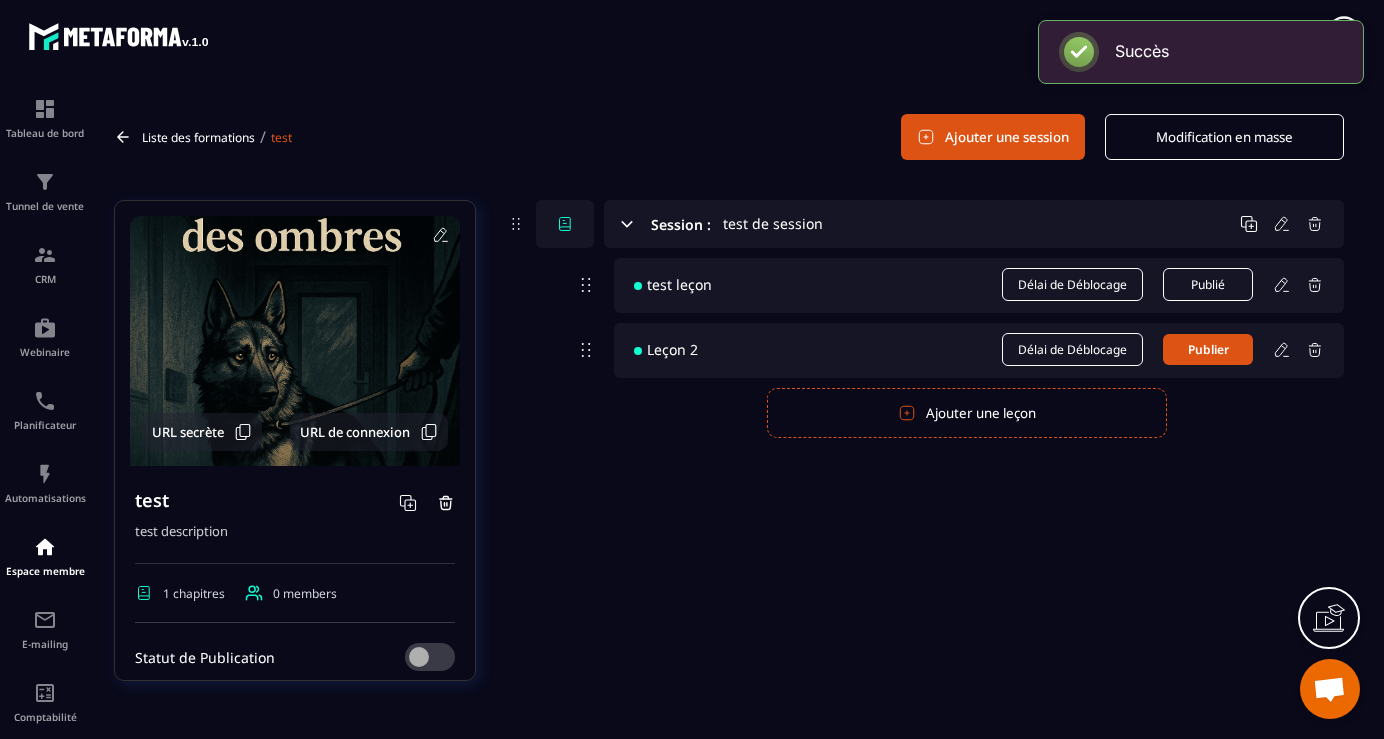 click 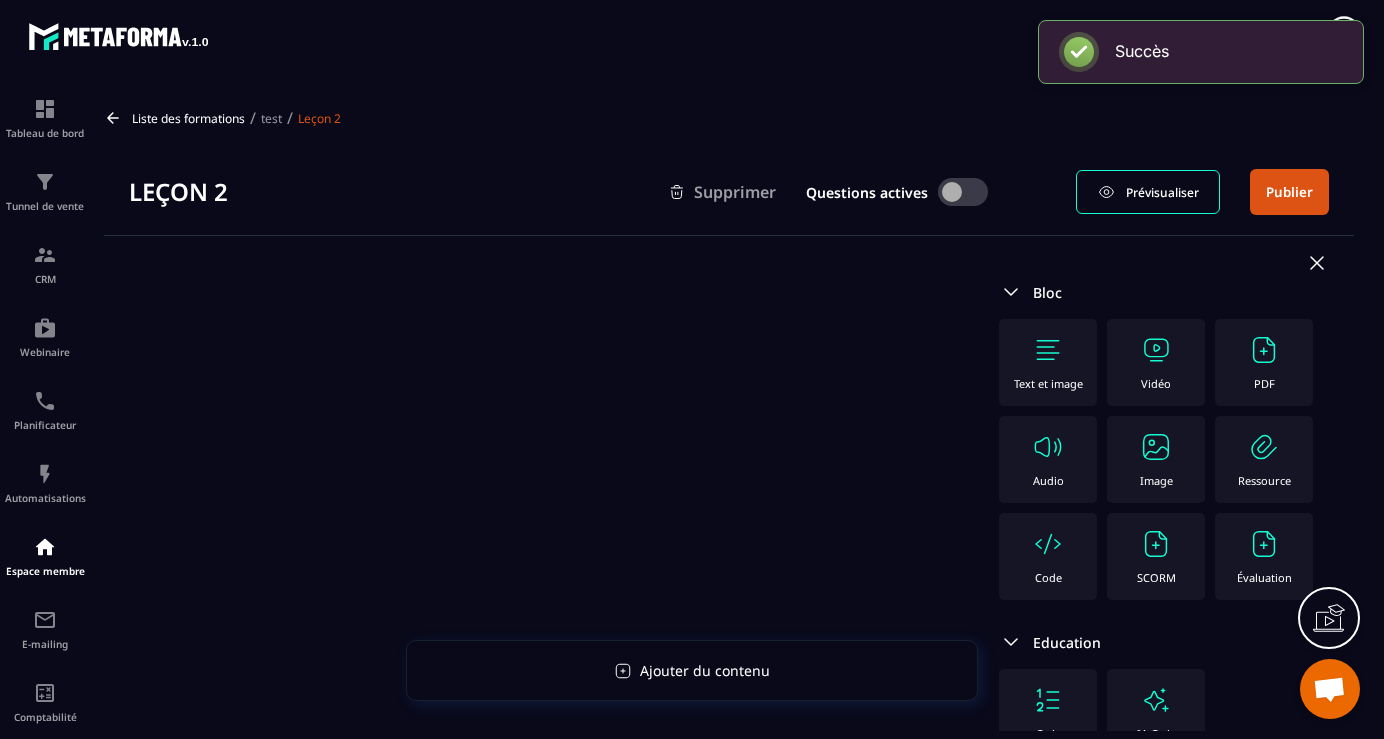 click at bounding box center [1048, 350] 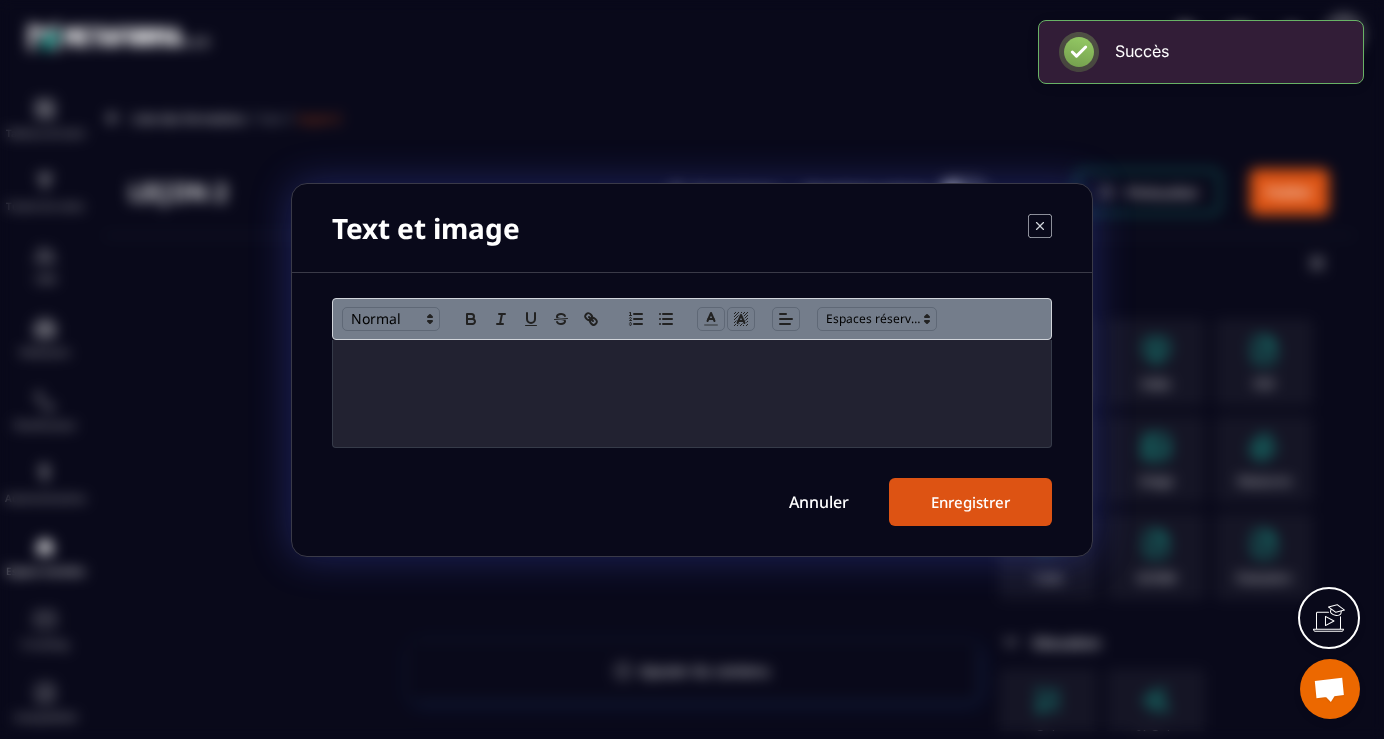click at bounding box center (692, 393) 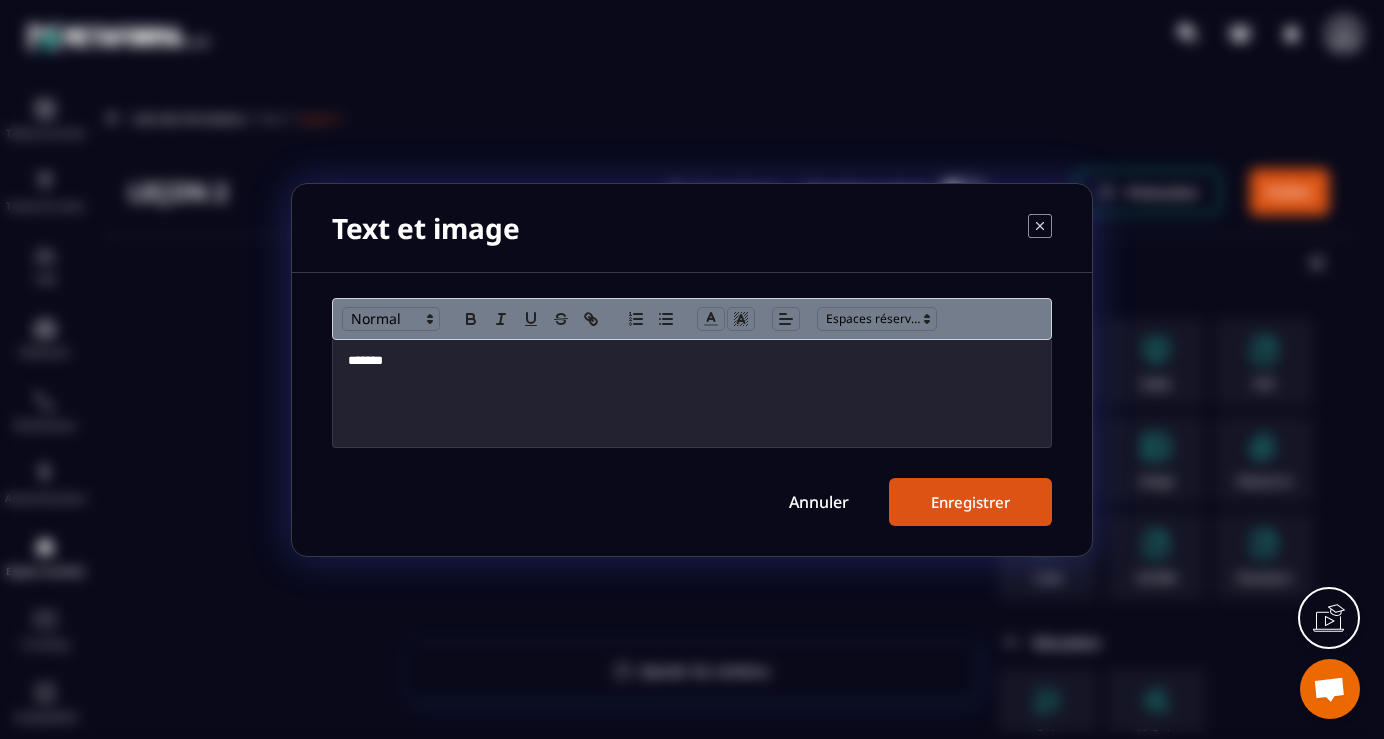 click on "Enregistrer" at bounding box center (970, 502) 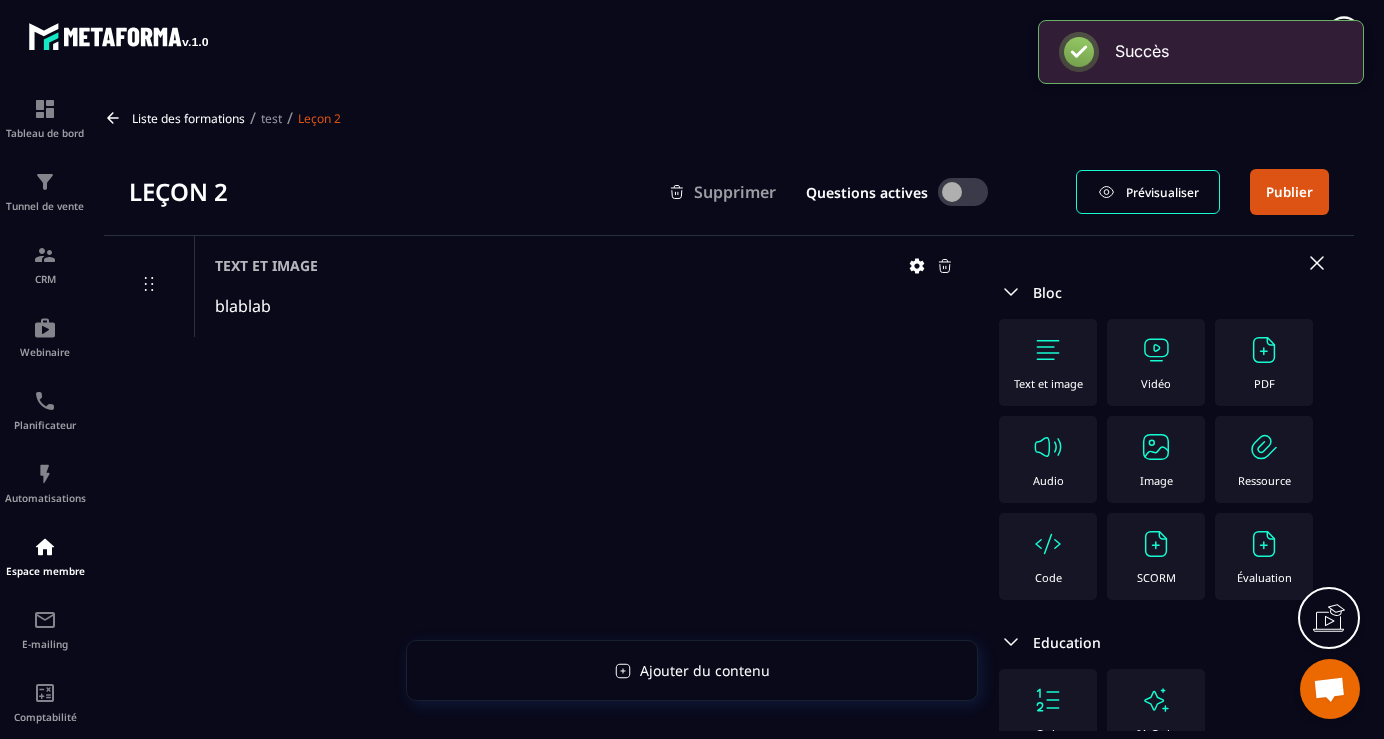 click at bounding box center (1048, 350) 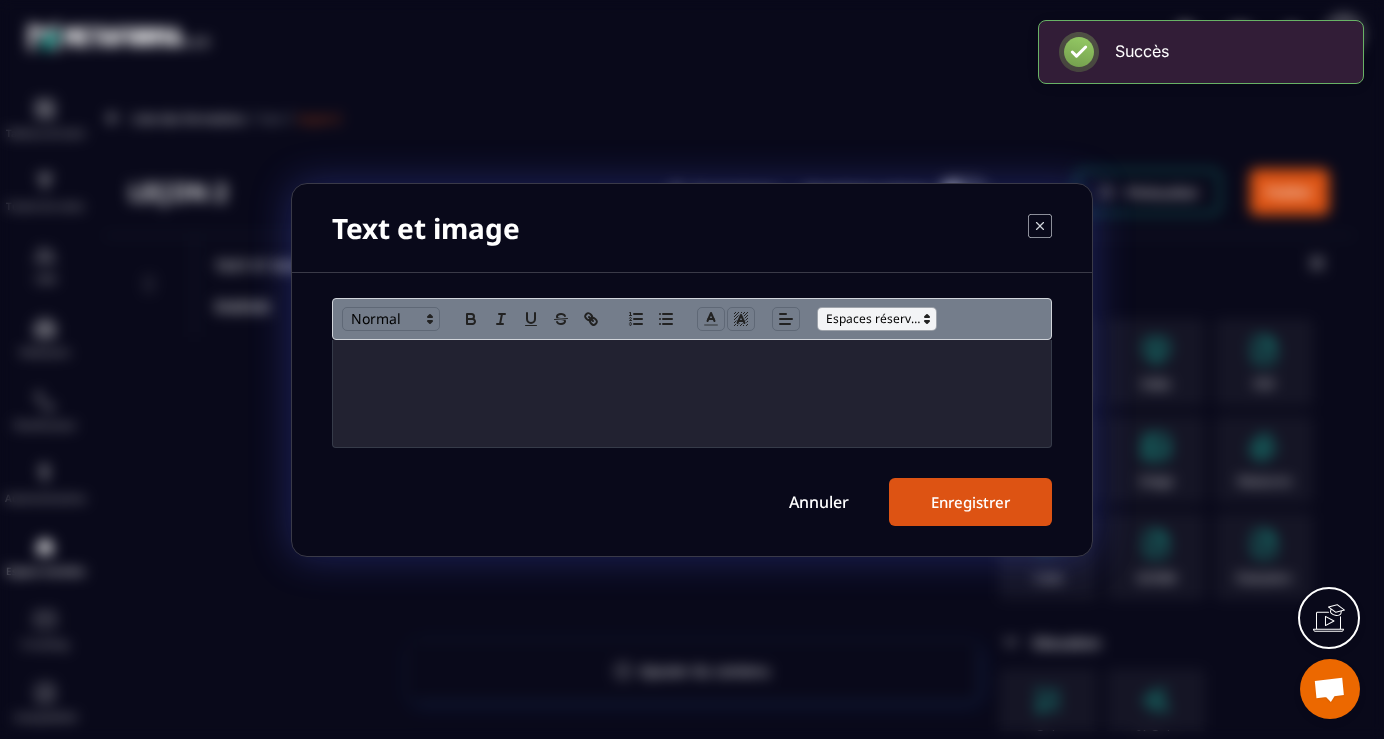 click at bounding box center [877, 319] 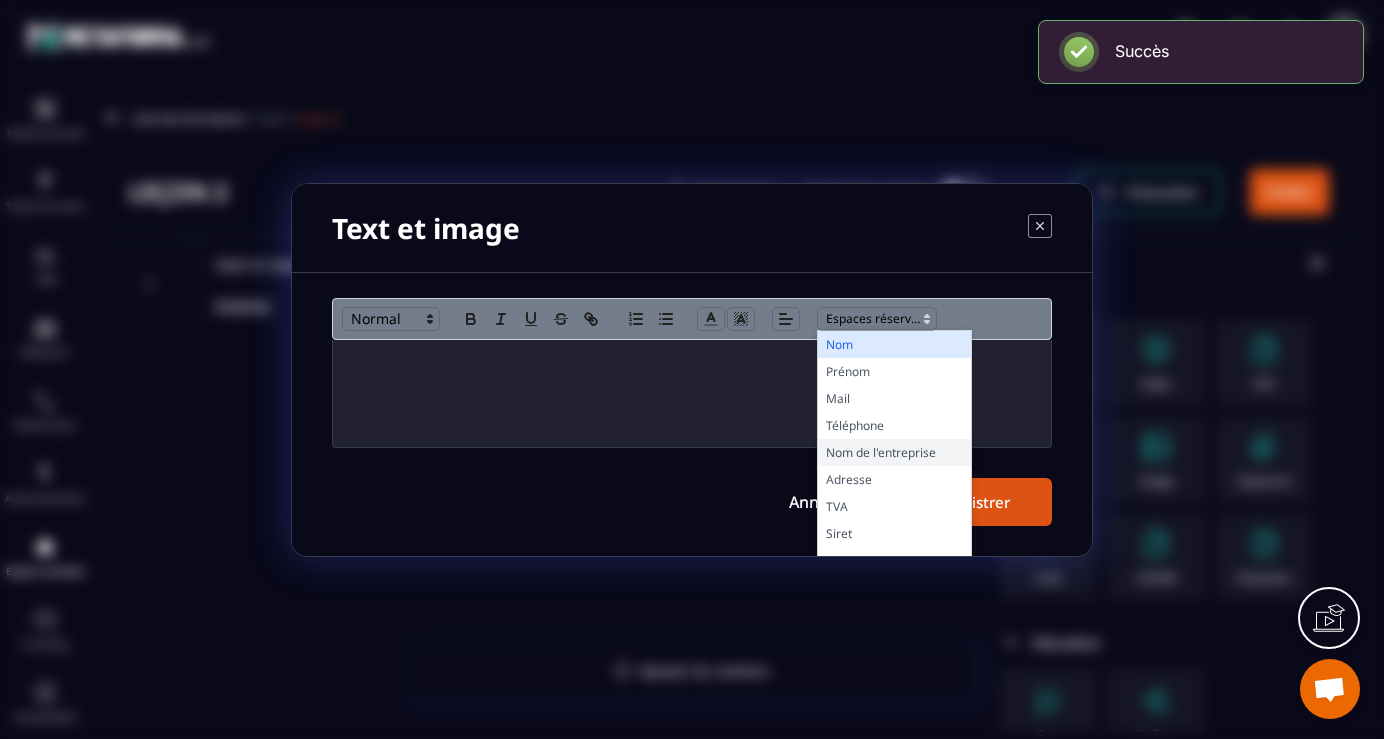 click at bounding box center [894, 452] 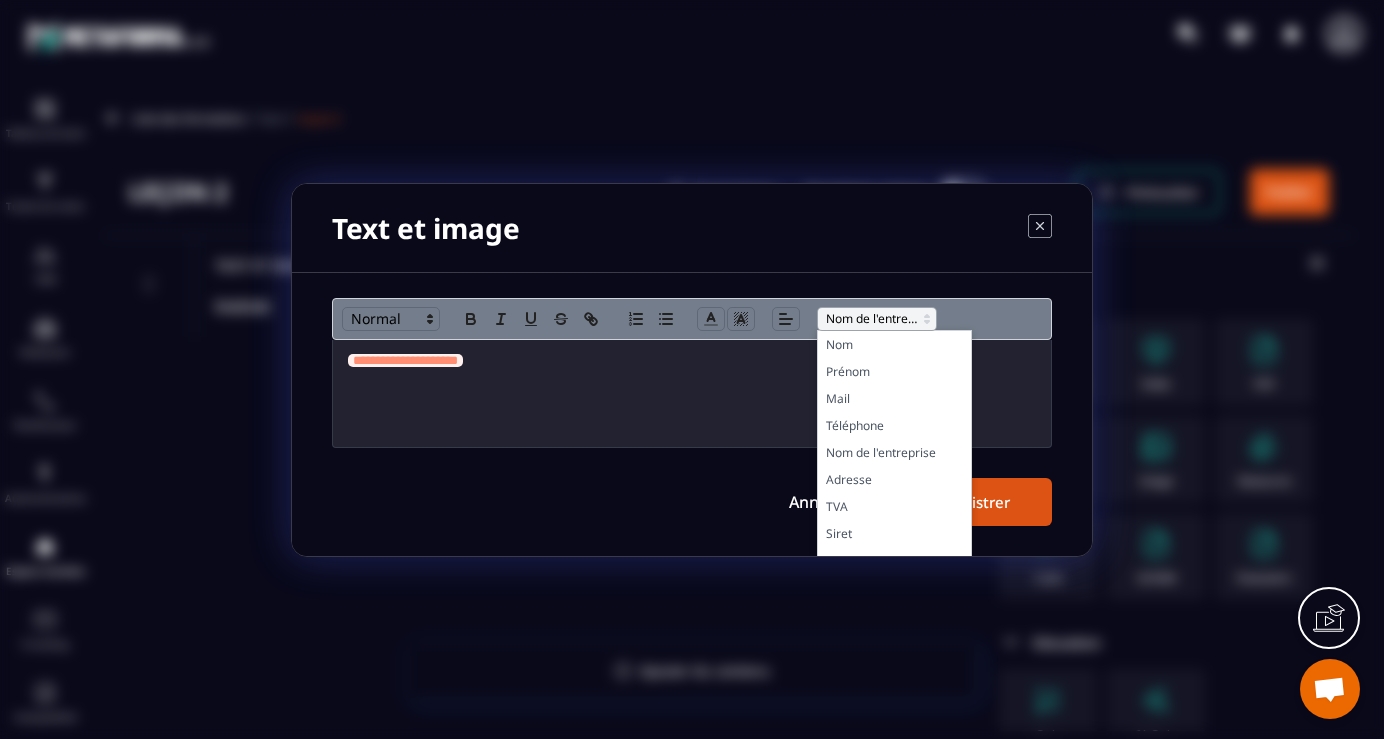 click 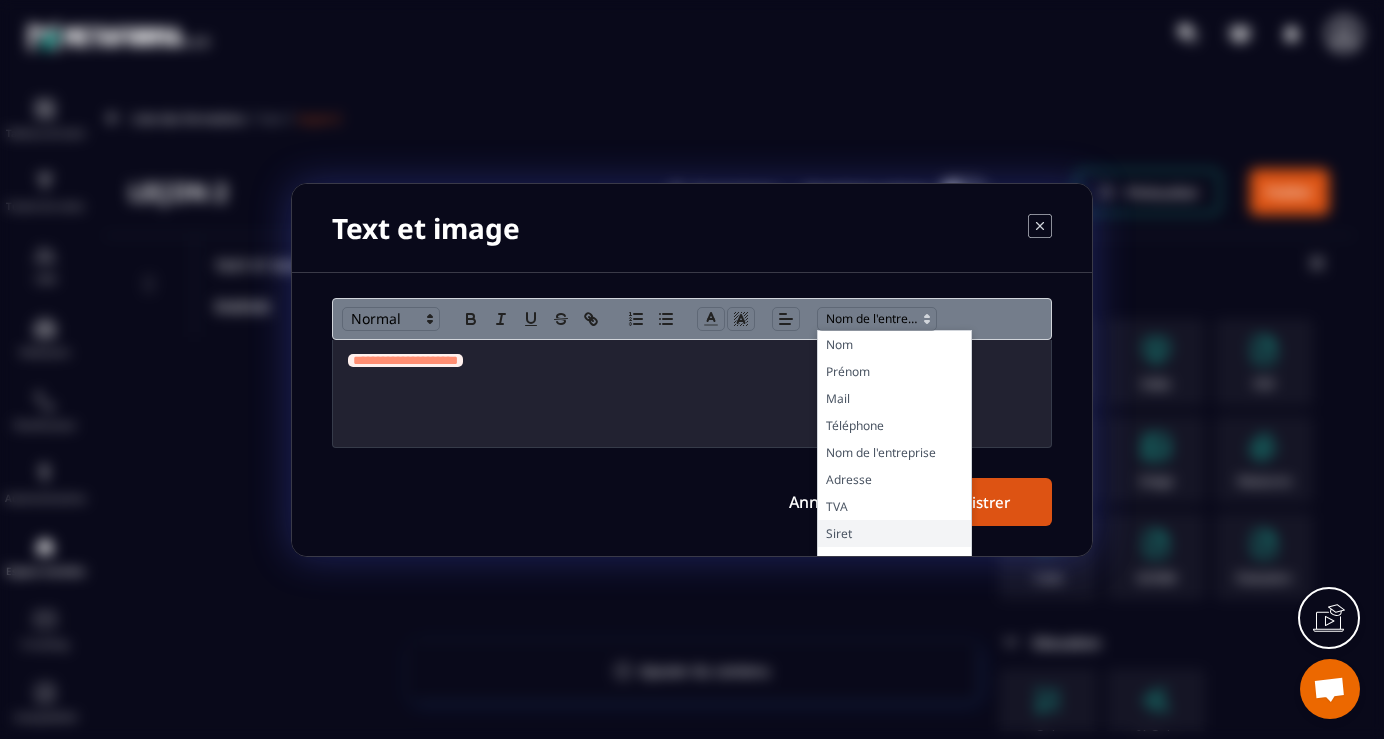 click at bounding box center (894, 533) 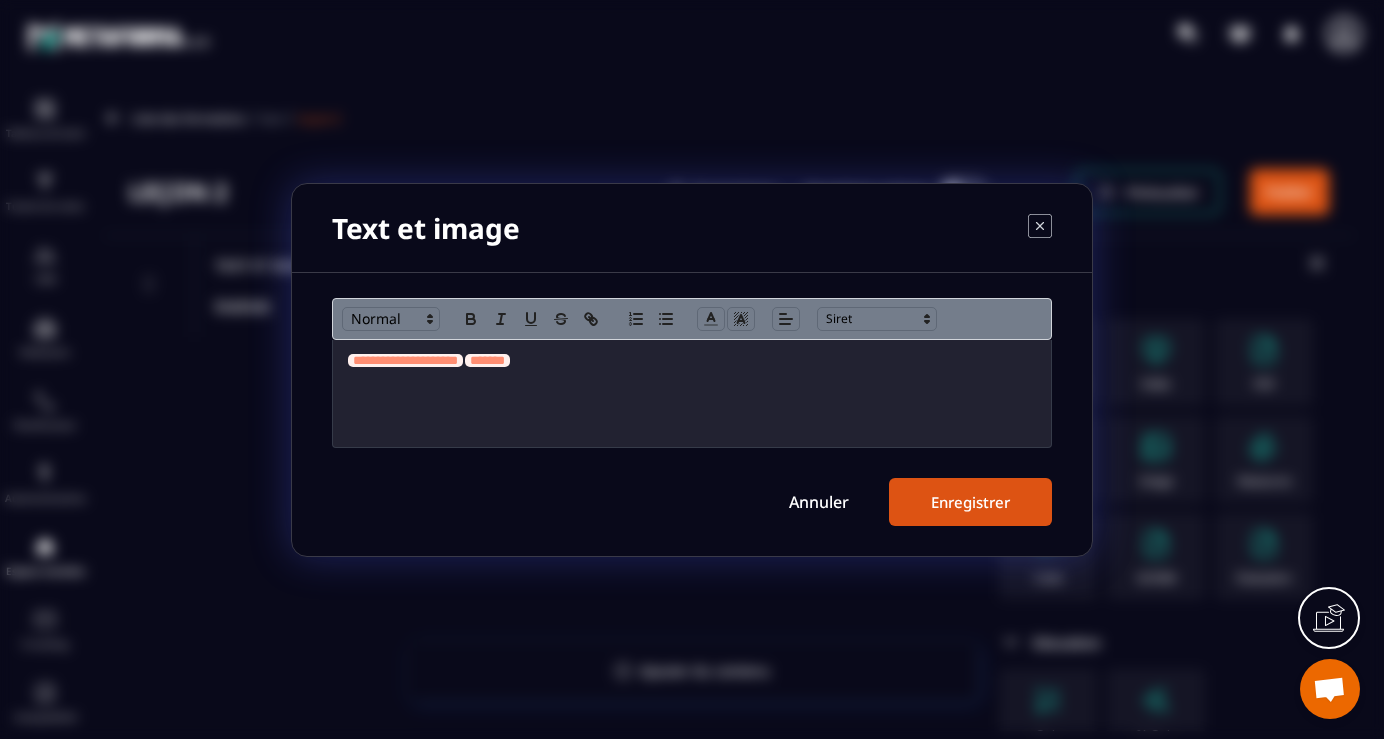 click on "Enregistrer" at bounding box center (970, 502) 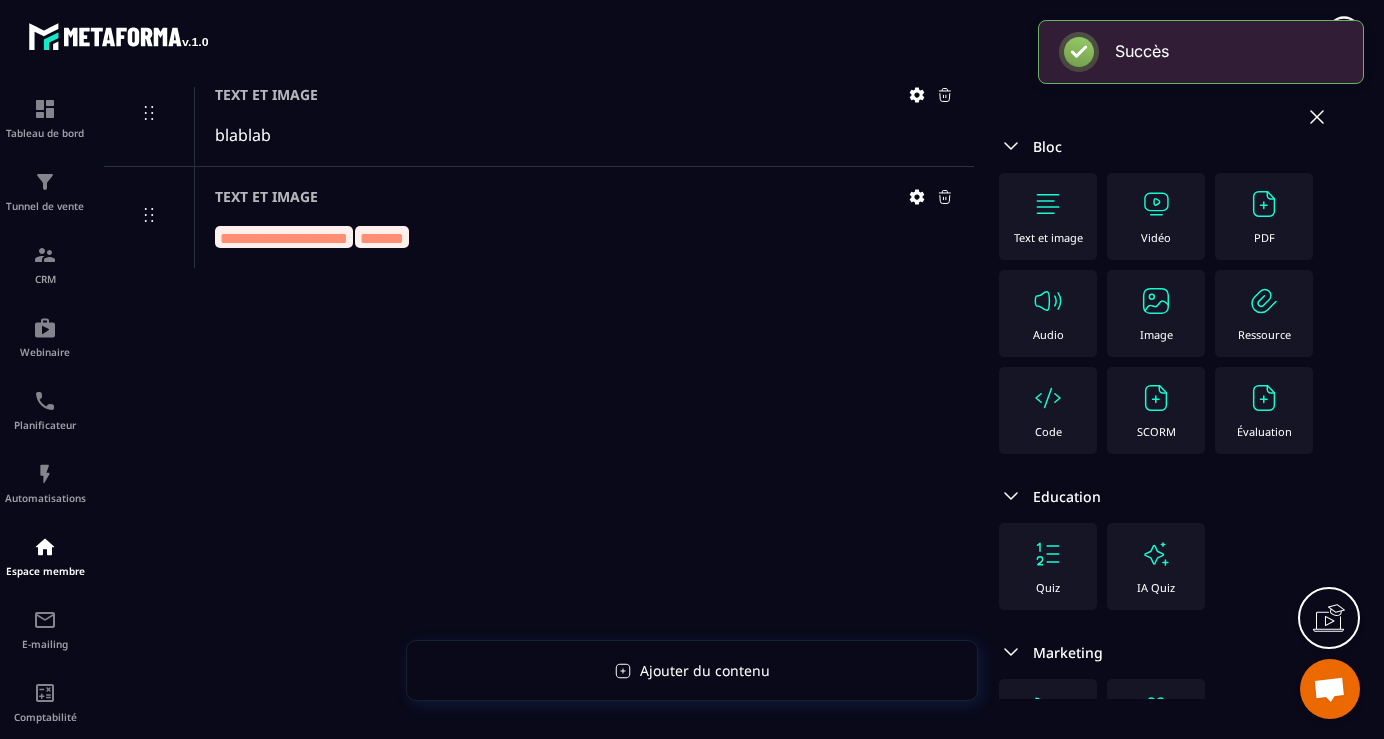 scroll, scrollTop: 174, scrollLeft: 0, axis: vertical 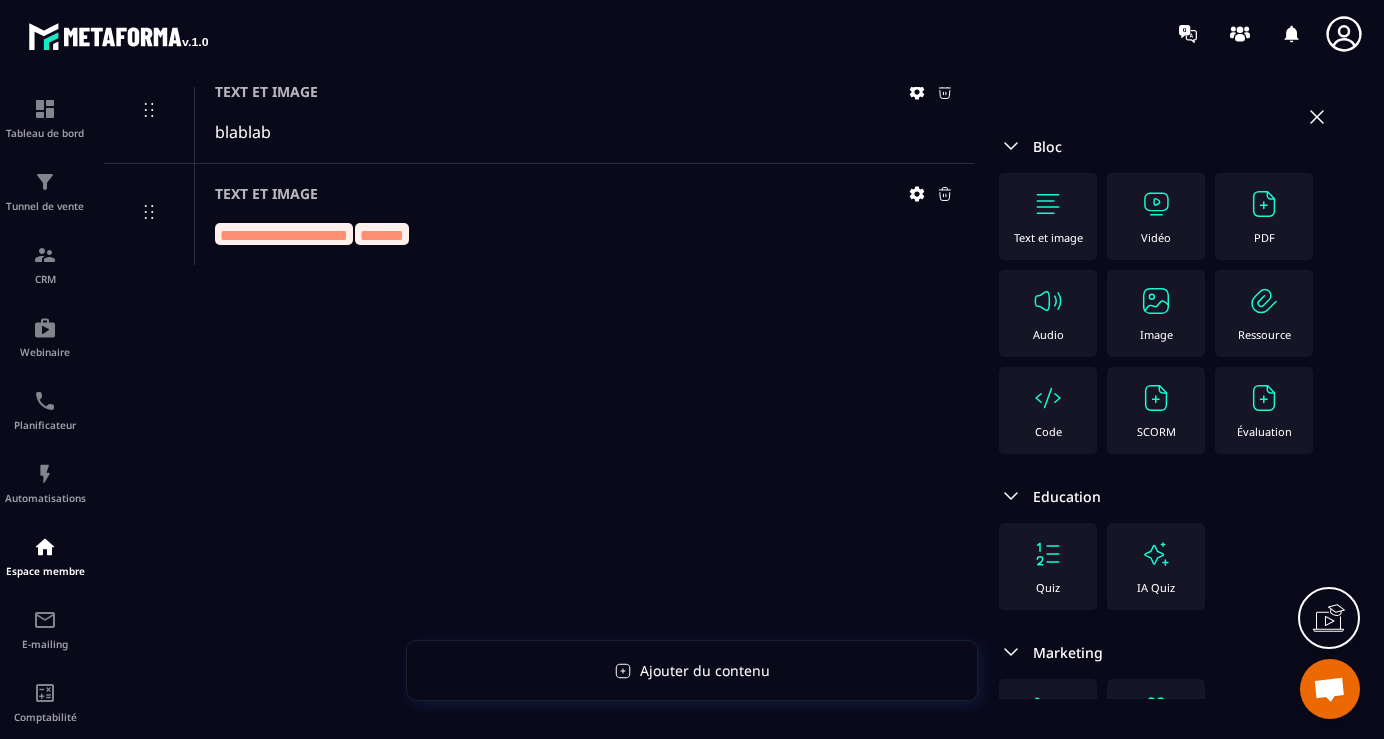 click at bounding box center [1264, 398] 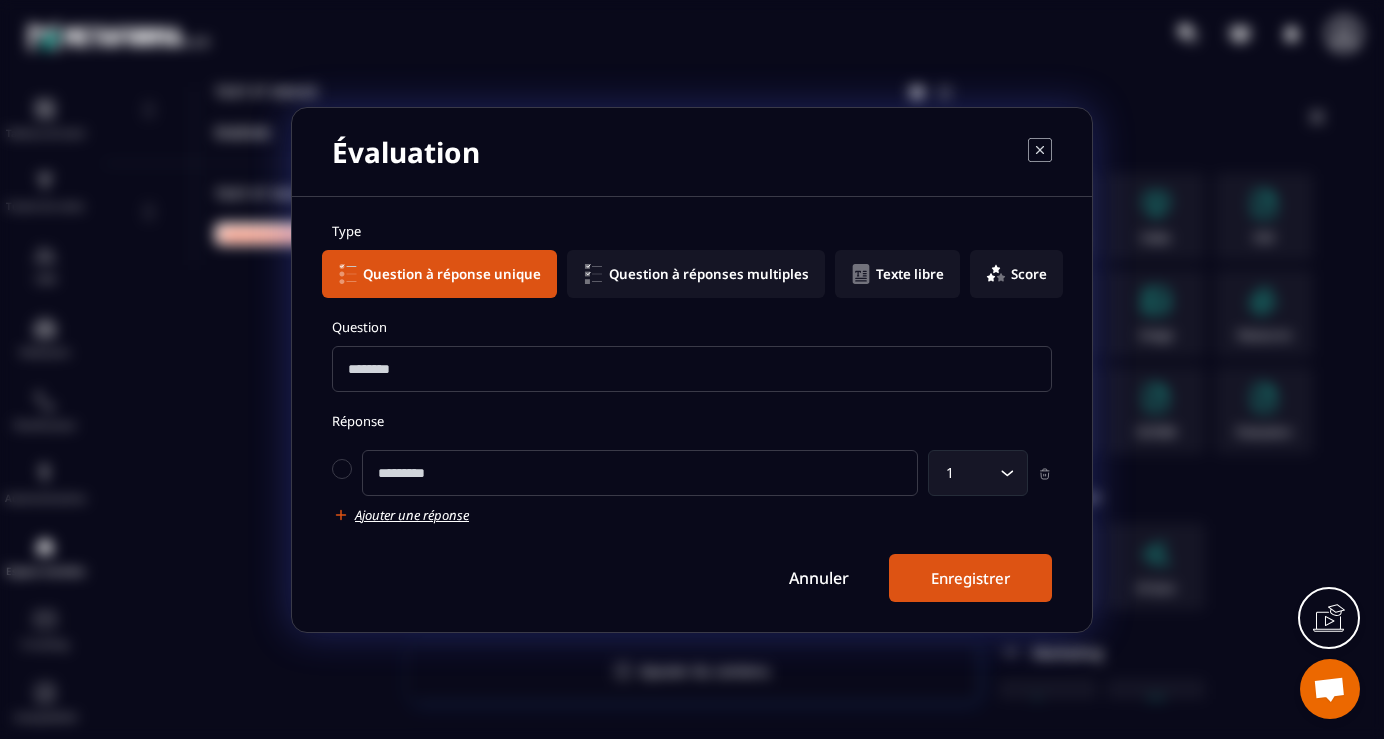 click 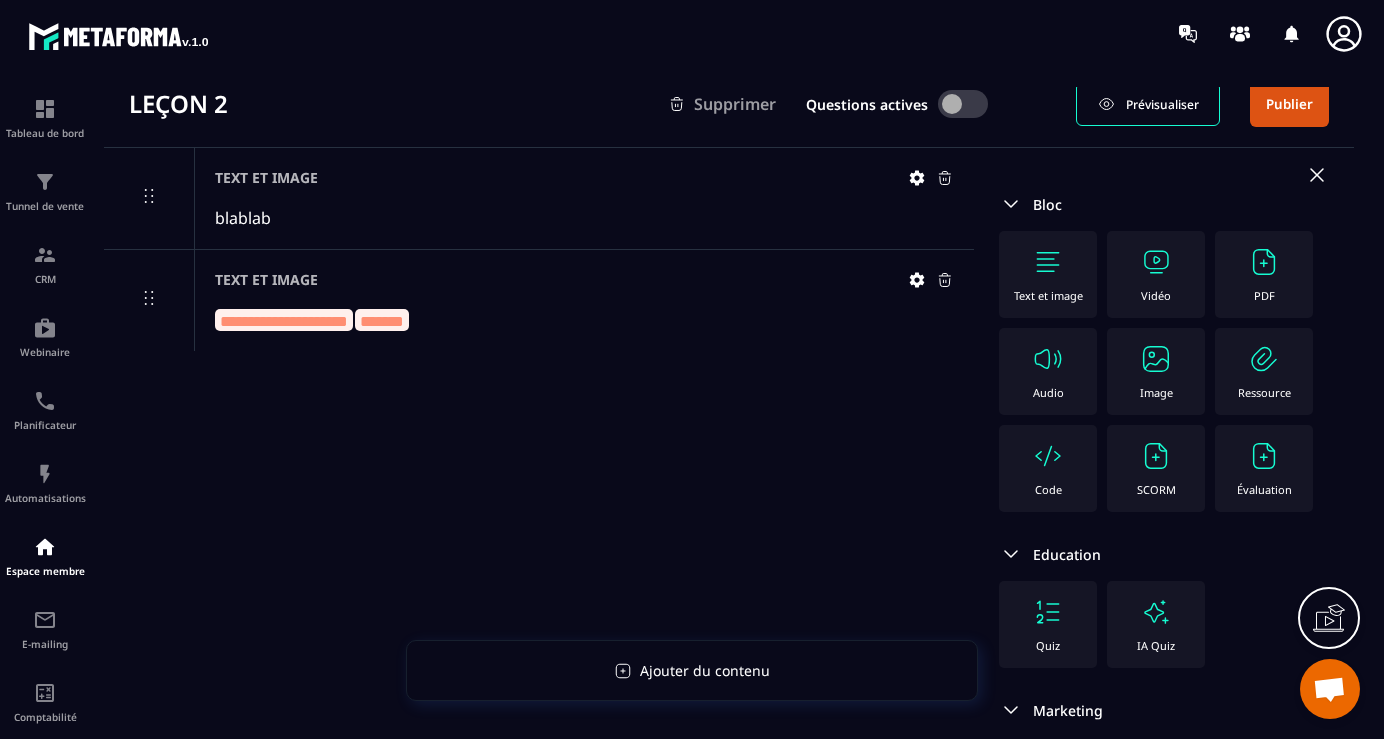 scroll, scrollTop: 0, scrollLeft: 0, axis: both 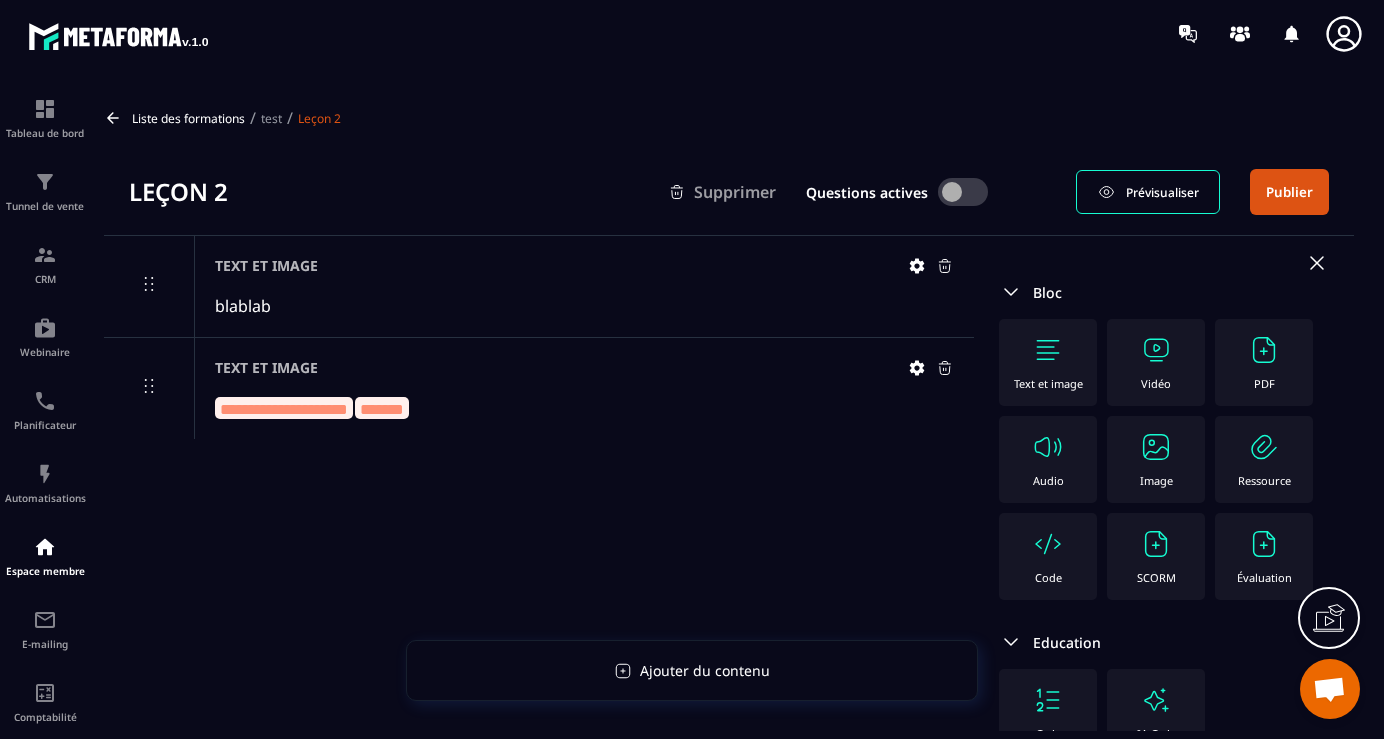 click on "test" at bounding box center [271, 118] 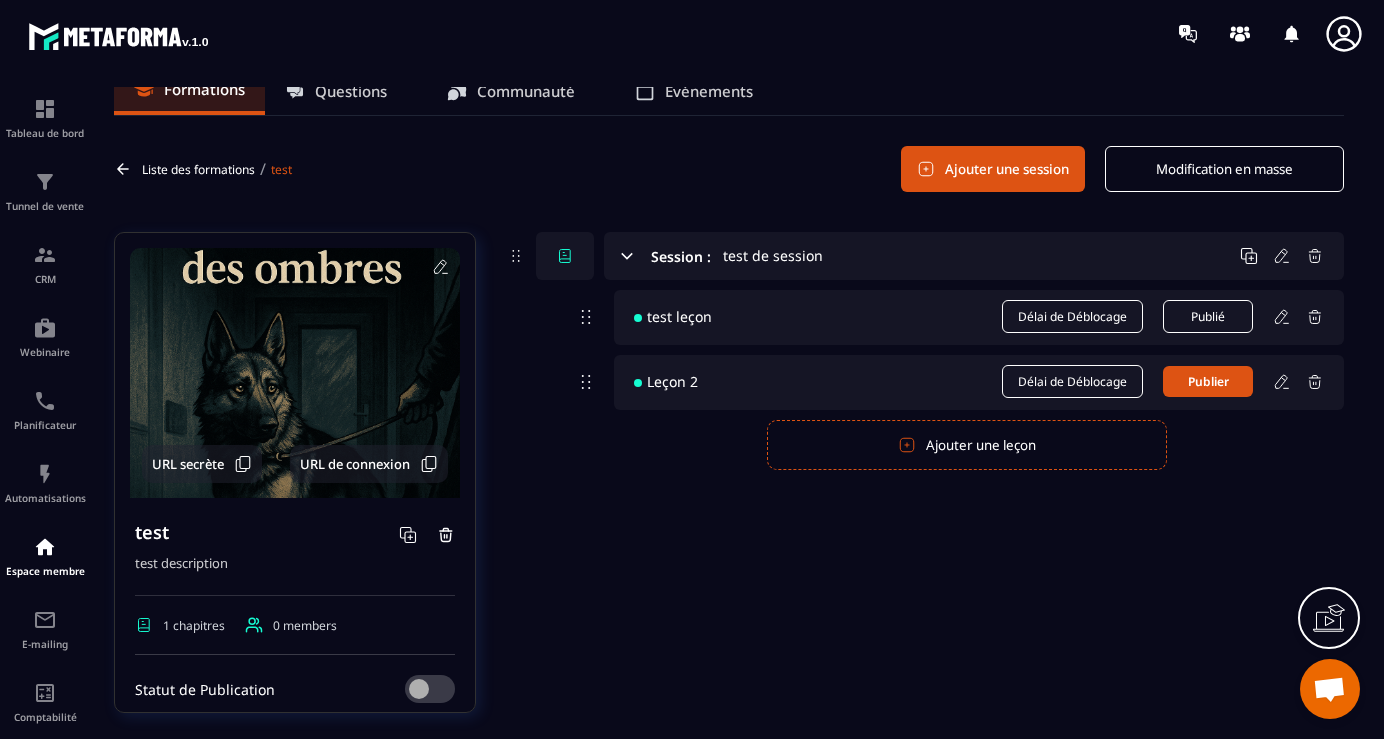 scroll, scrollTop: 28, scrollLeft: 0, axis: vertical 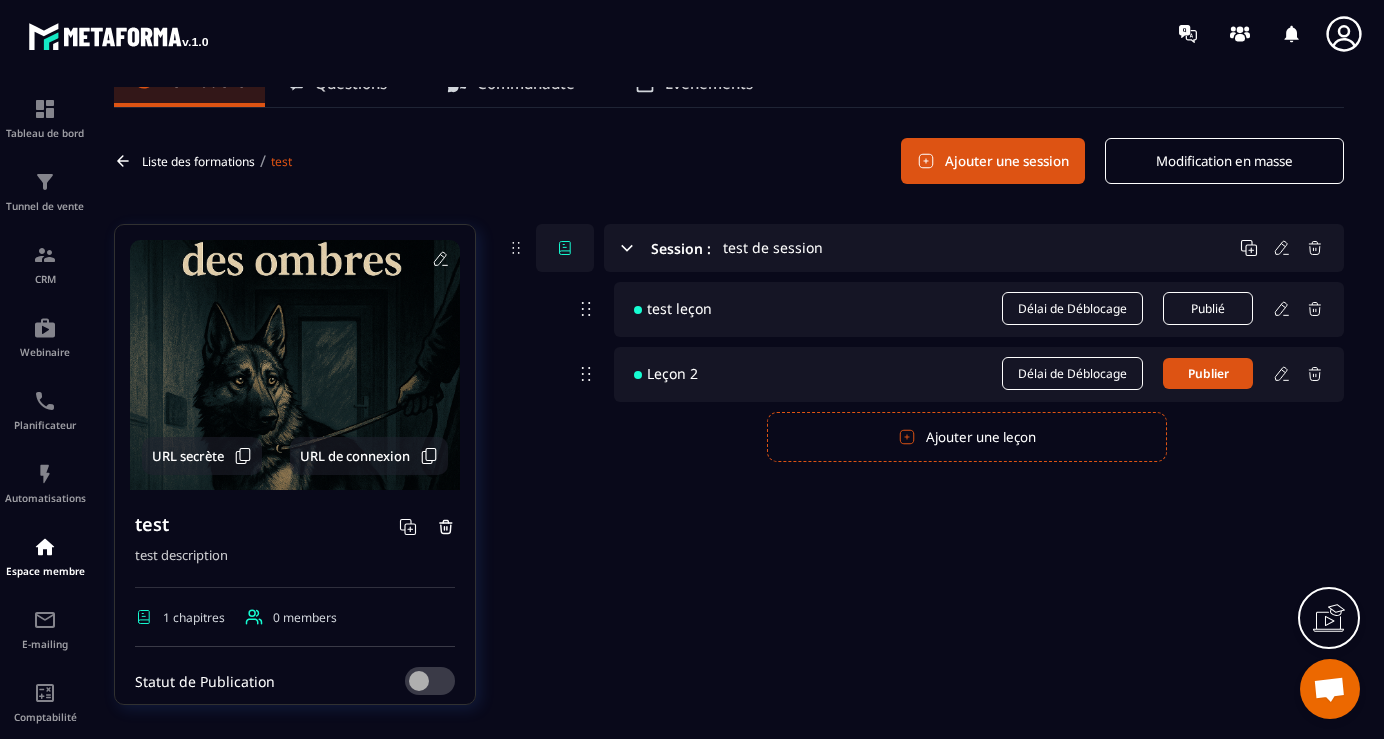 click on "Publier" at bounding box center (1208, 373) 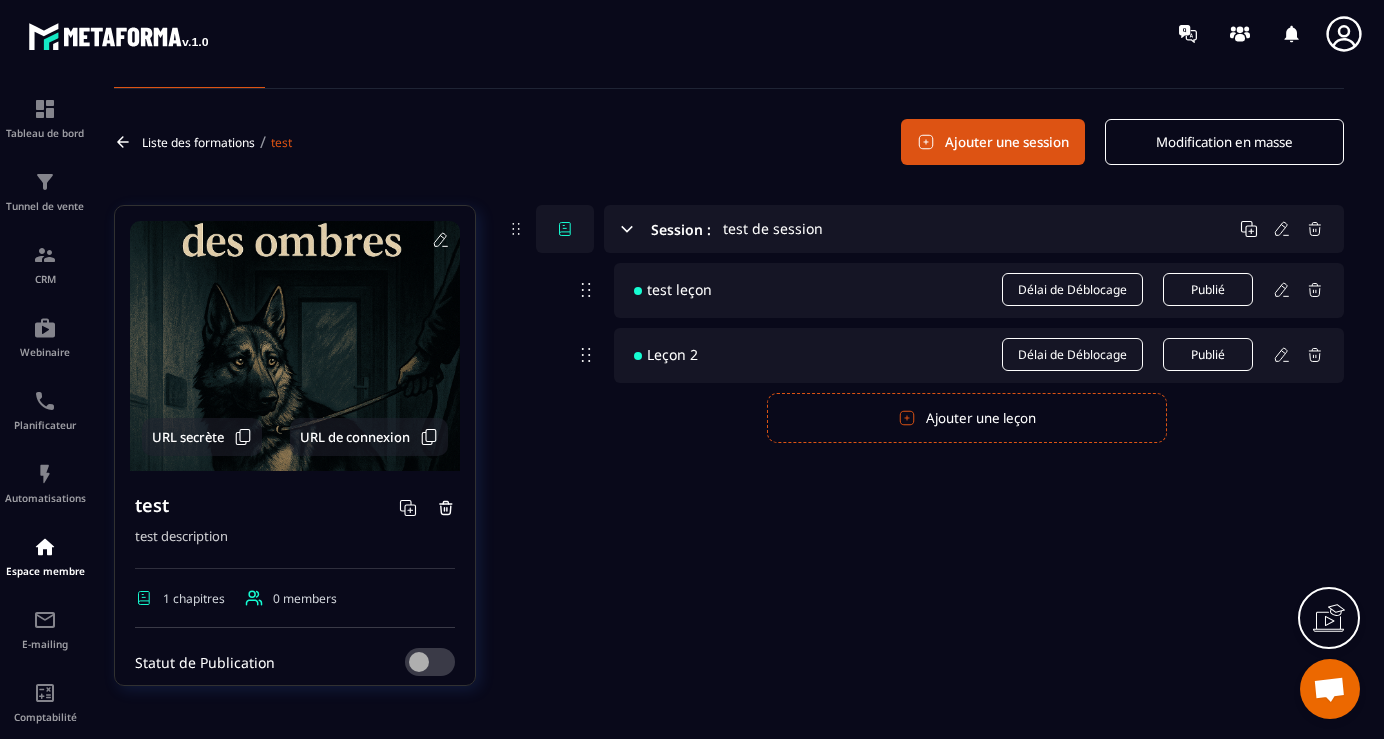 scroll, scrollTop: 52, scrollLeft: 0, axis: vertical 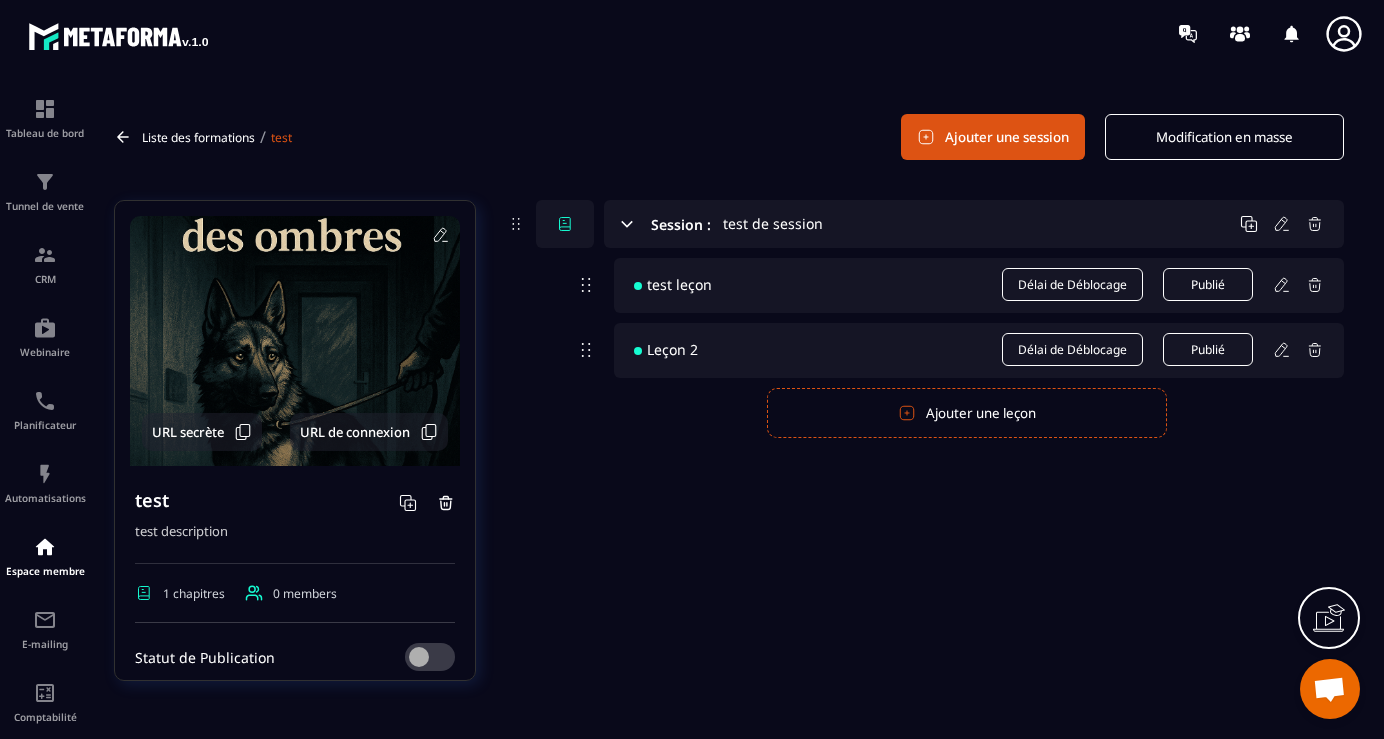 click 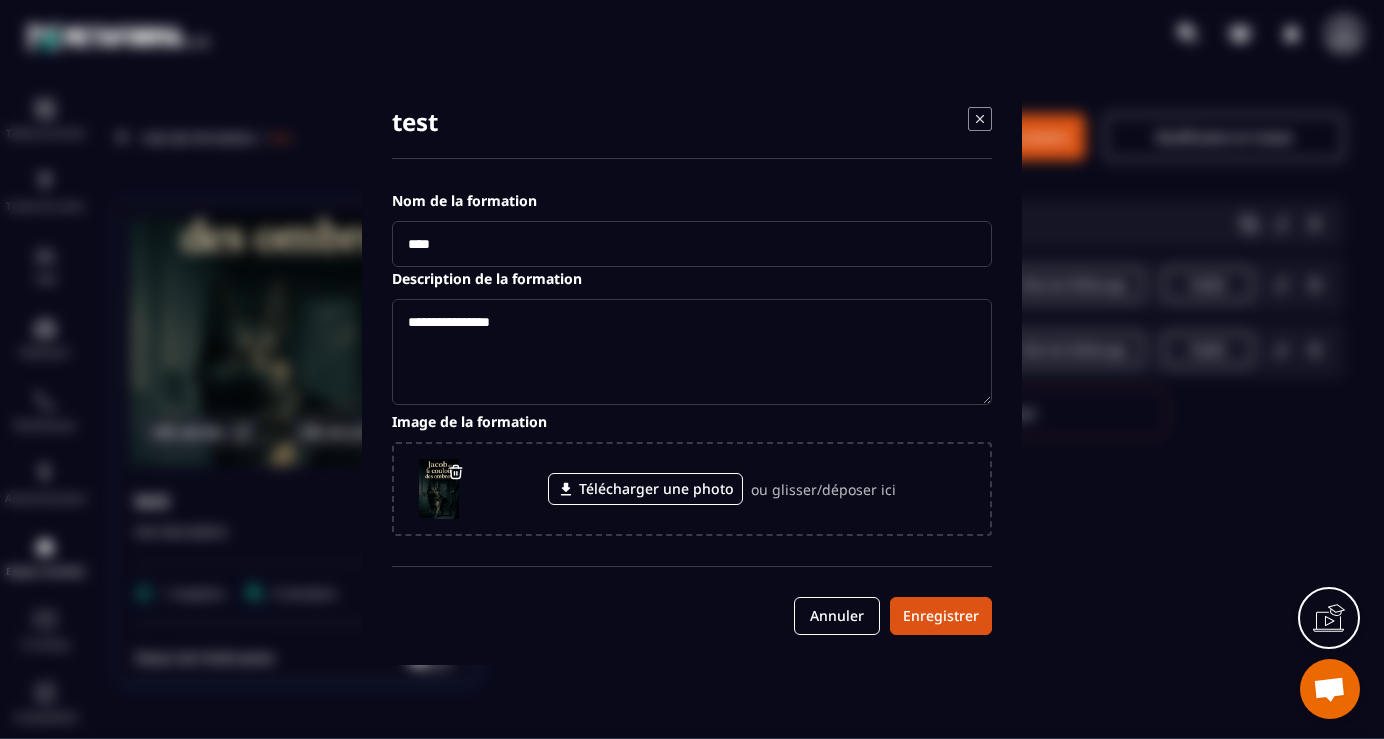 scroll, scrollTop: 1, scrollLeft: 0, axis: vertical 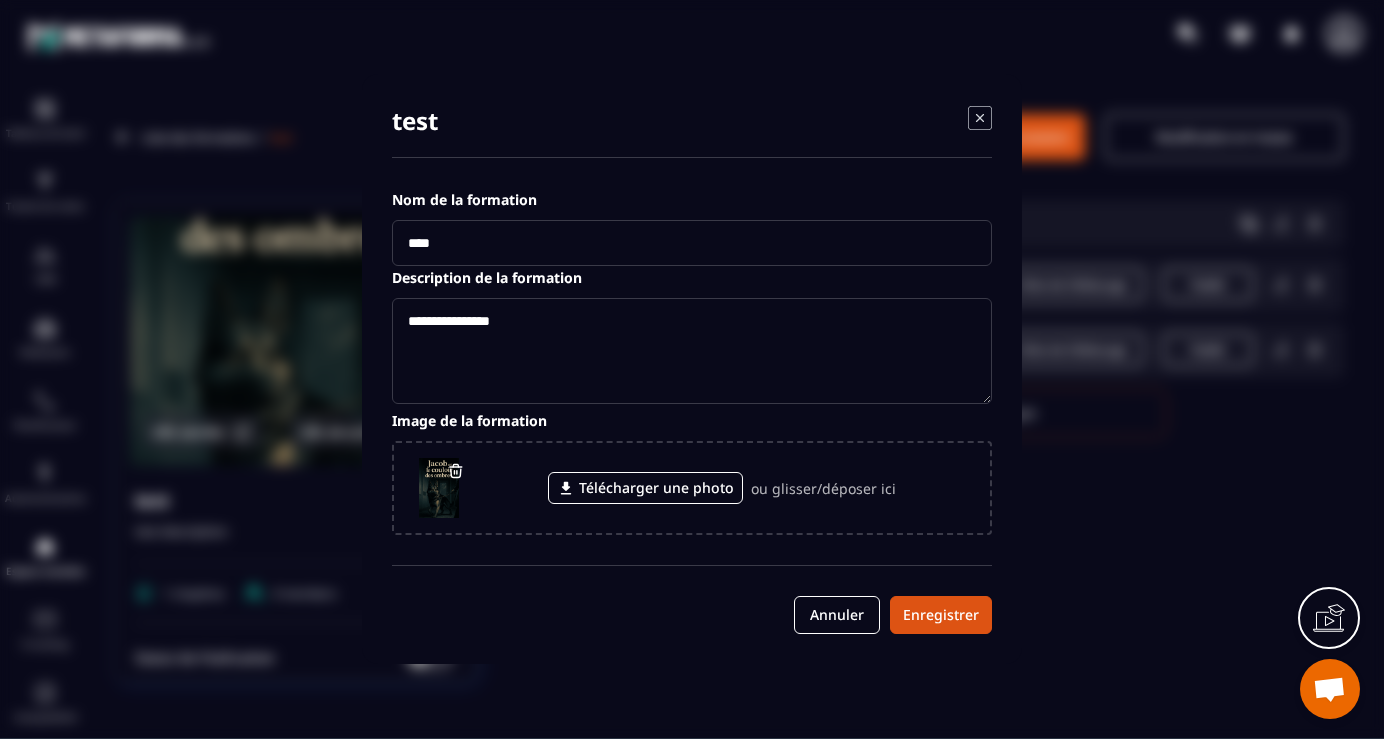 click 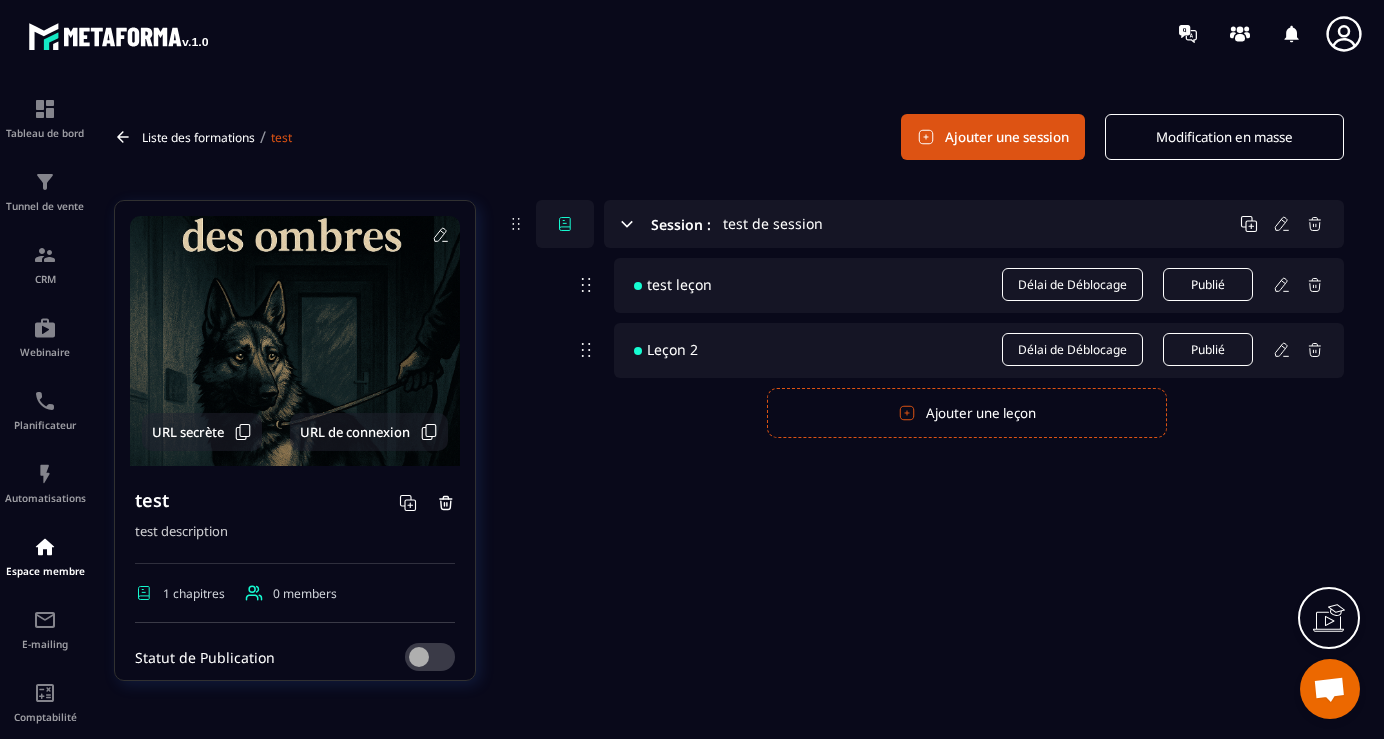click on "Session : test de session  test leçon Délai de Déblocage  Publié  Leçon 2 Délai de Déblocage  Publié Publier  Annuler  Ajouter une leçon" 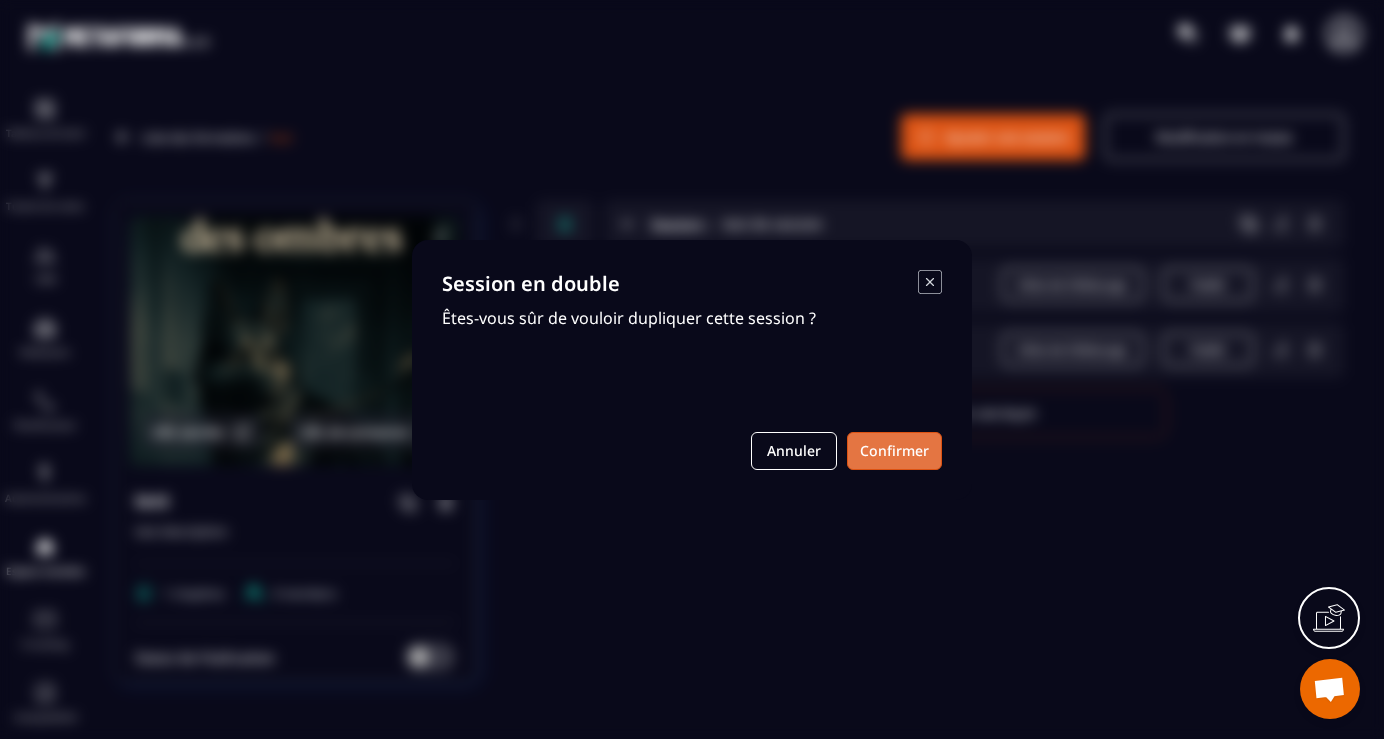 click on "Confirmer" at bounding box center (894, 451) 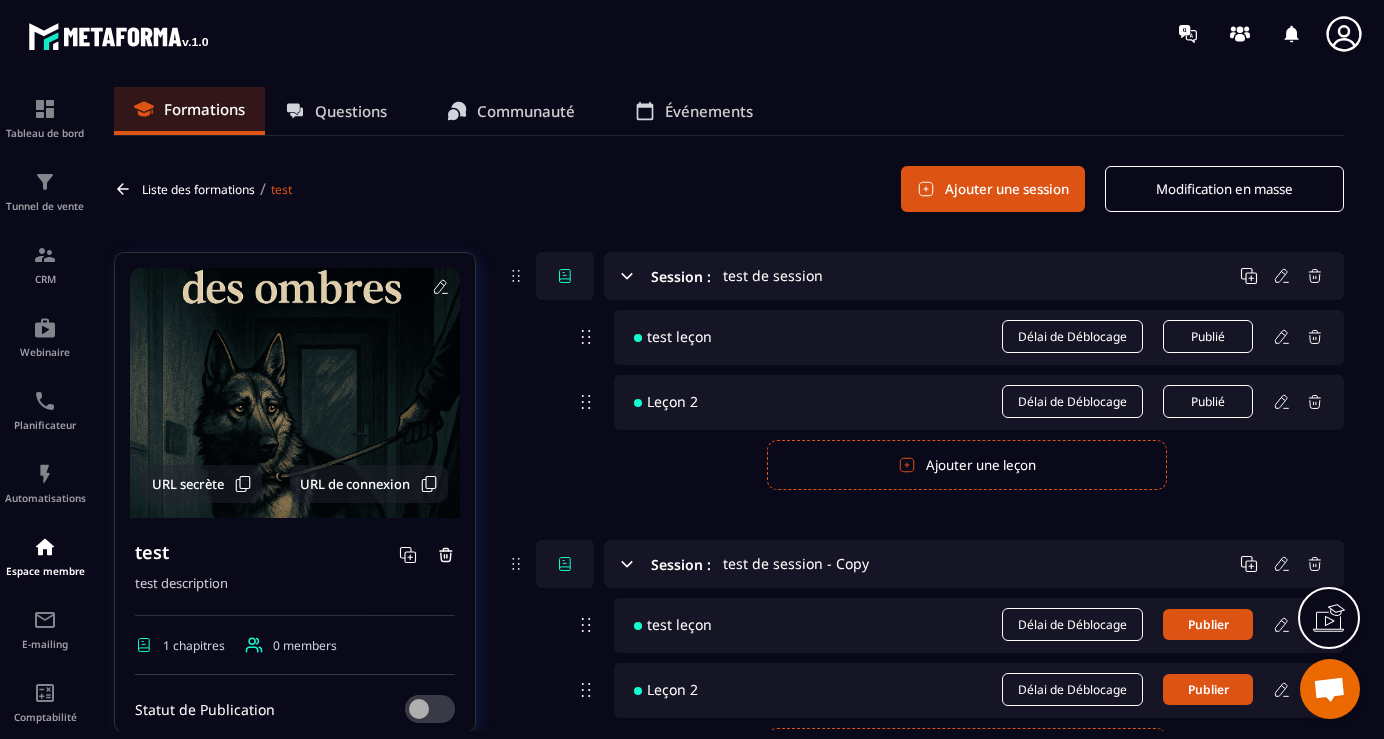scroll, scrollTop: 115, scrollLeft: 0, axis: vertical 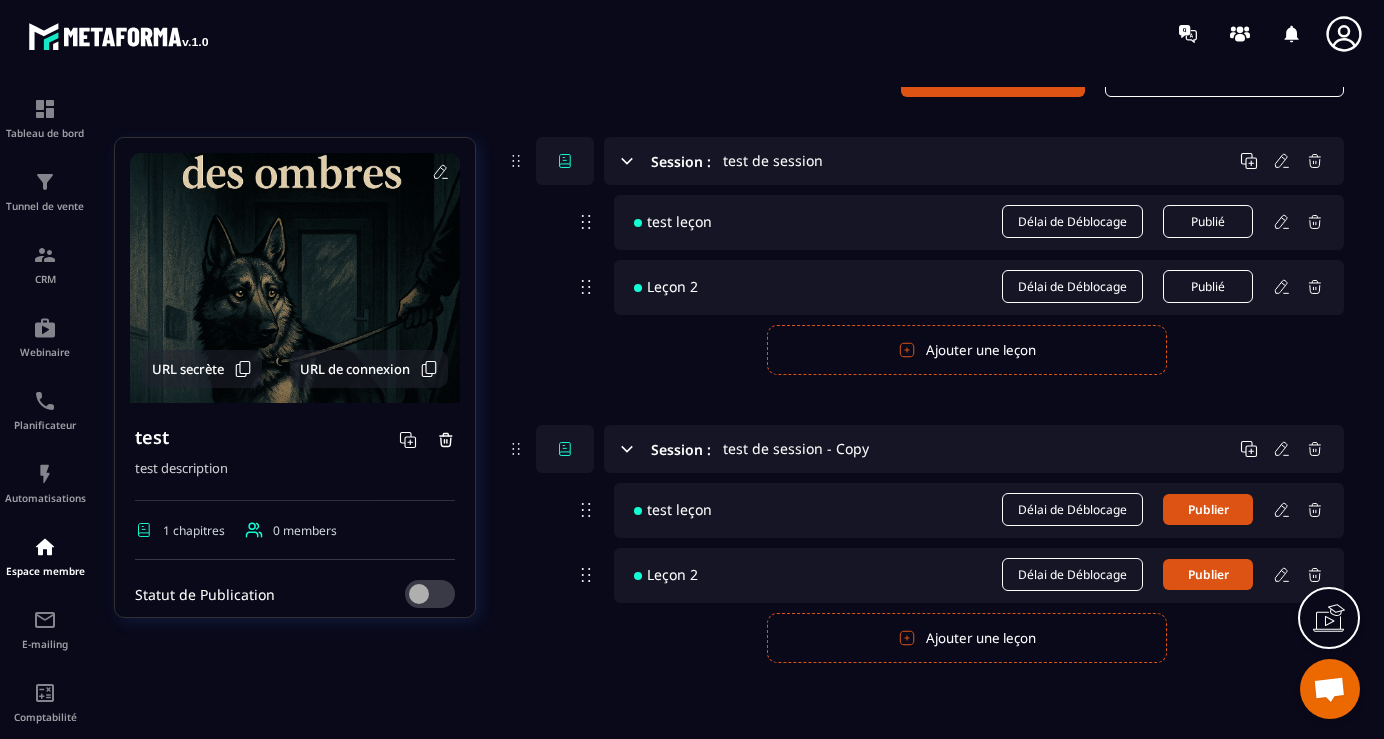 click on "1 chapitres" at bounding box center [194, 530] 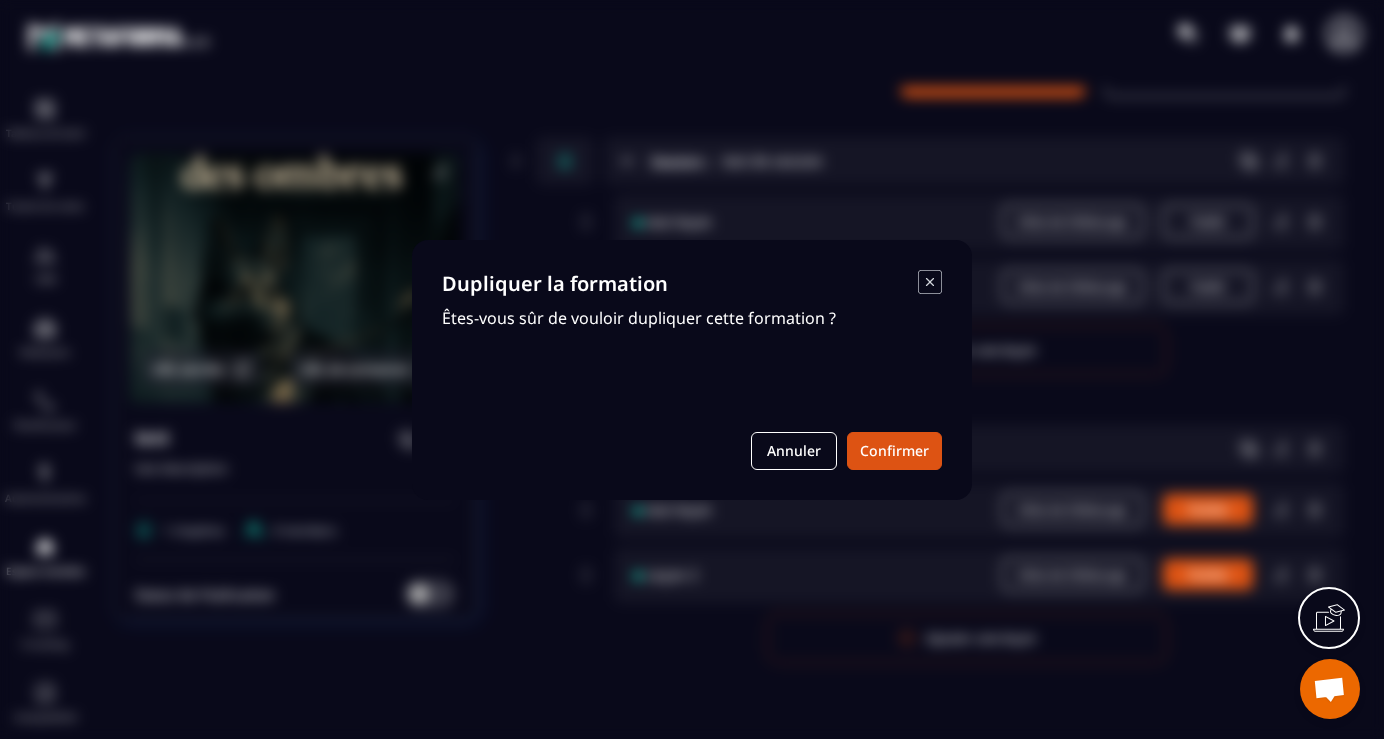 click 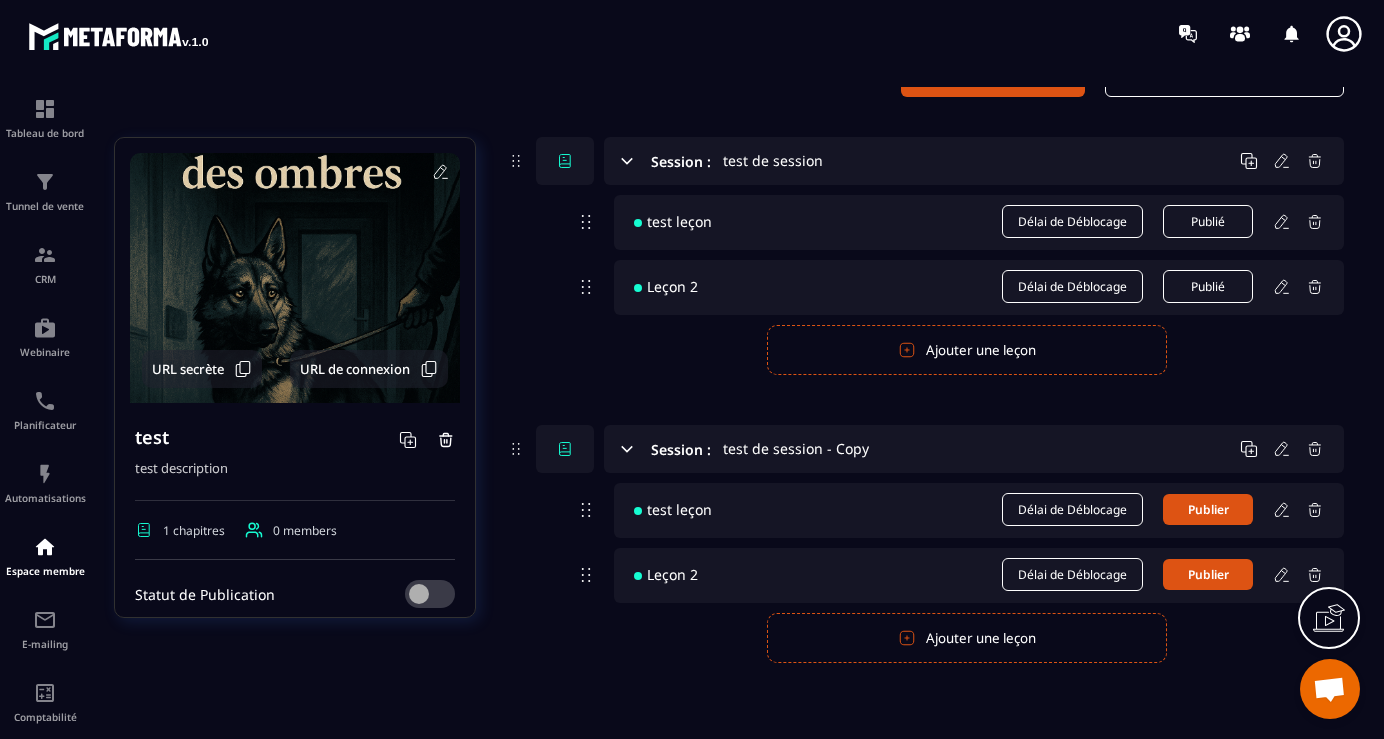 scroll, scrollTop: 0, scrollLeft: 0, axis: both 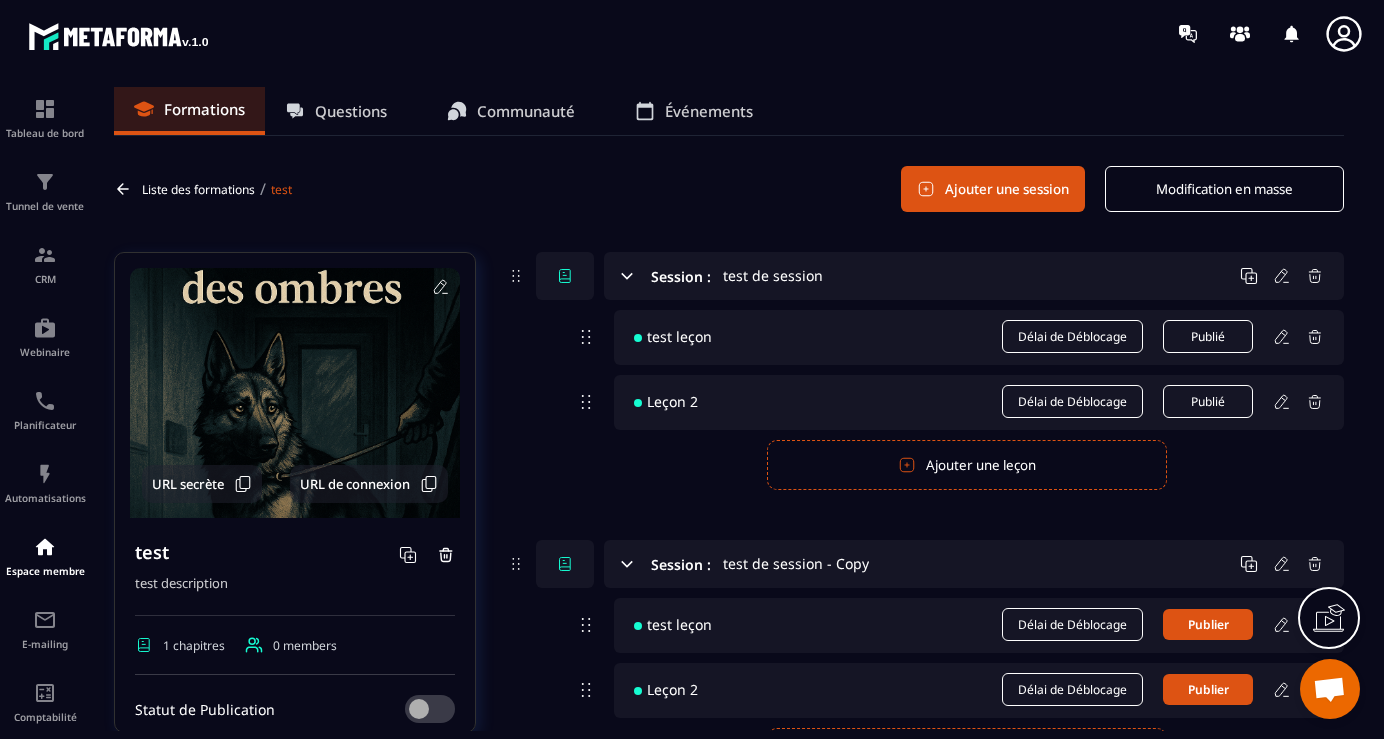 click on "Questions" at bounding box center [351, 111] 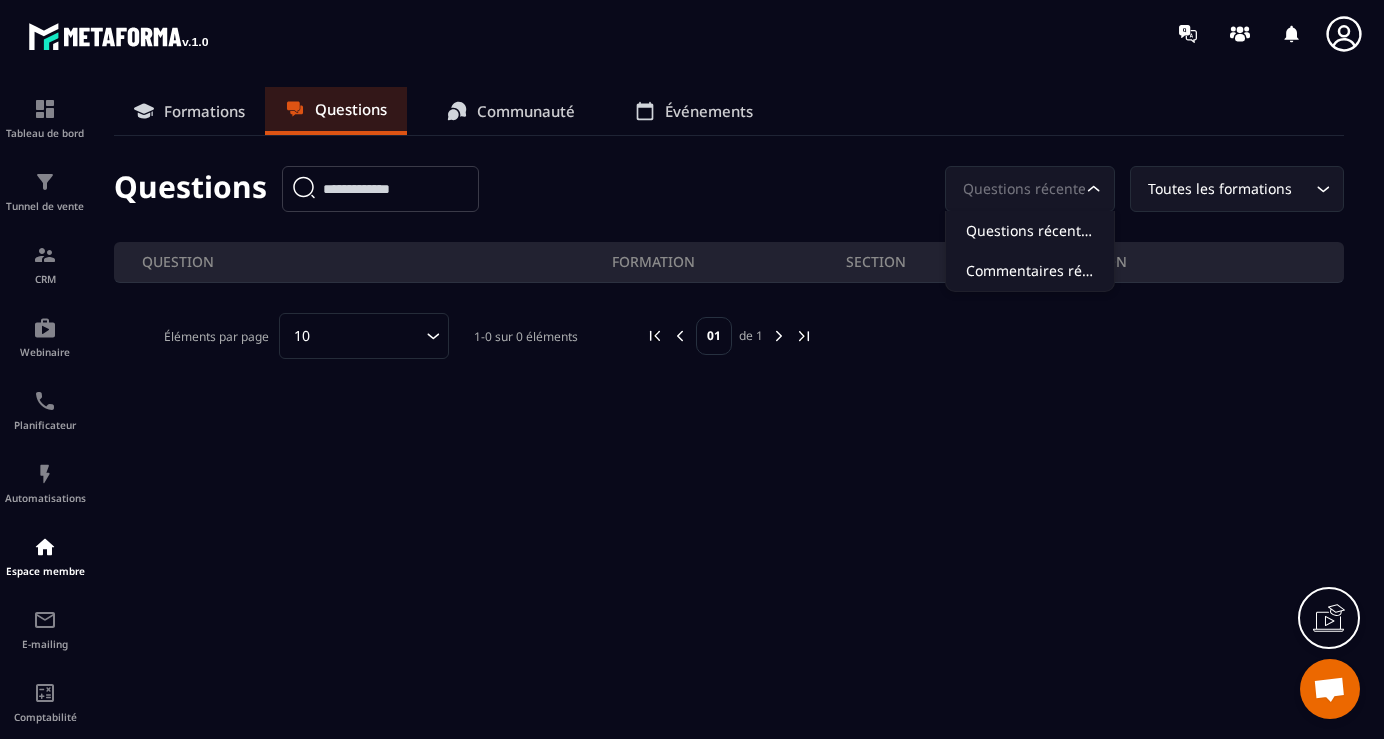 click 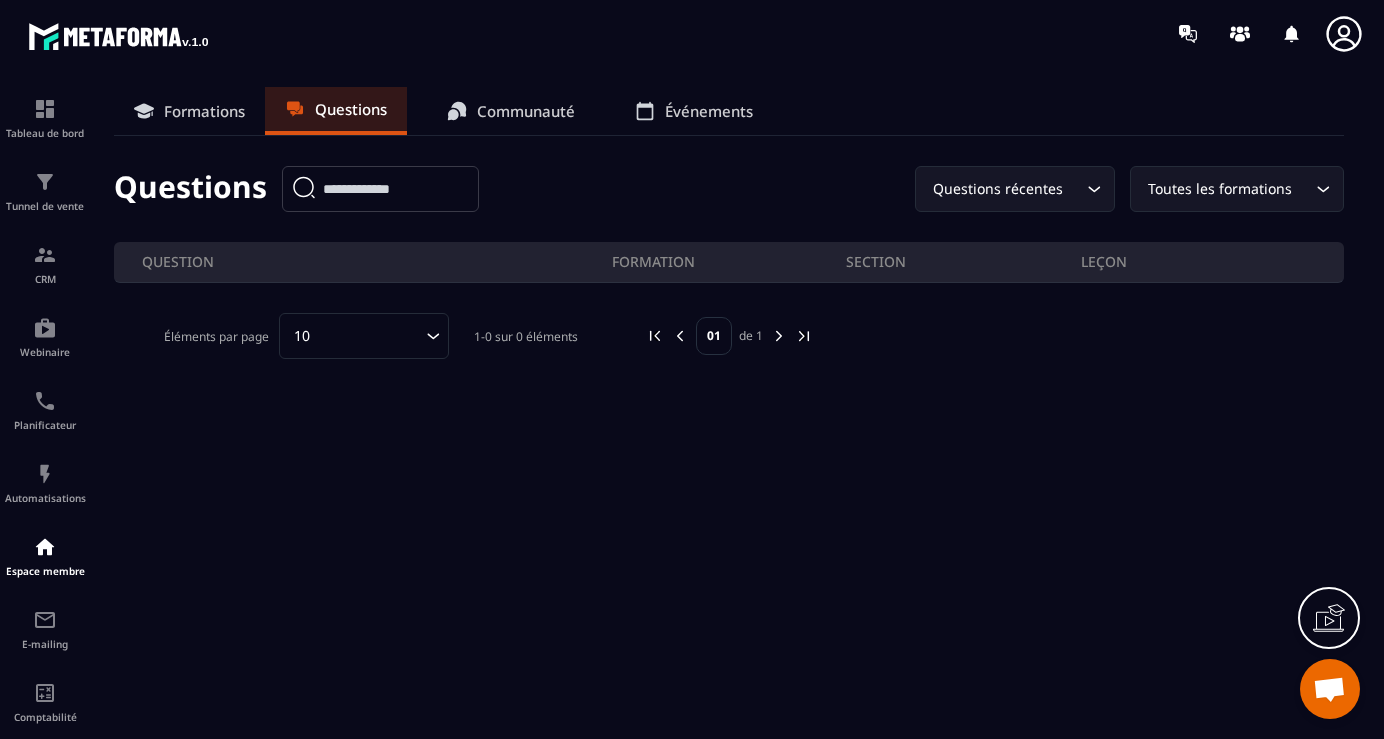 click 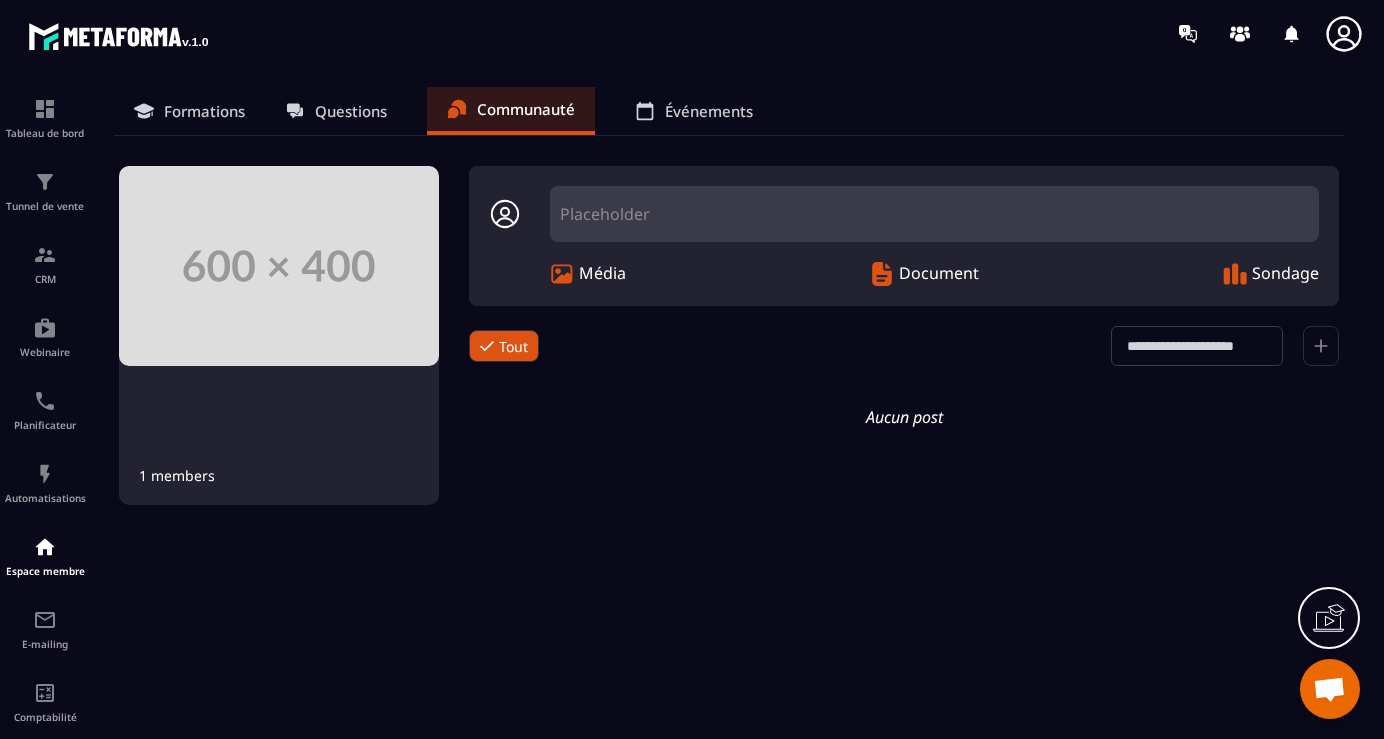 click on "Placeholder" at bounding box center [934, 214] 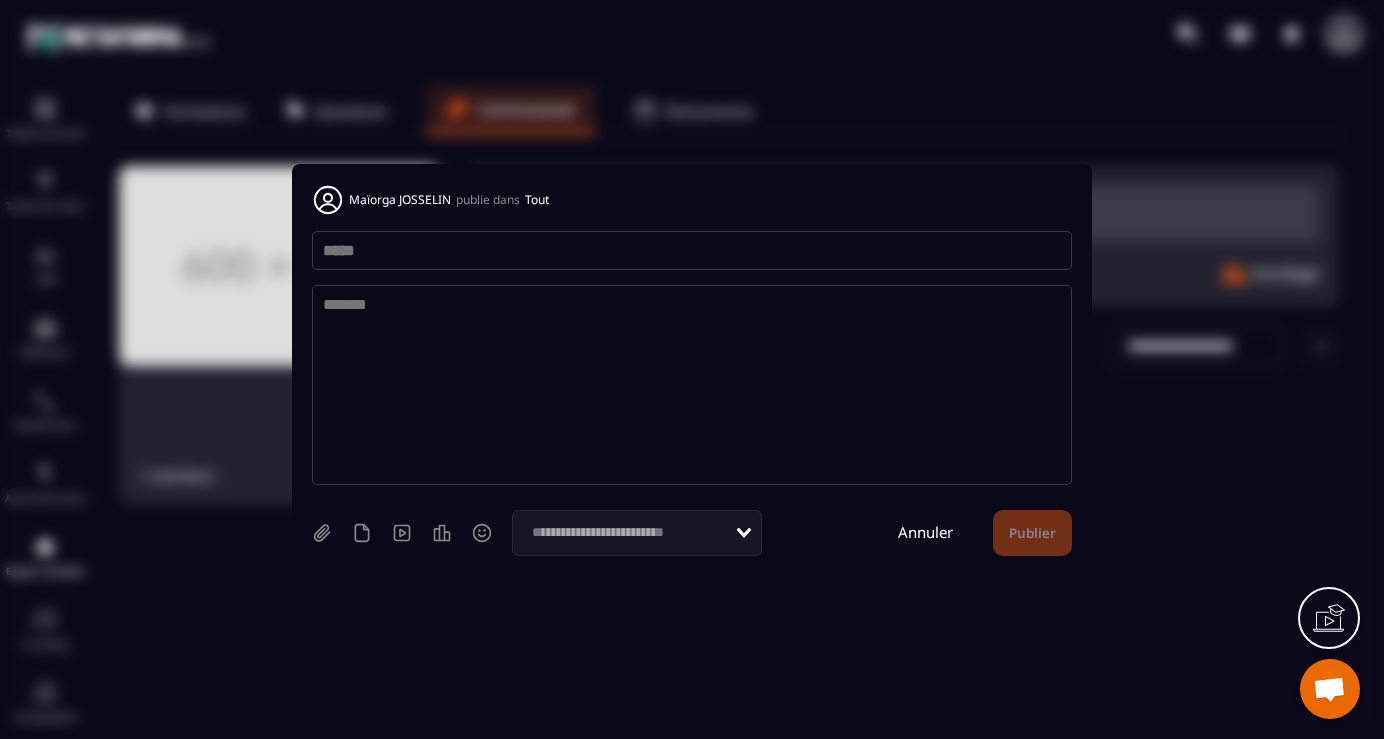 click at bounding box center (692, 250) 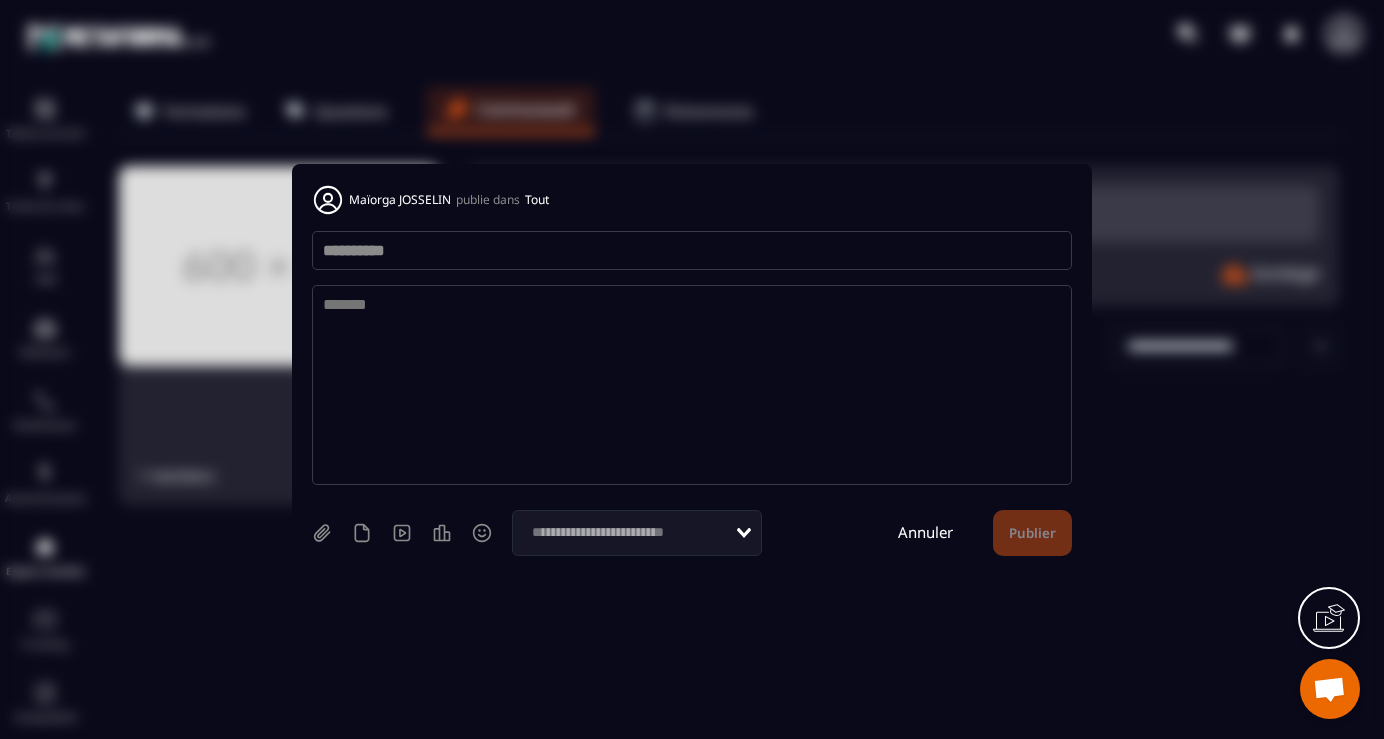 type on "**********" 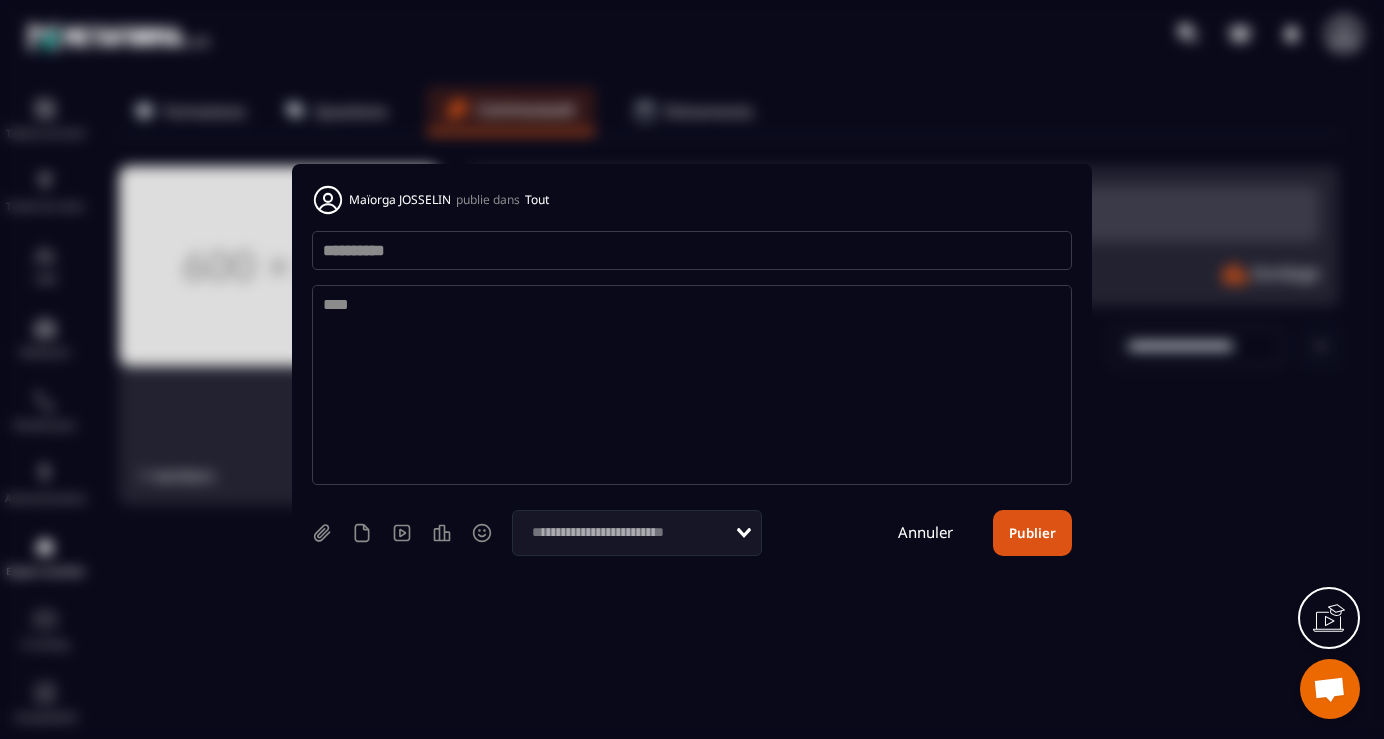 type on "****" 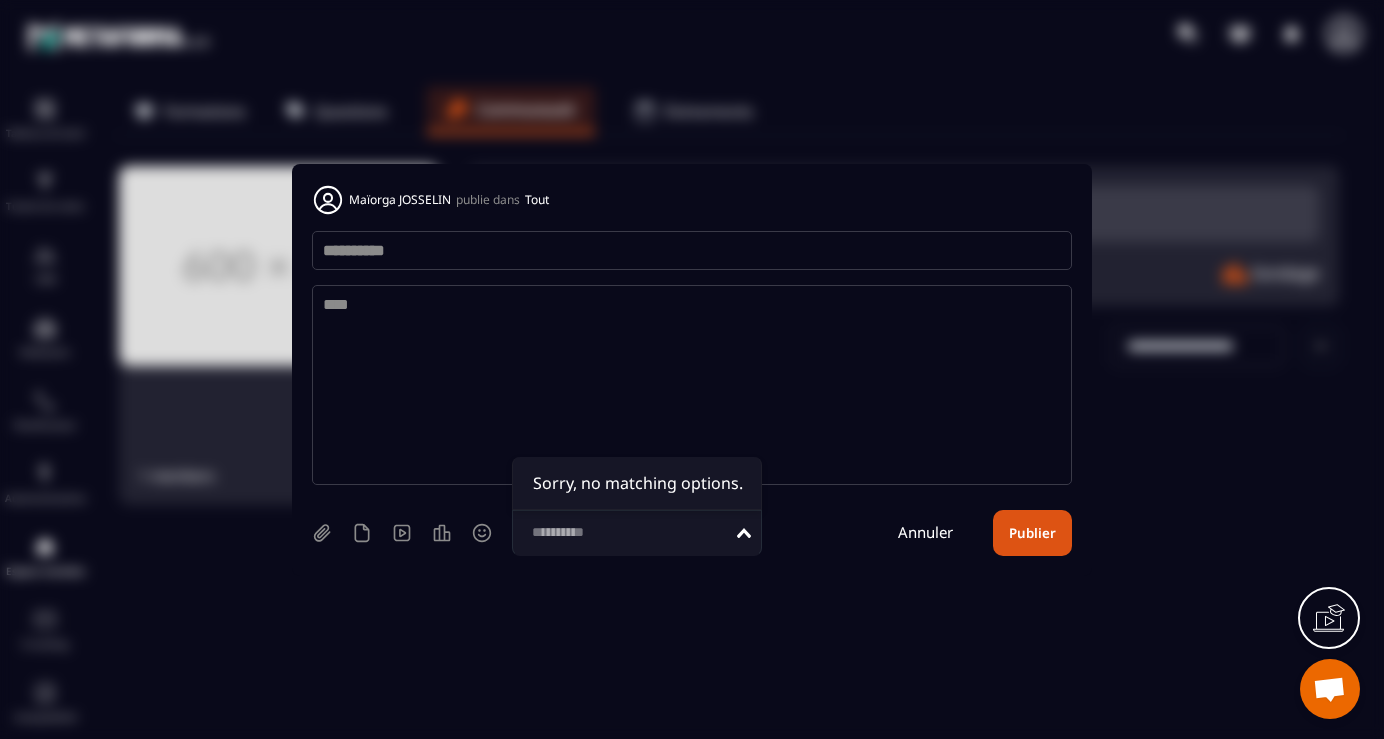 type on "**********" 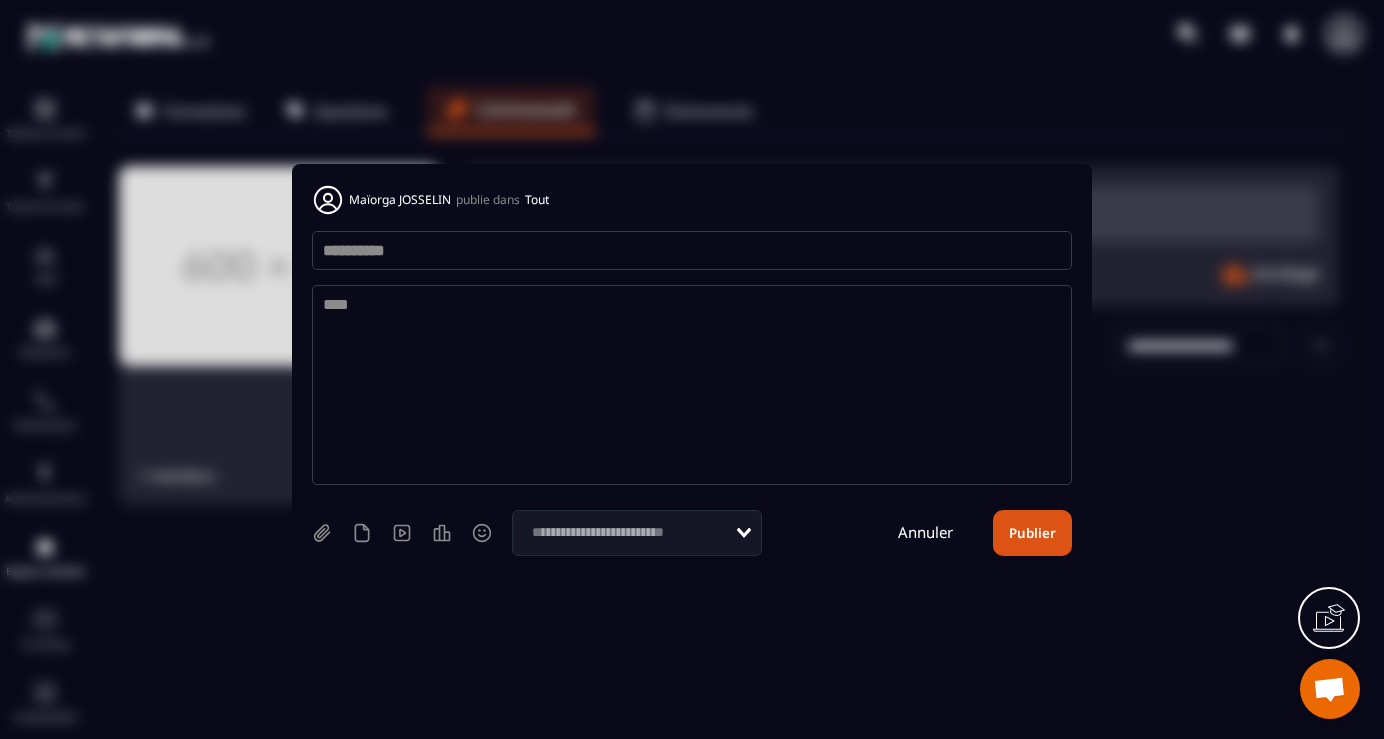 click on "****" at bounding box center (692, 385) 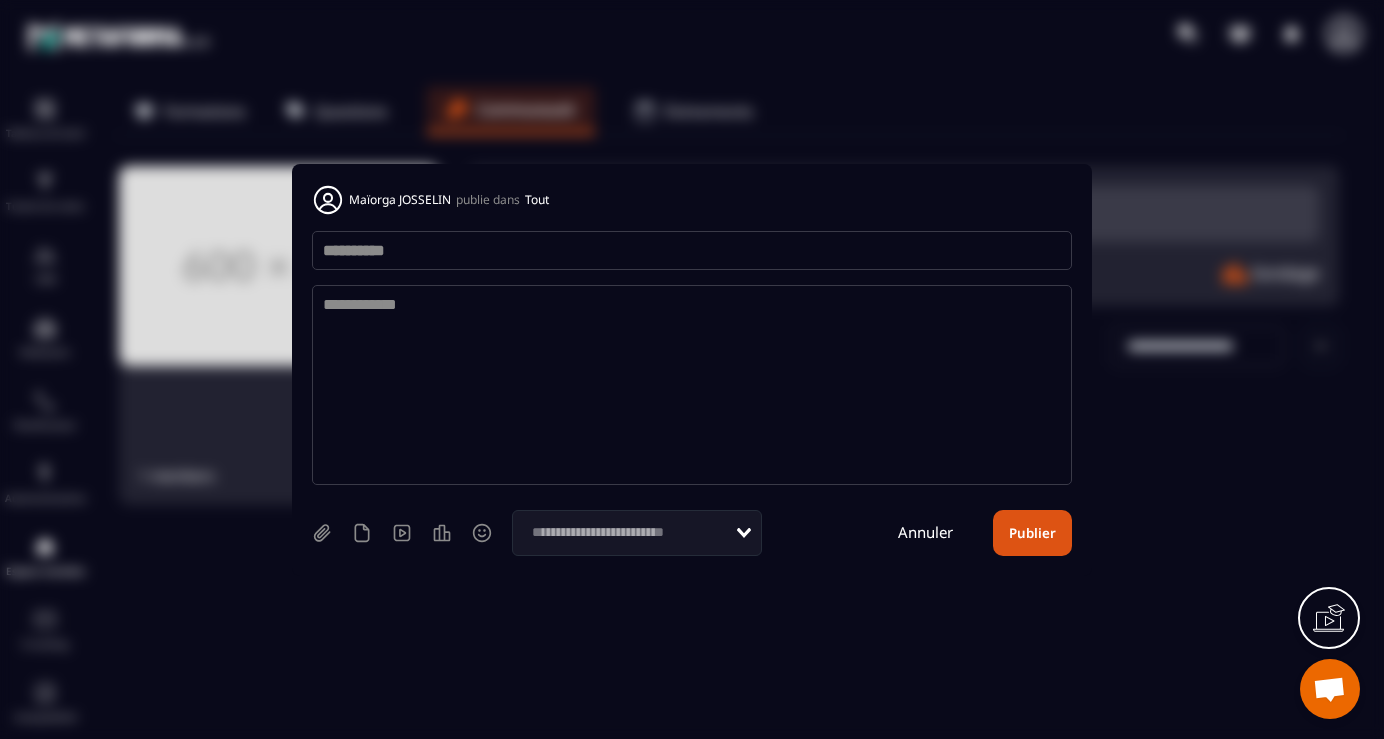 type on "**********" 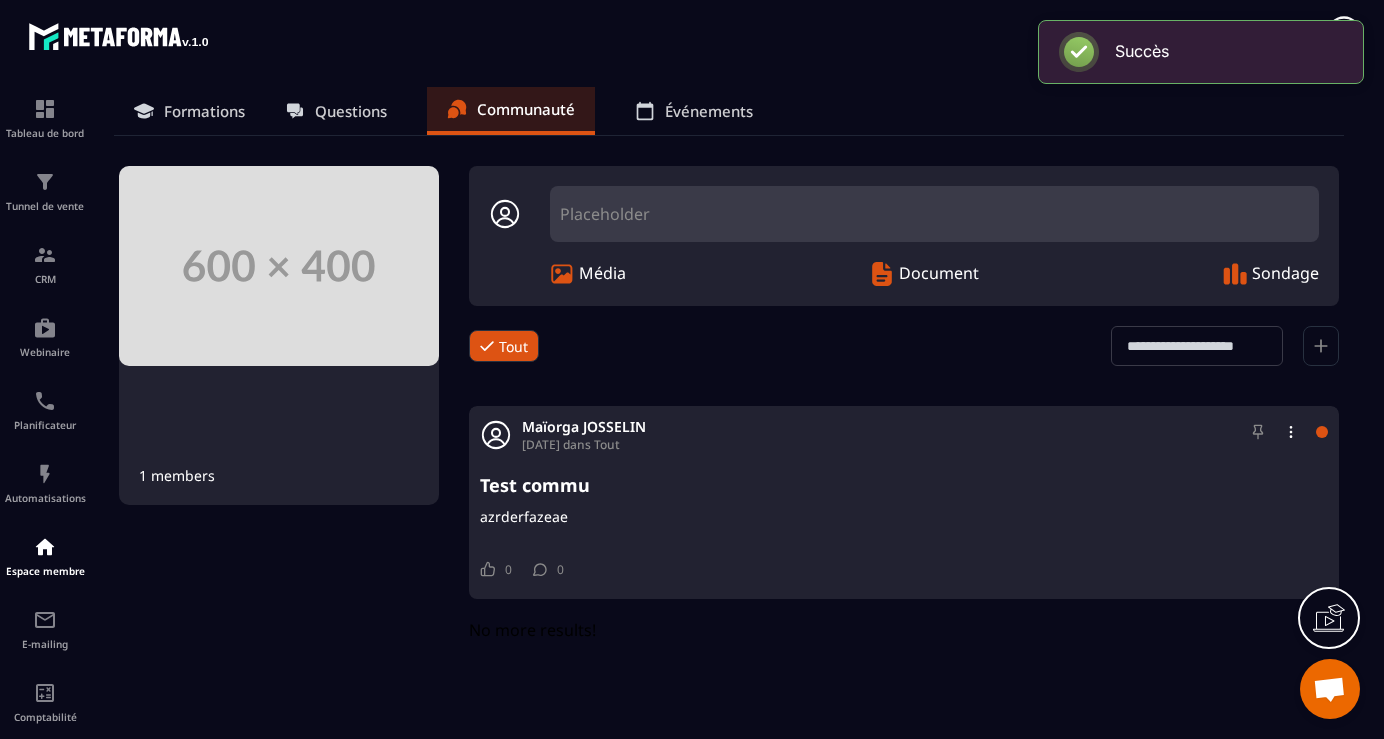 click on "Sondage" at bounding box center (1285, 274) 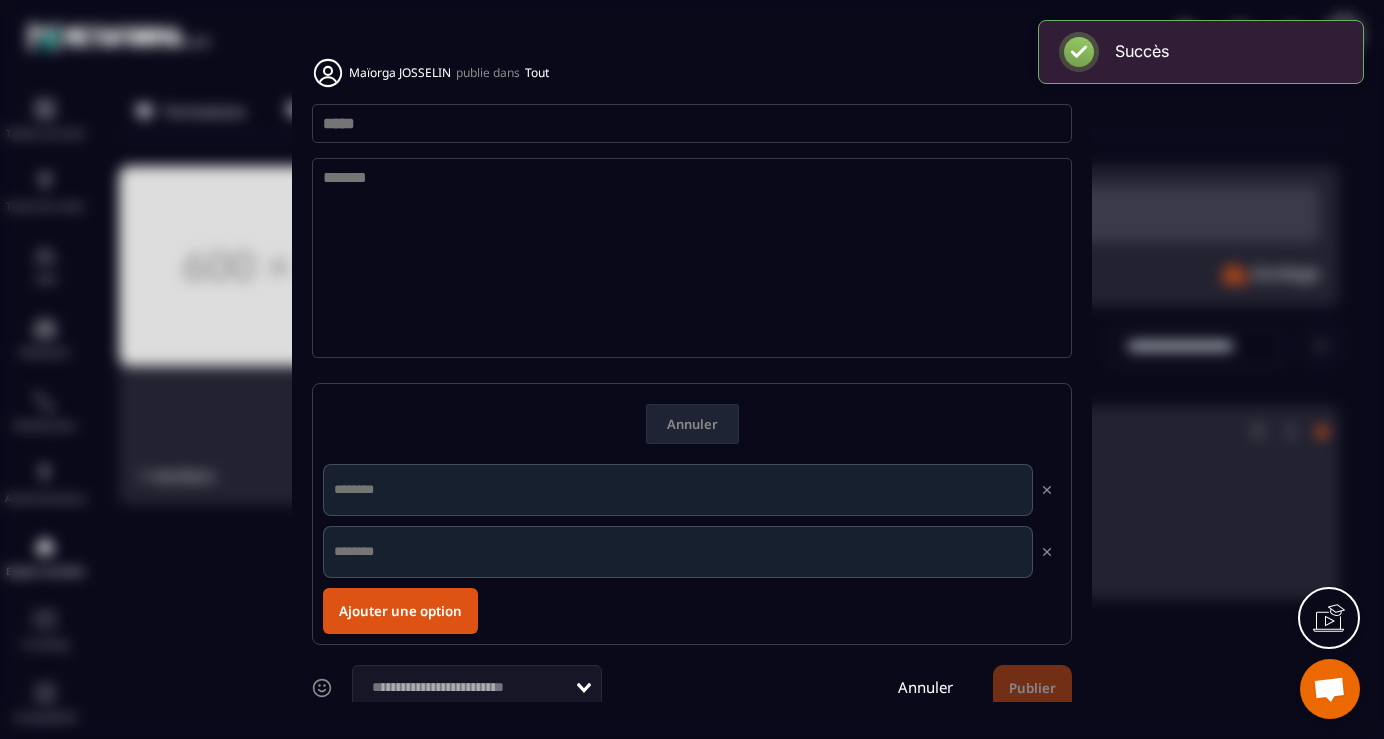 click at bounding box center (692, 123) 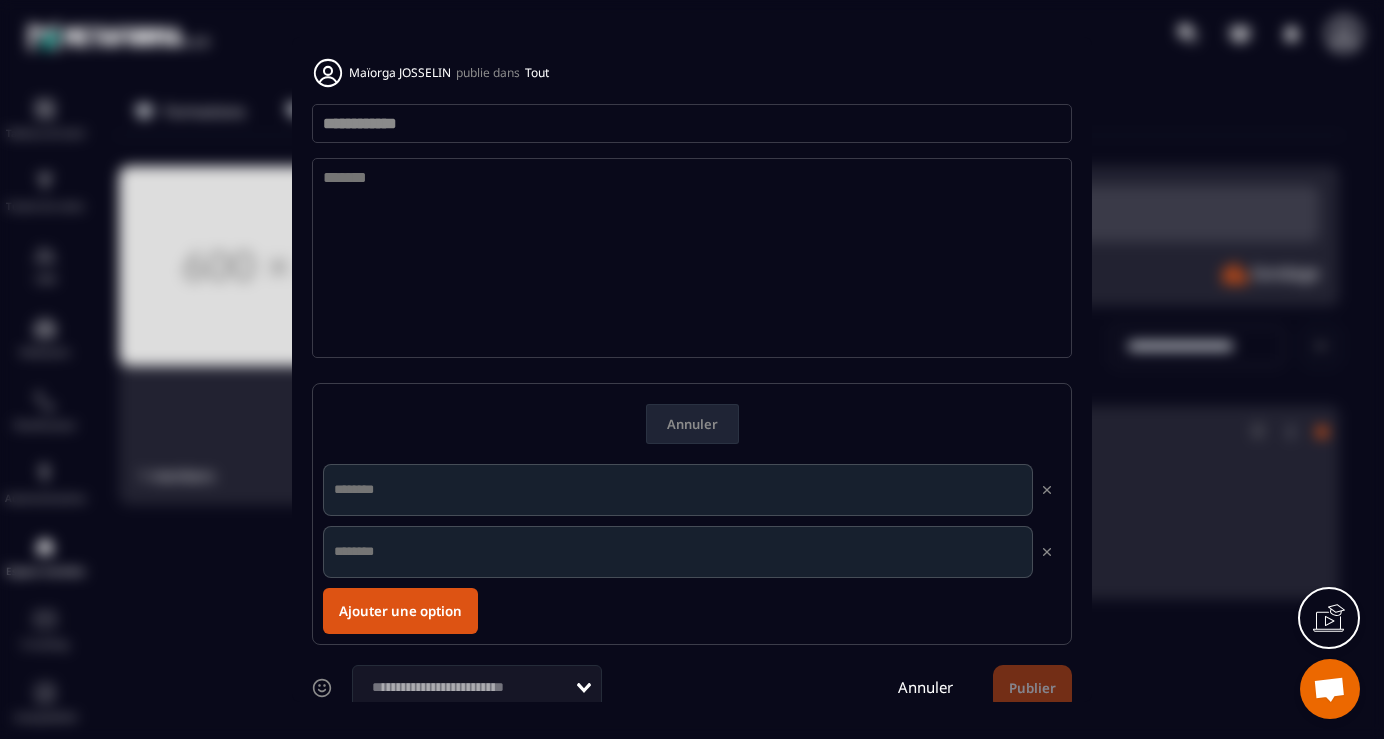 type on "**********" 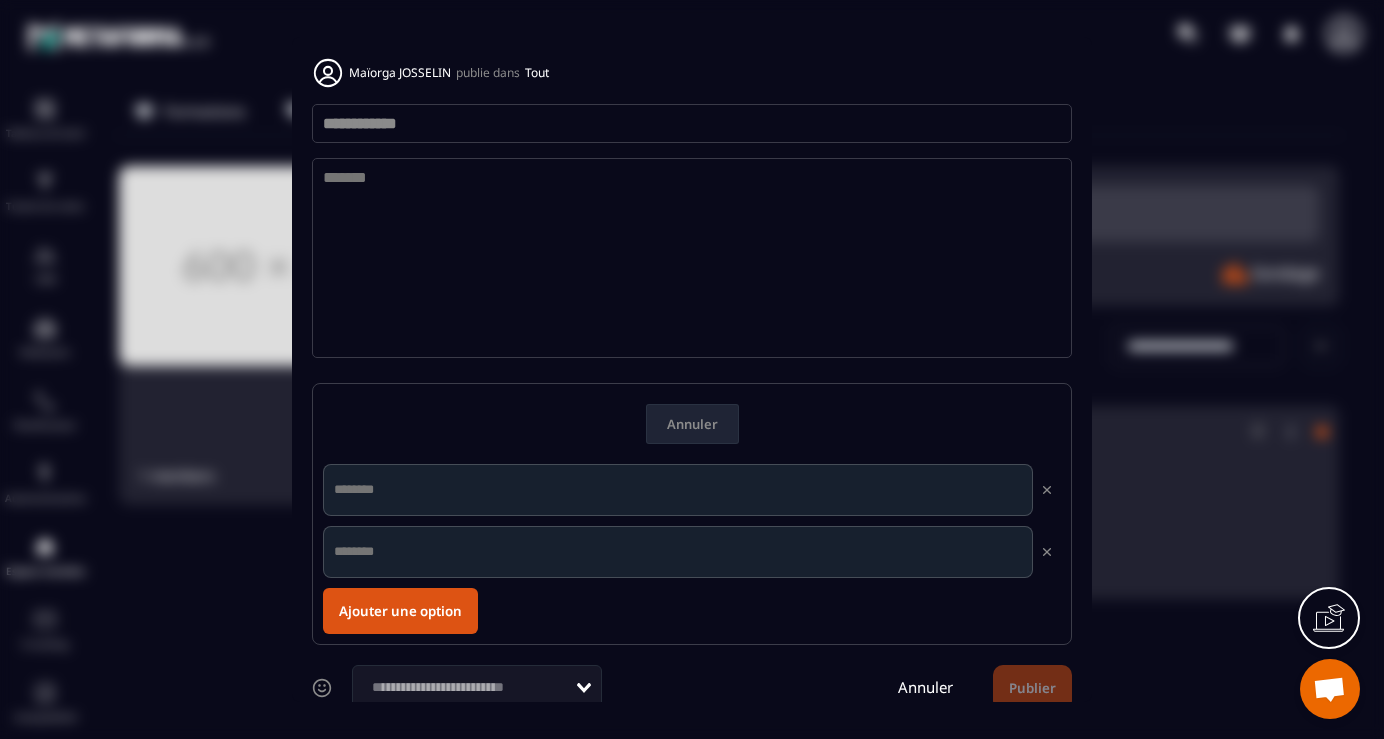 click at bounding box center (692, 258) 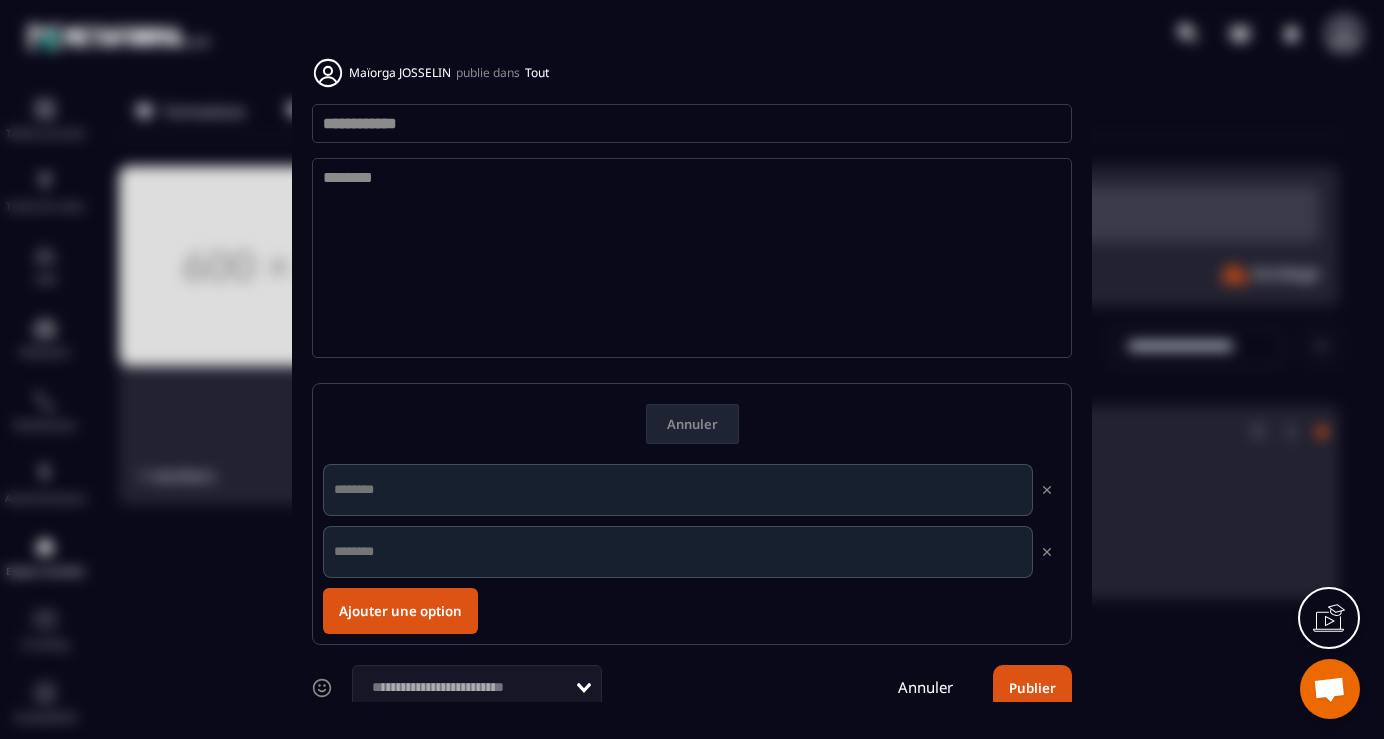 type on "********" 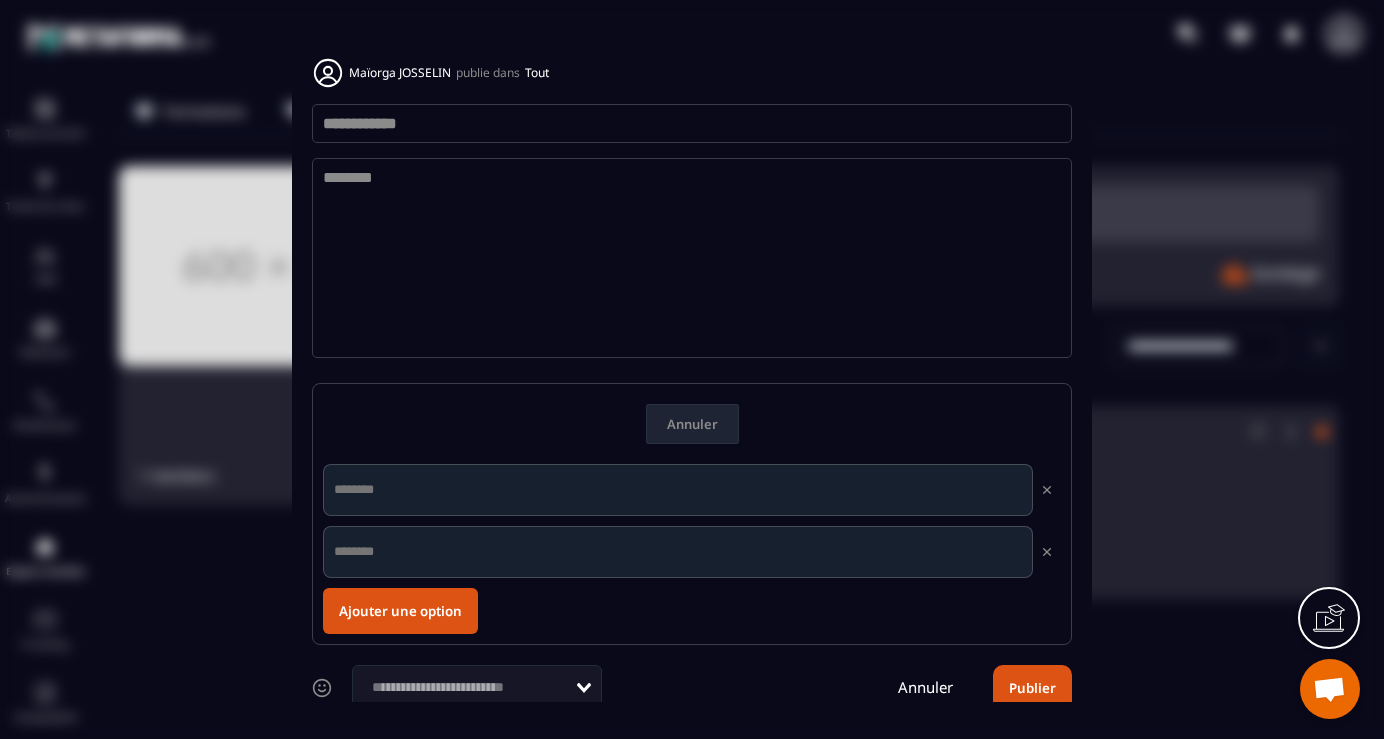 click at bounding box center [678, 490] 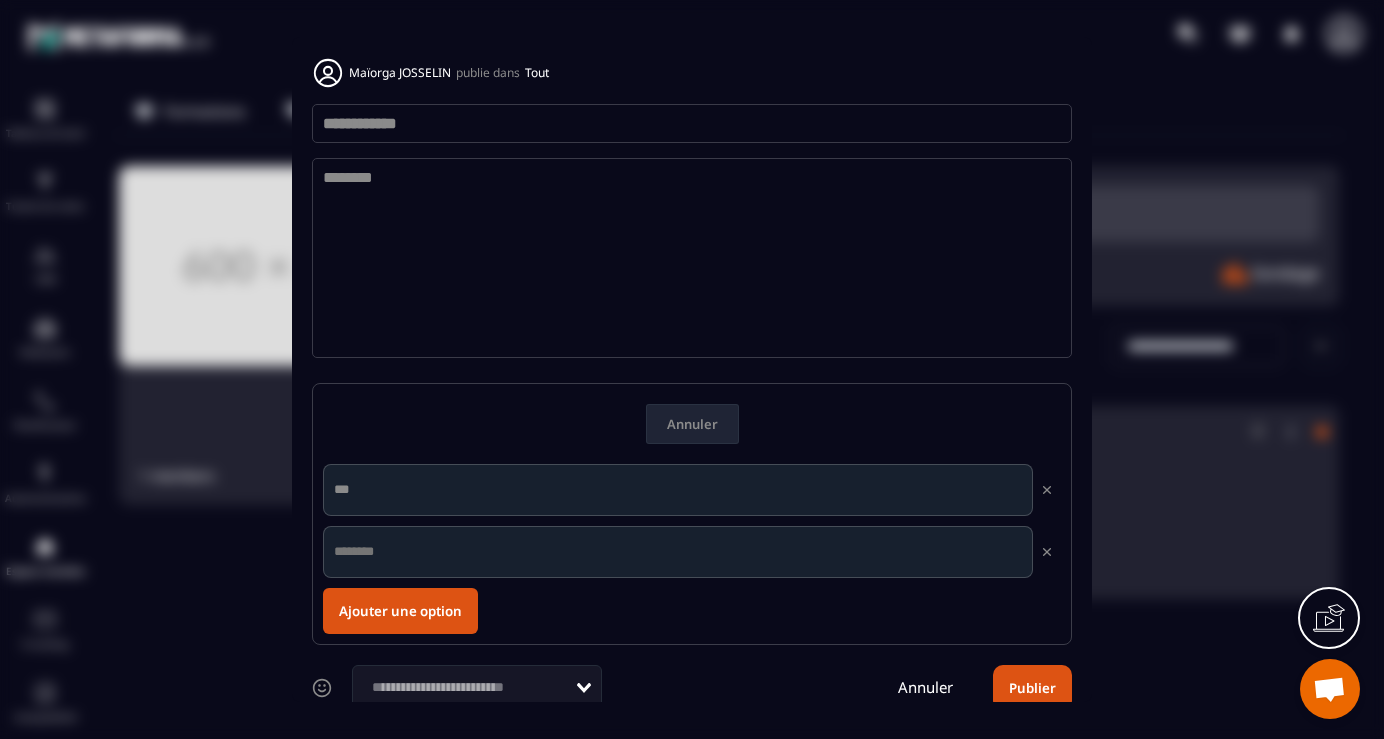 type on "***" 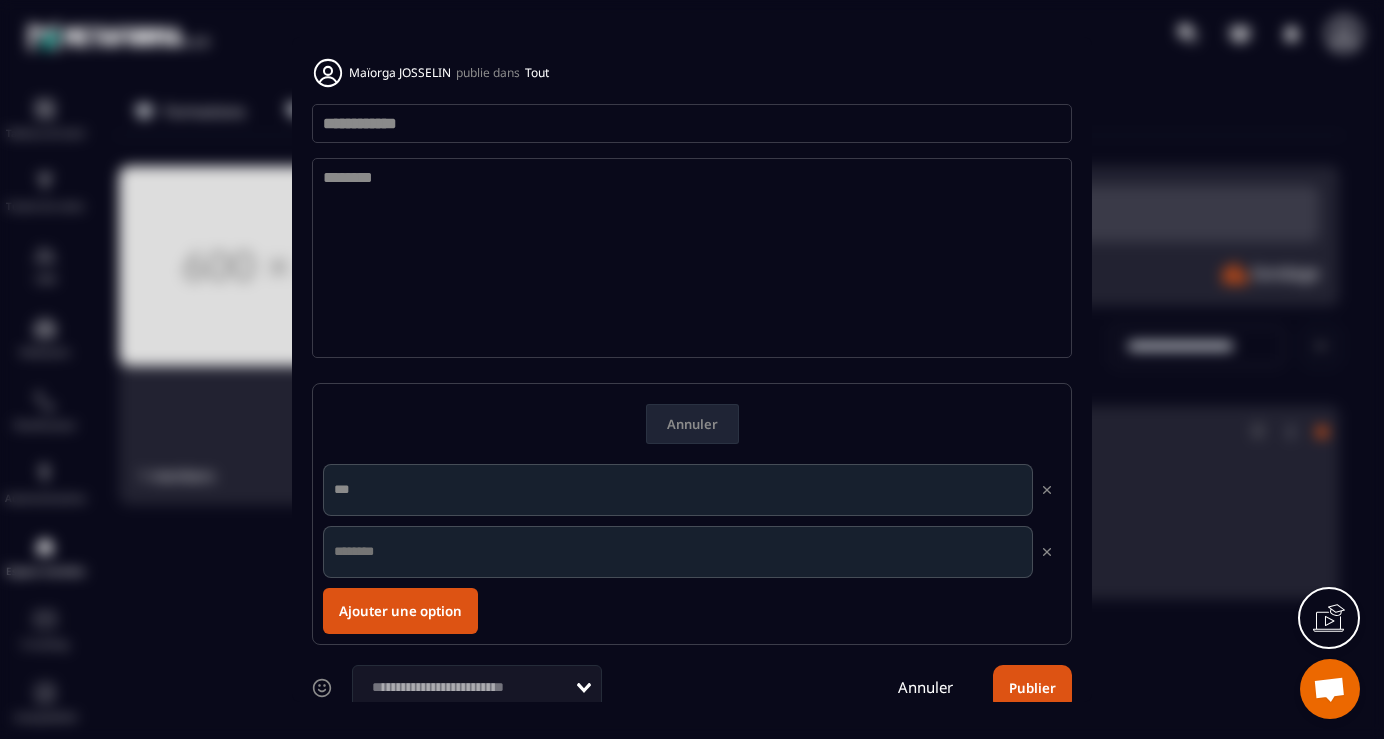click at bounding box center (678, 552) 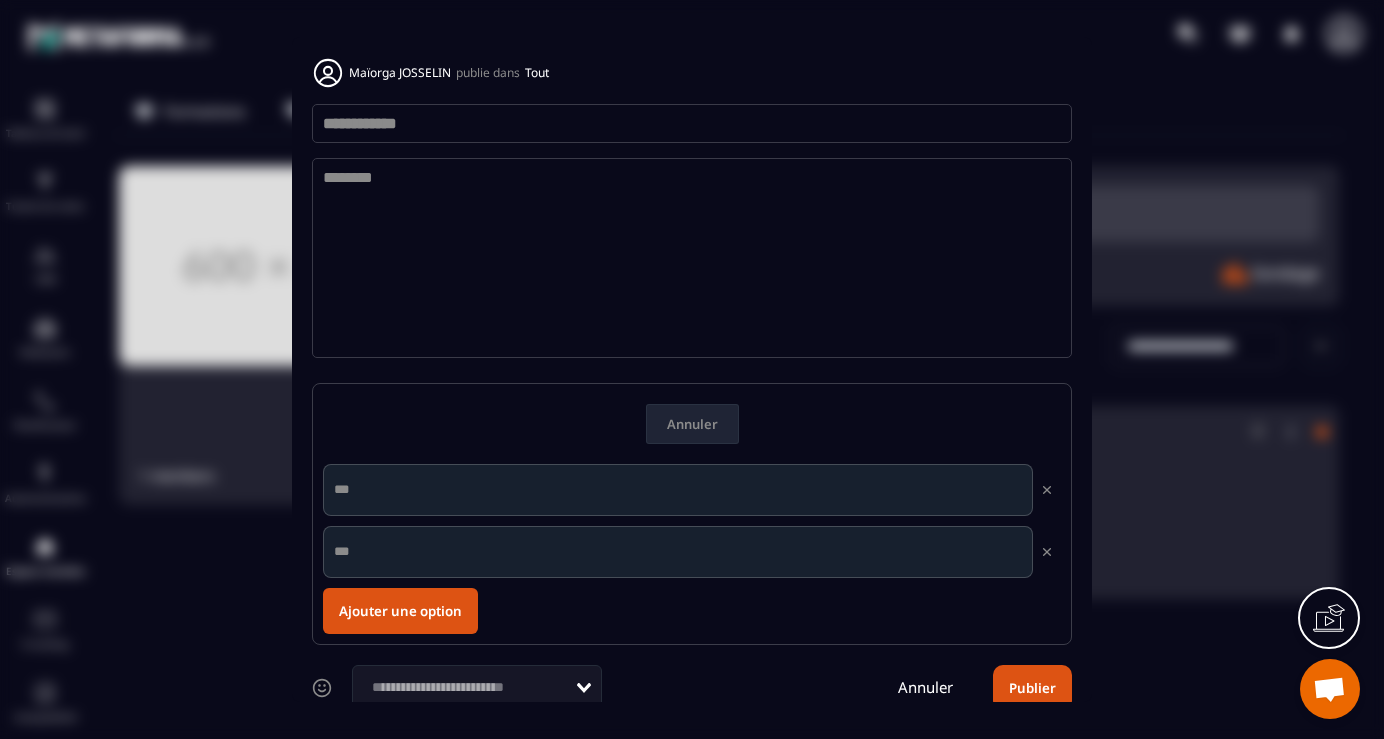 type on "***" 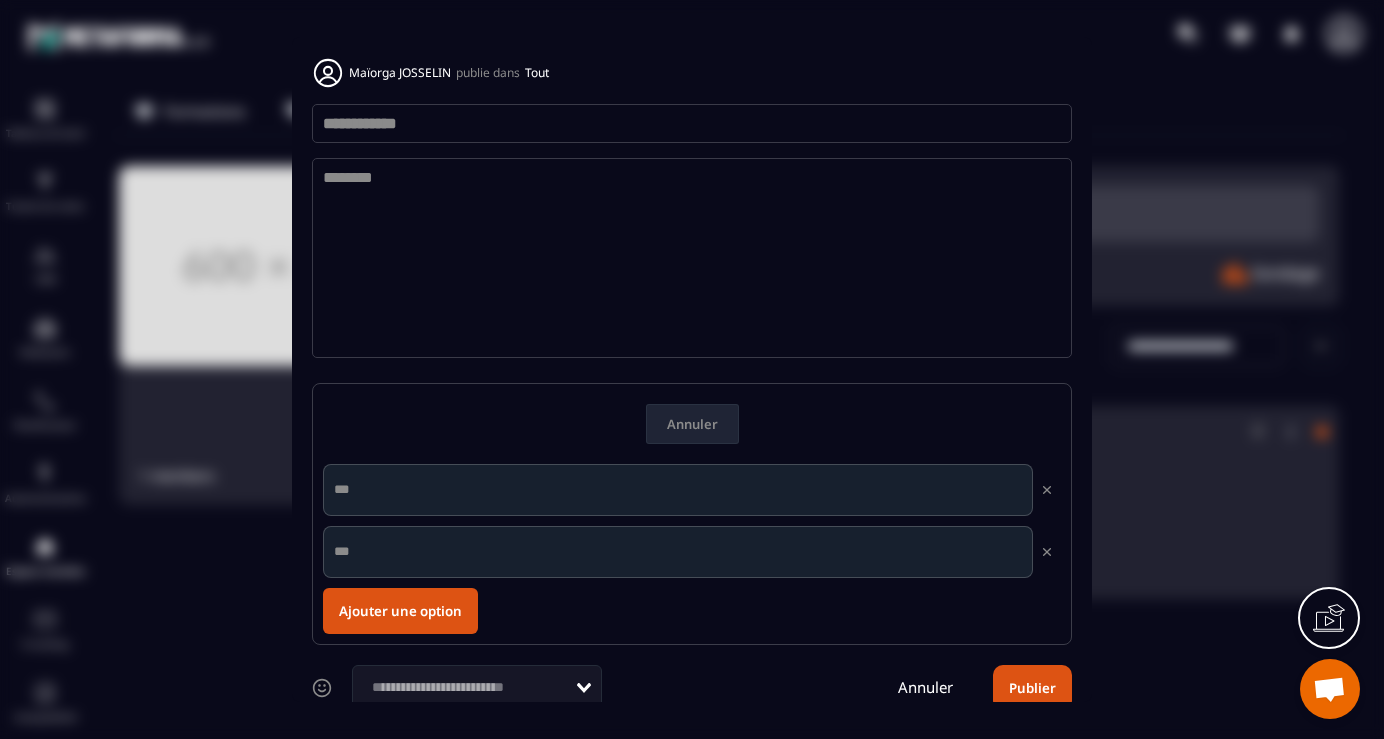 click on "Publier" at bounding box center (1032, 688) 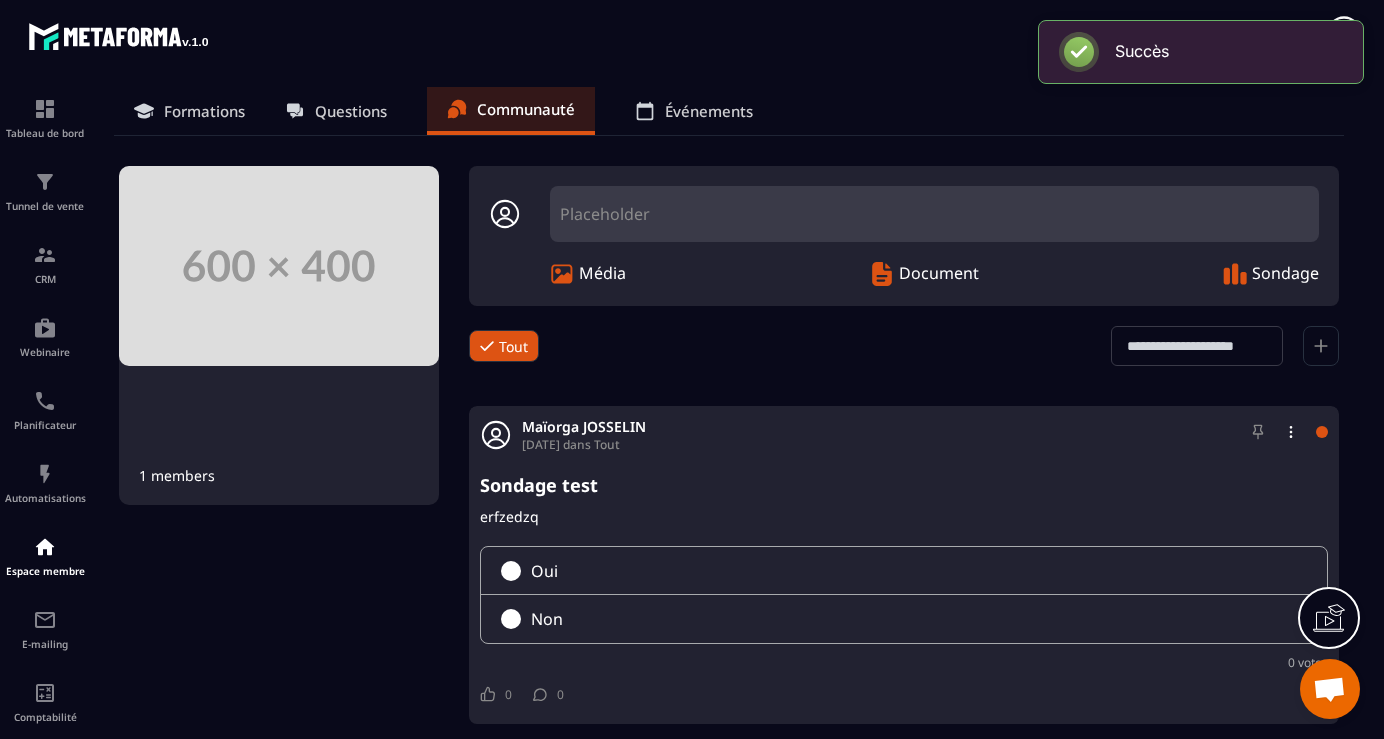click on "Formations" at bounding box center [204, 111] 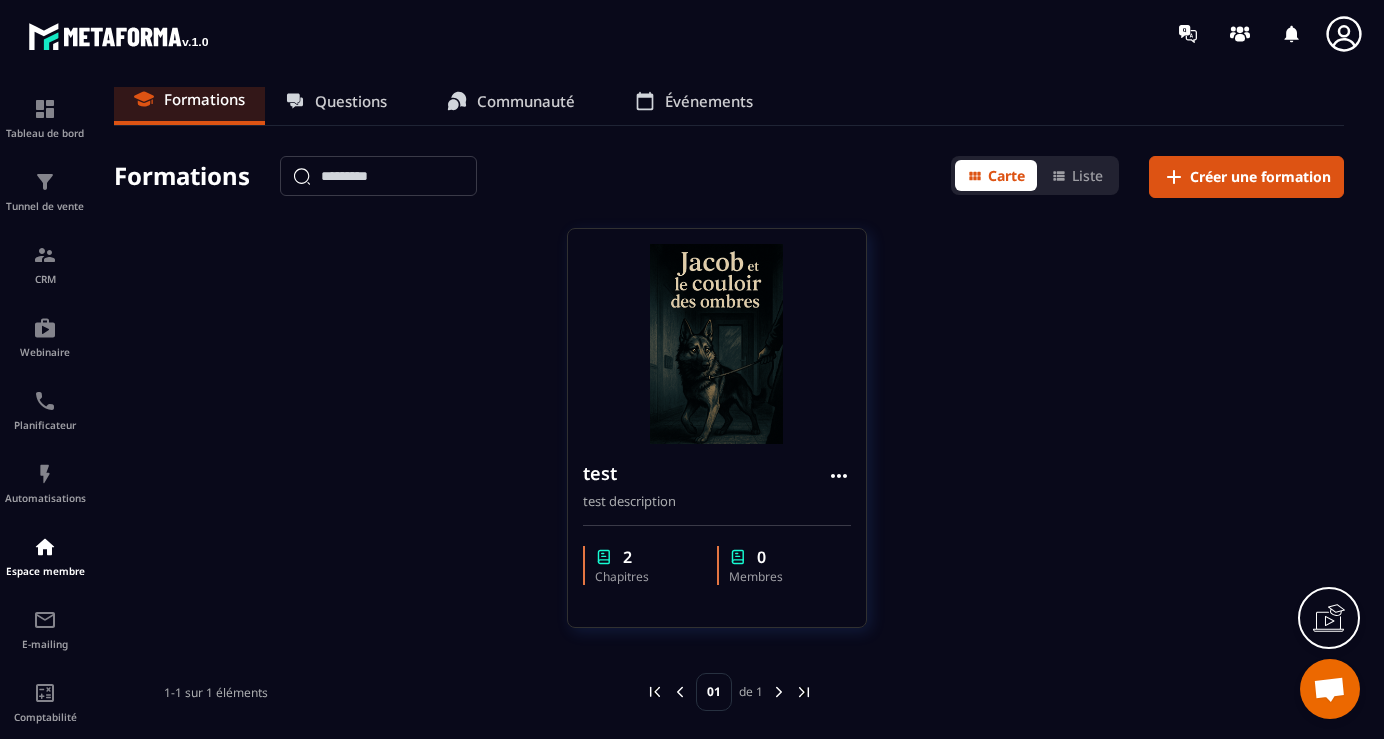 scroll, scrollTop: 0, scrollLeft: 0, axis: both 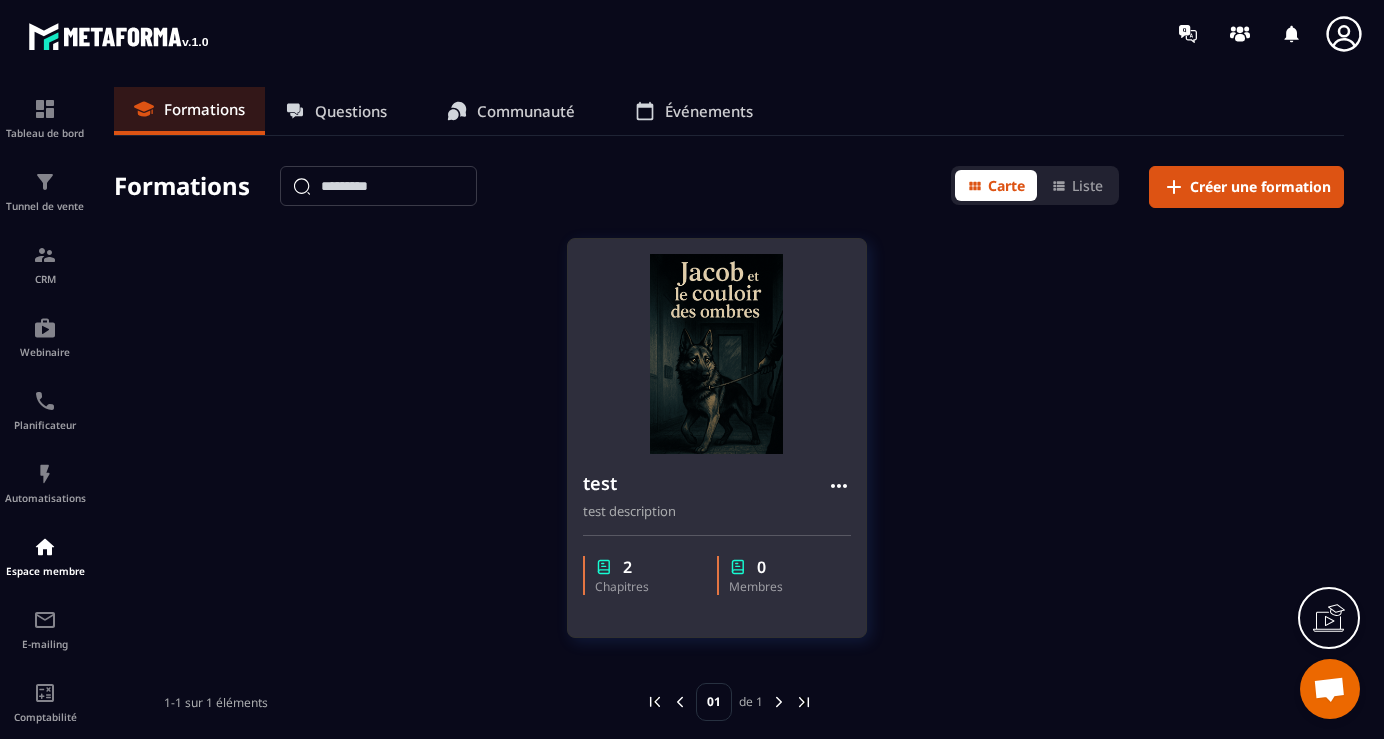 click at bounding box center [717, 354] 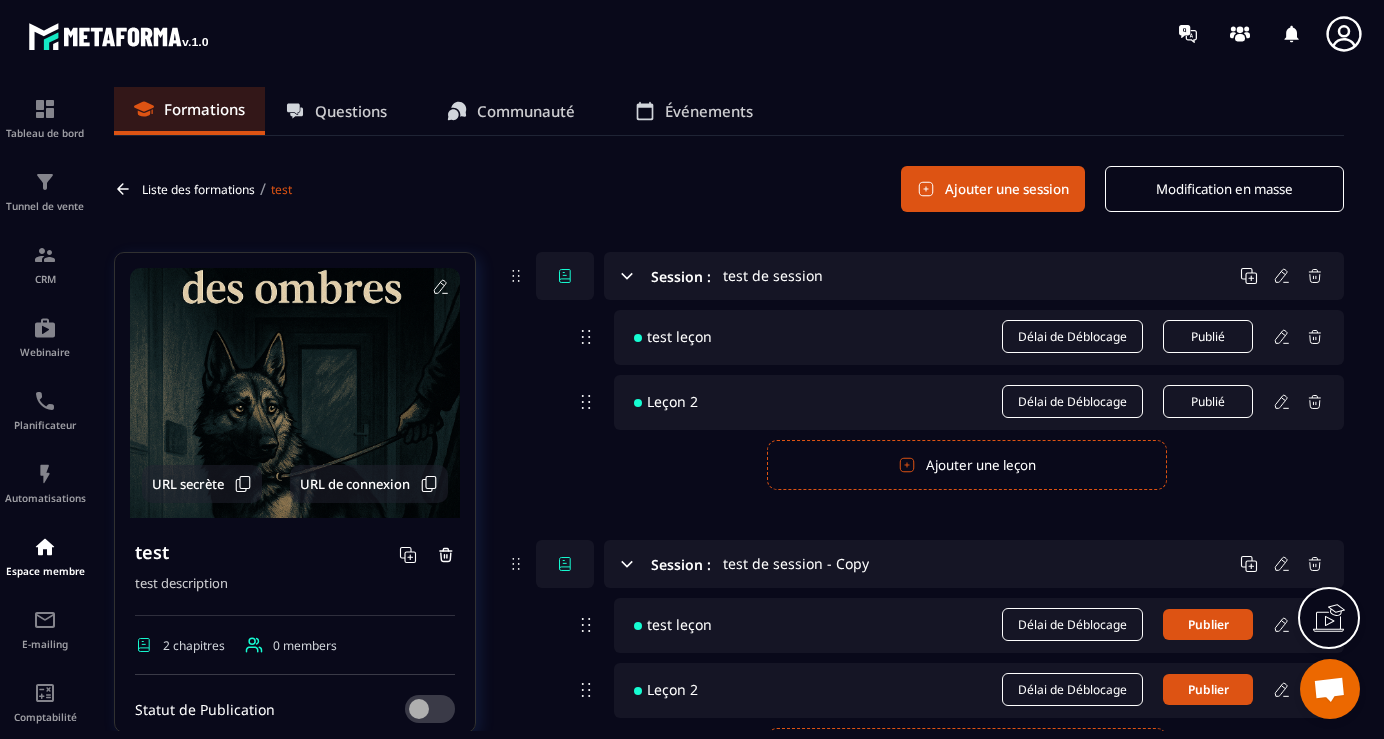 scroll, scrollTop: 115, scrollLeft: 0, axis: vertical 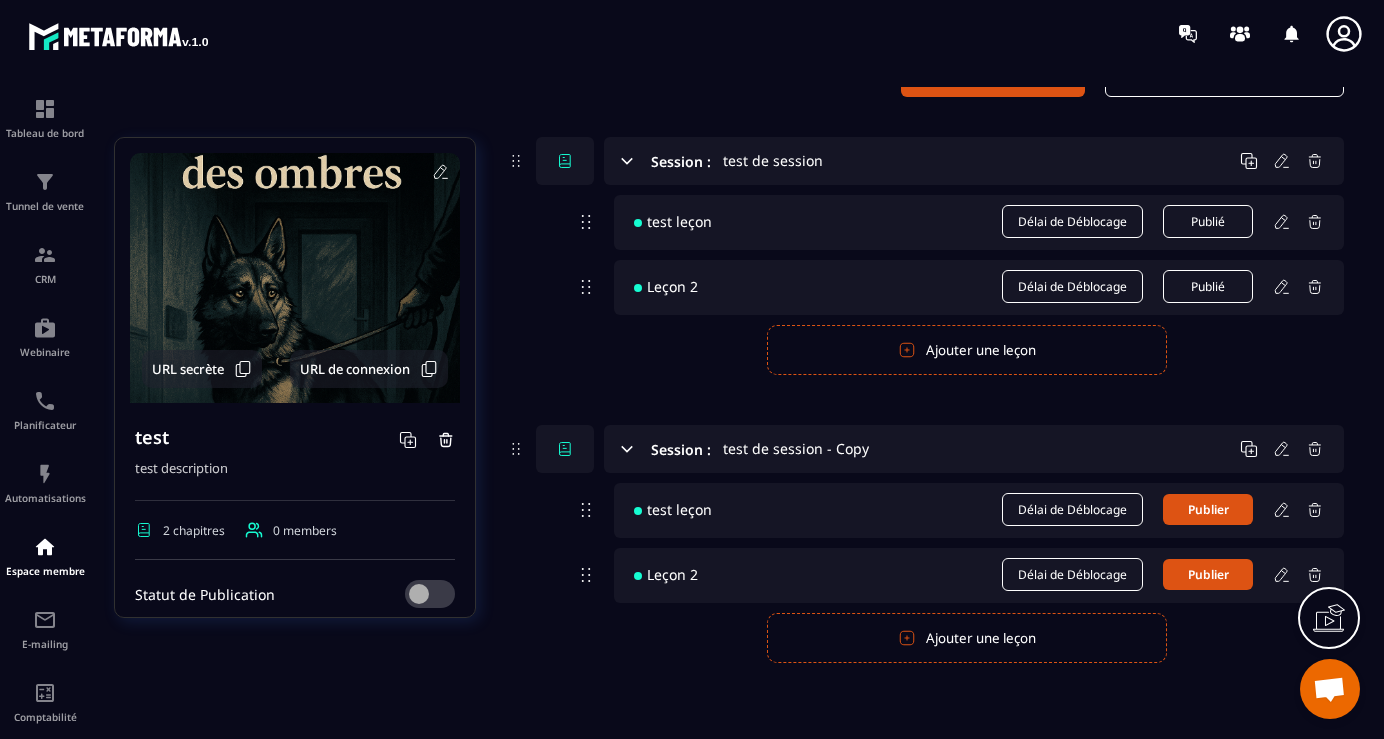 click on "URL secrète" at bounding box center [188, 369] 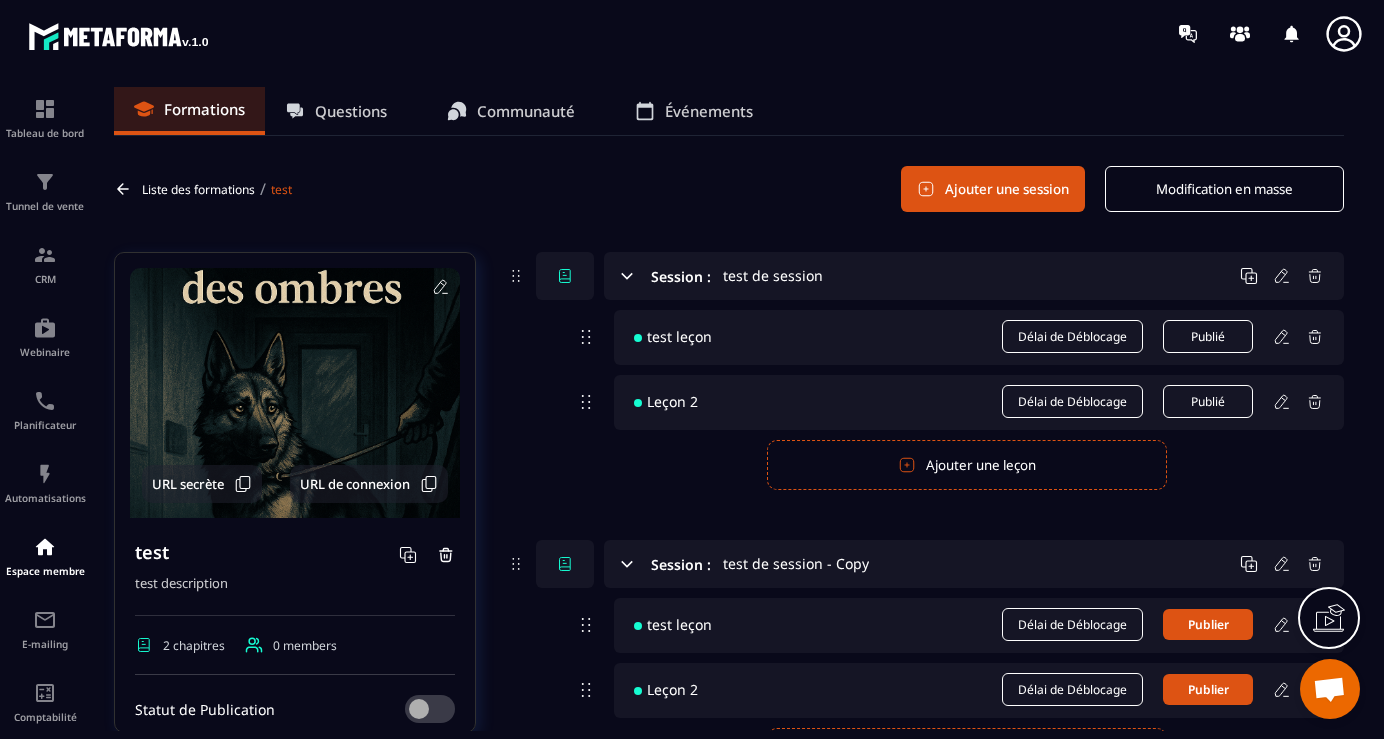 click on "Questions" at bounding box center (351, 111) 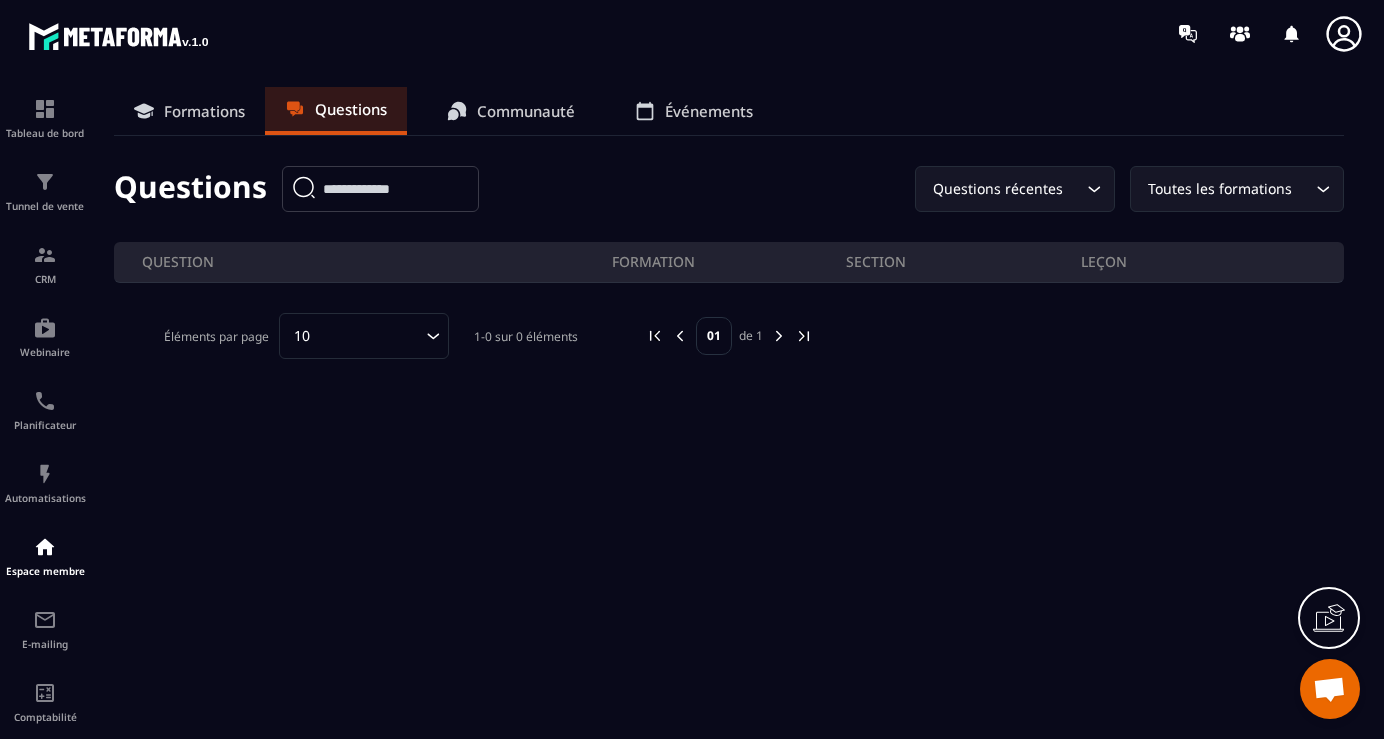 click on "Formations" at bounding box center (189, 111) 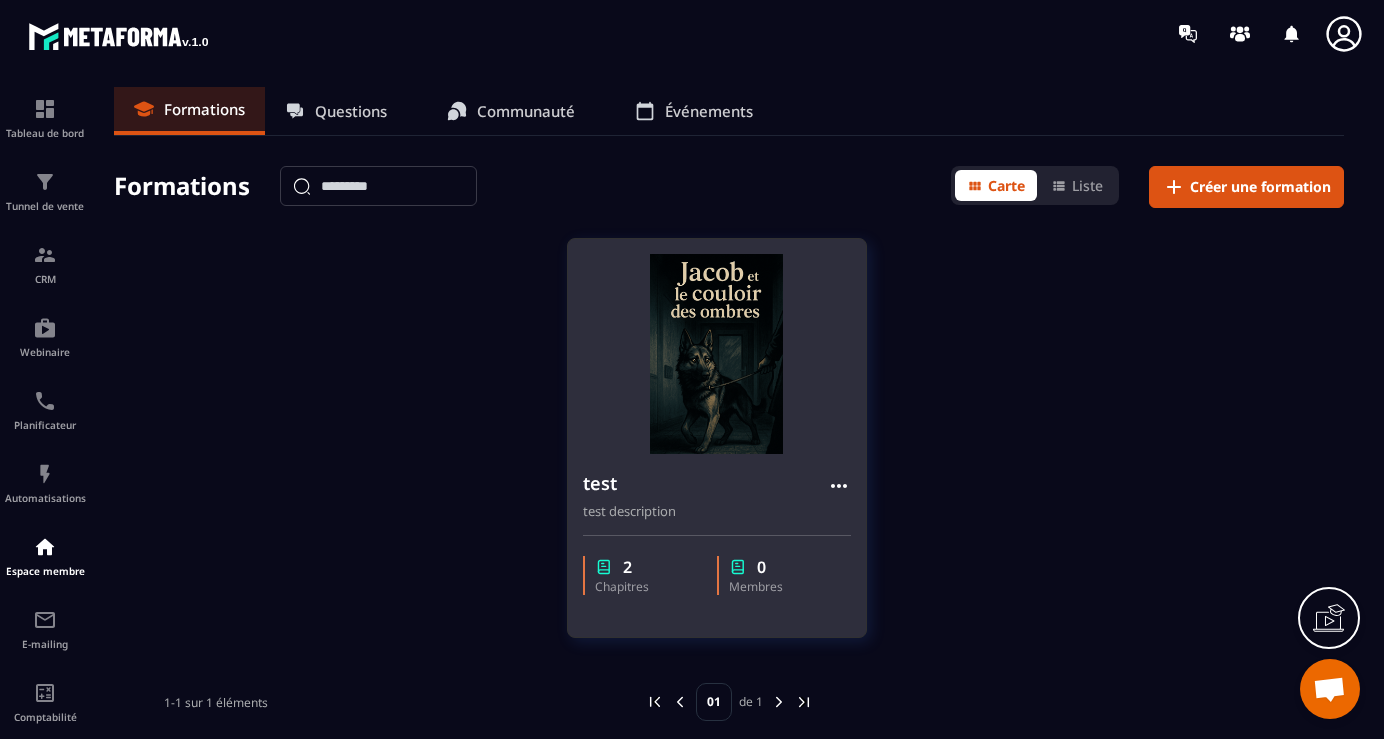 click at bounding box center [717, 354] 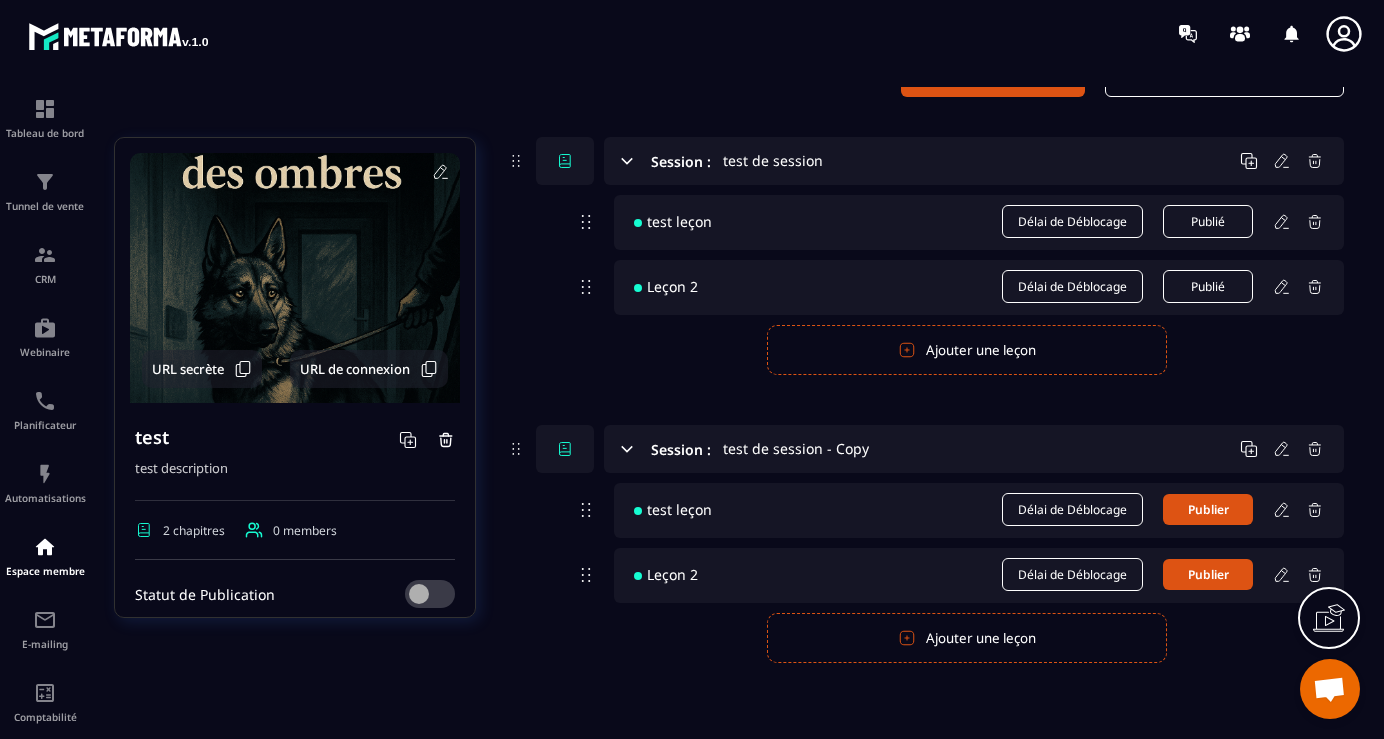 scroll, scrollTop: 0, scrollLeft: 0, axis: both 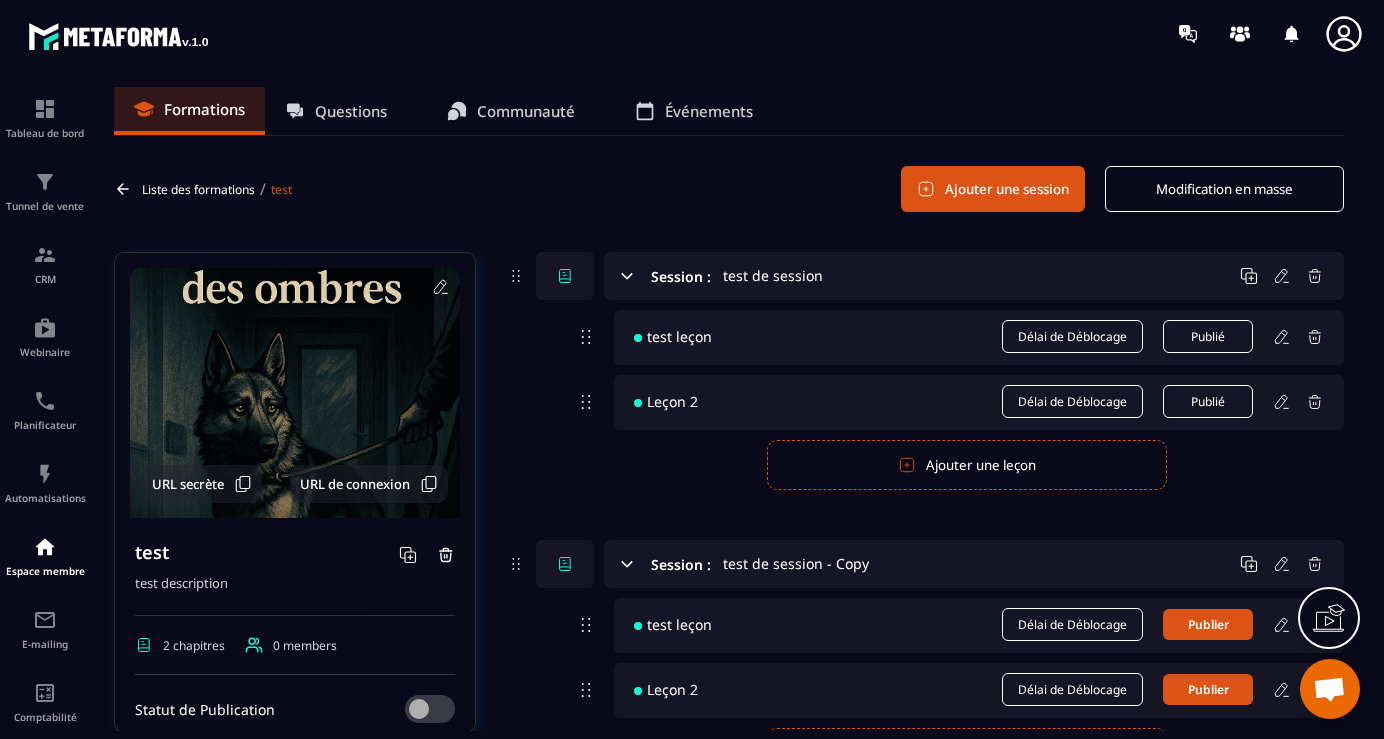 click on "Liste des formations" at bounding box center (198, 189) 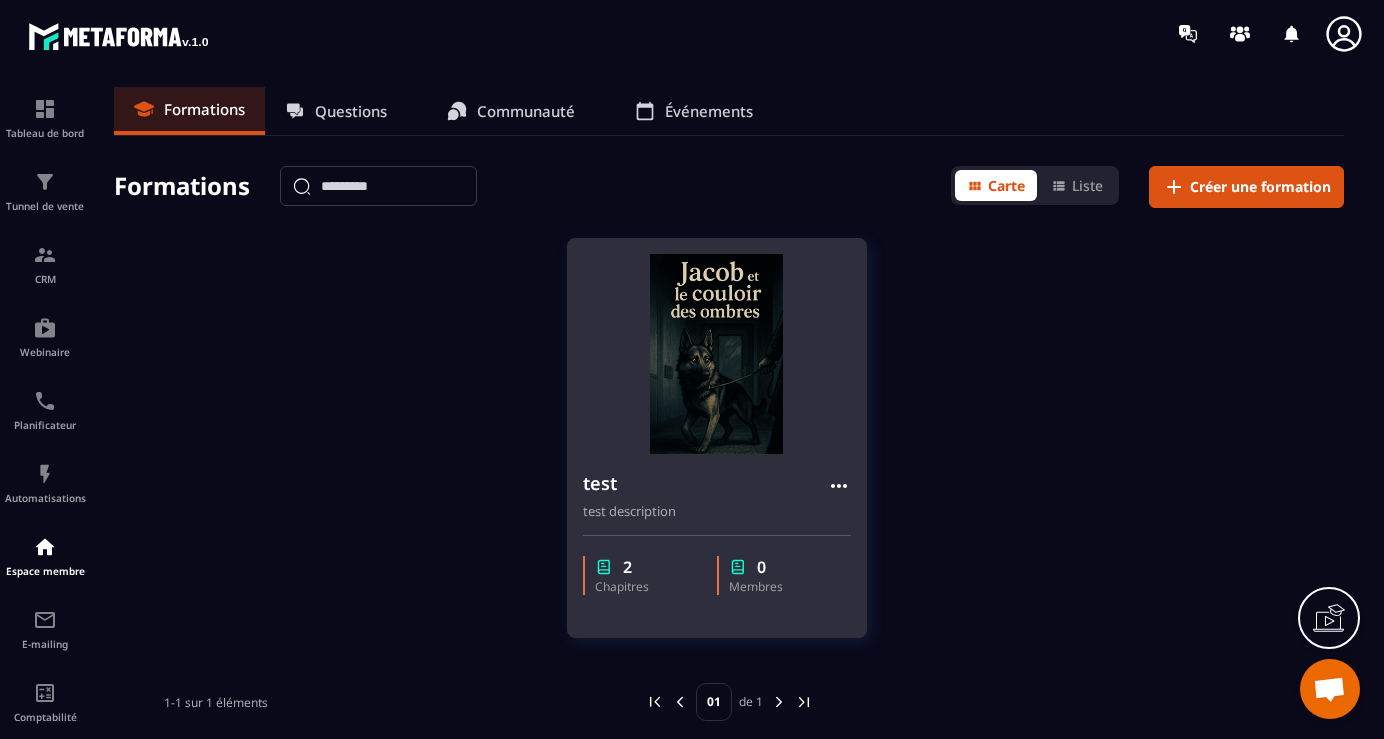 click 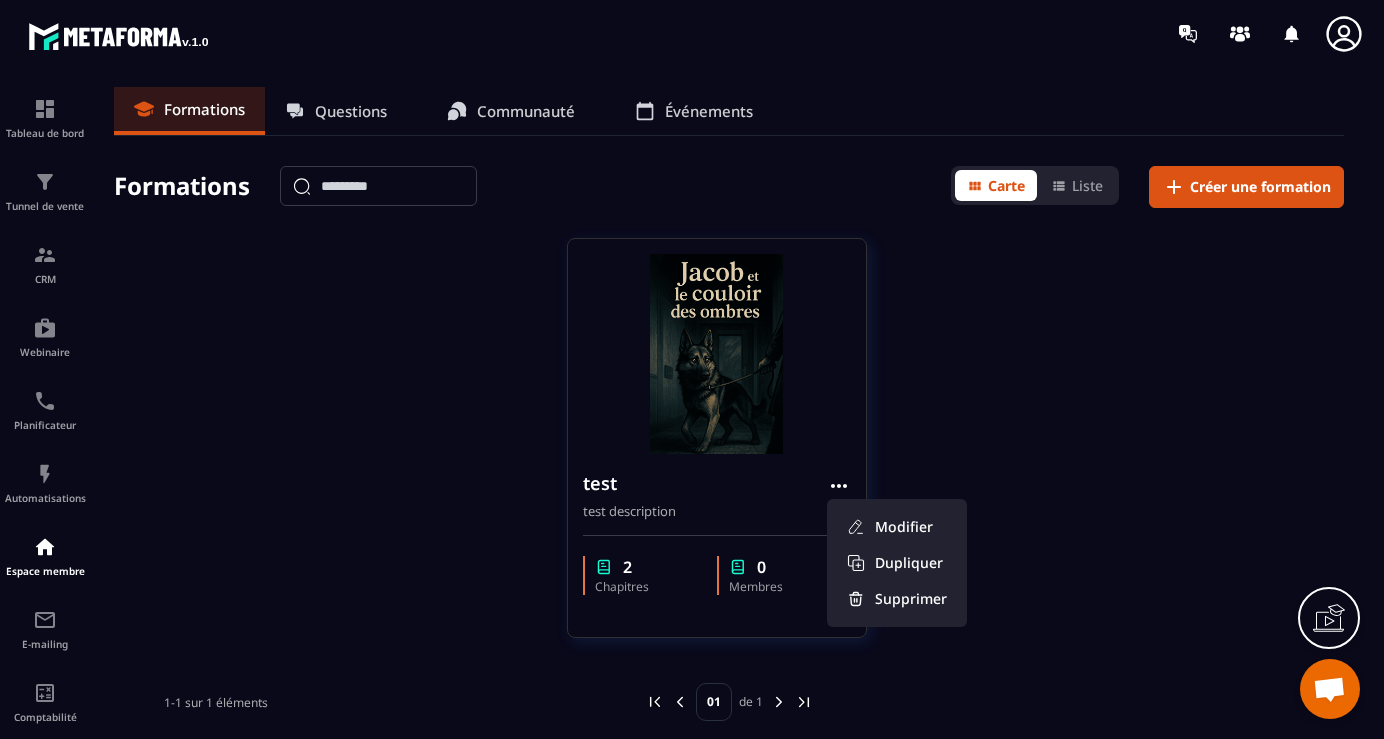 click on "test  Modifier  Dupliquer  Supprimer test description 2 Chapitres 0 Membres" at bounding box center (729, 450) 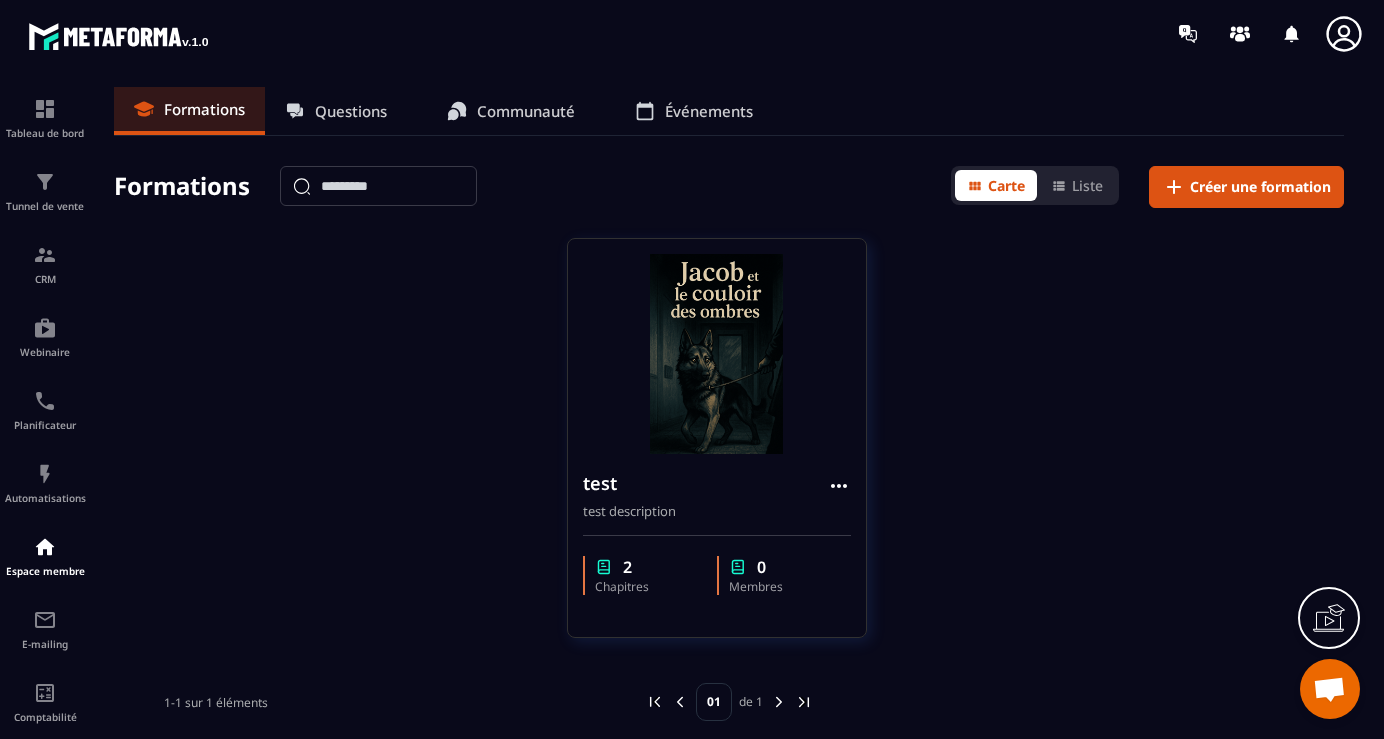 click on "Questions" at bounding box center [336, 111] 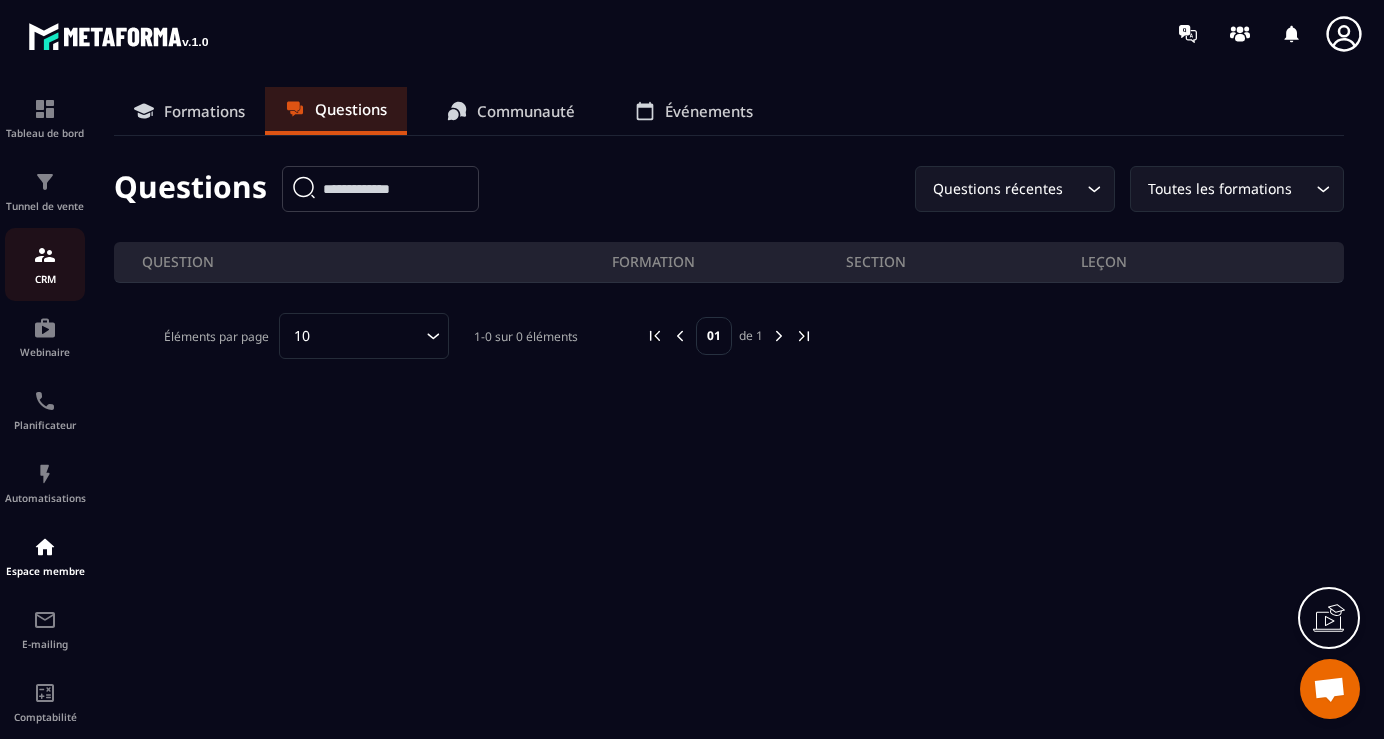 click at bounding box center [45, 255] 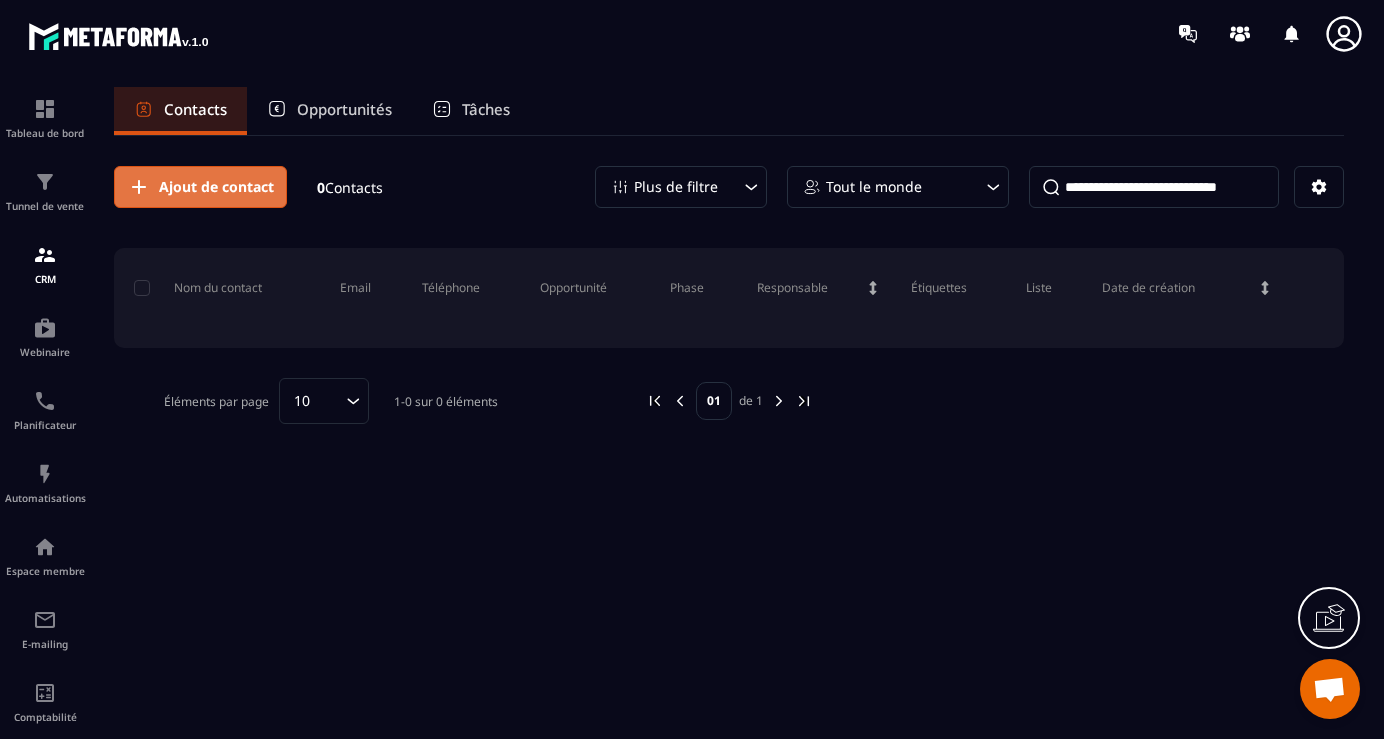 click on "Ajout de contact" at bounding box center (216, 187) 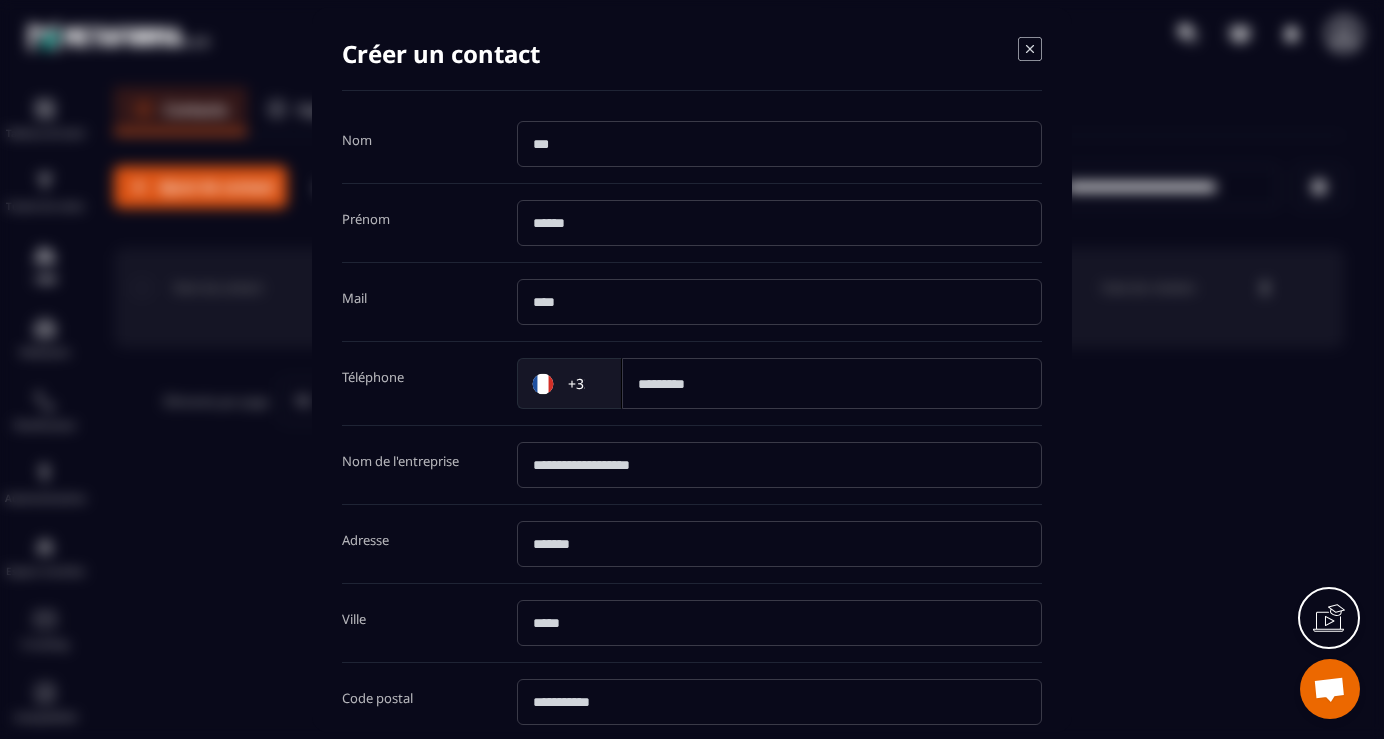 click at bounding box center [779, 144] 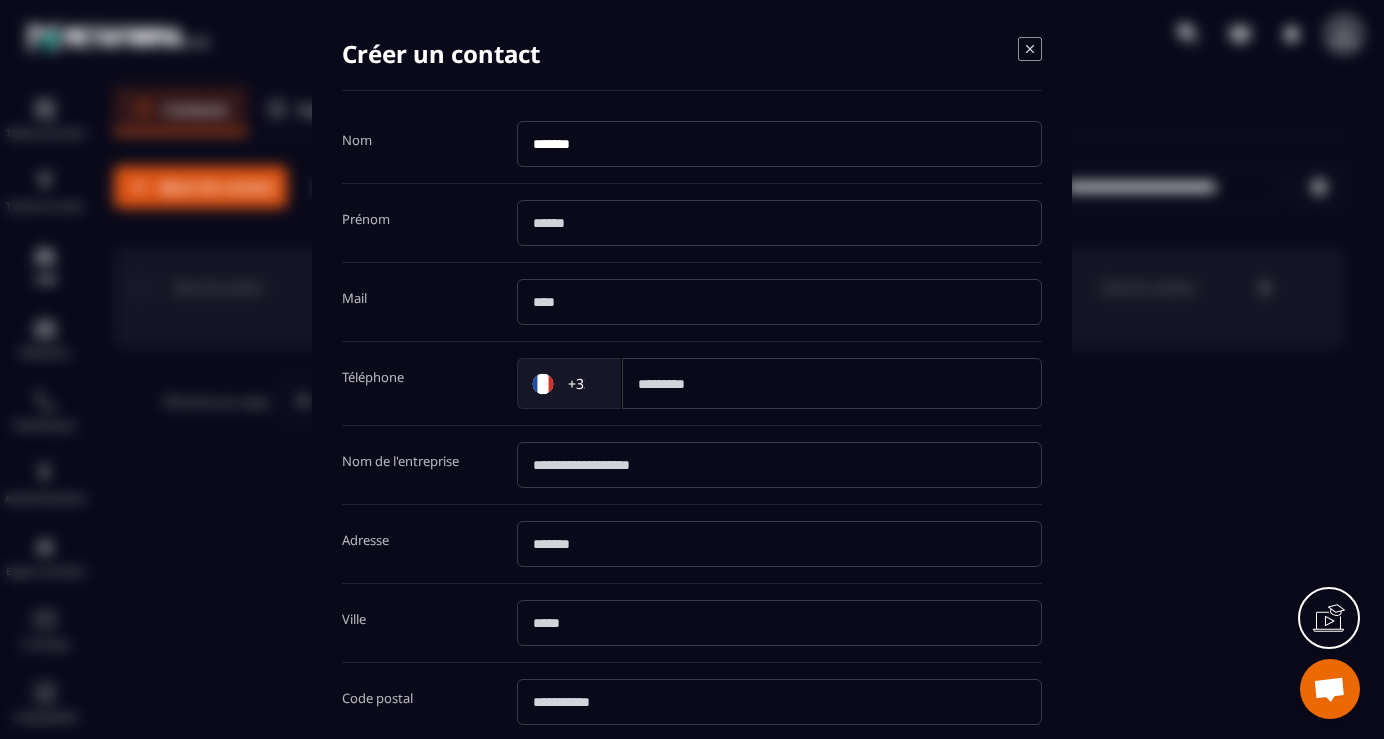 type on "*******" 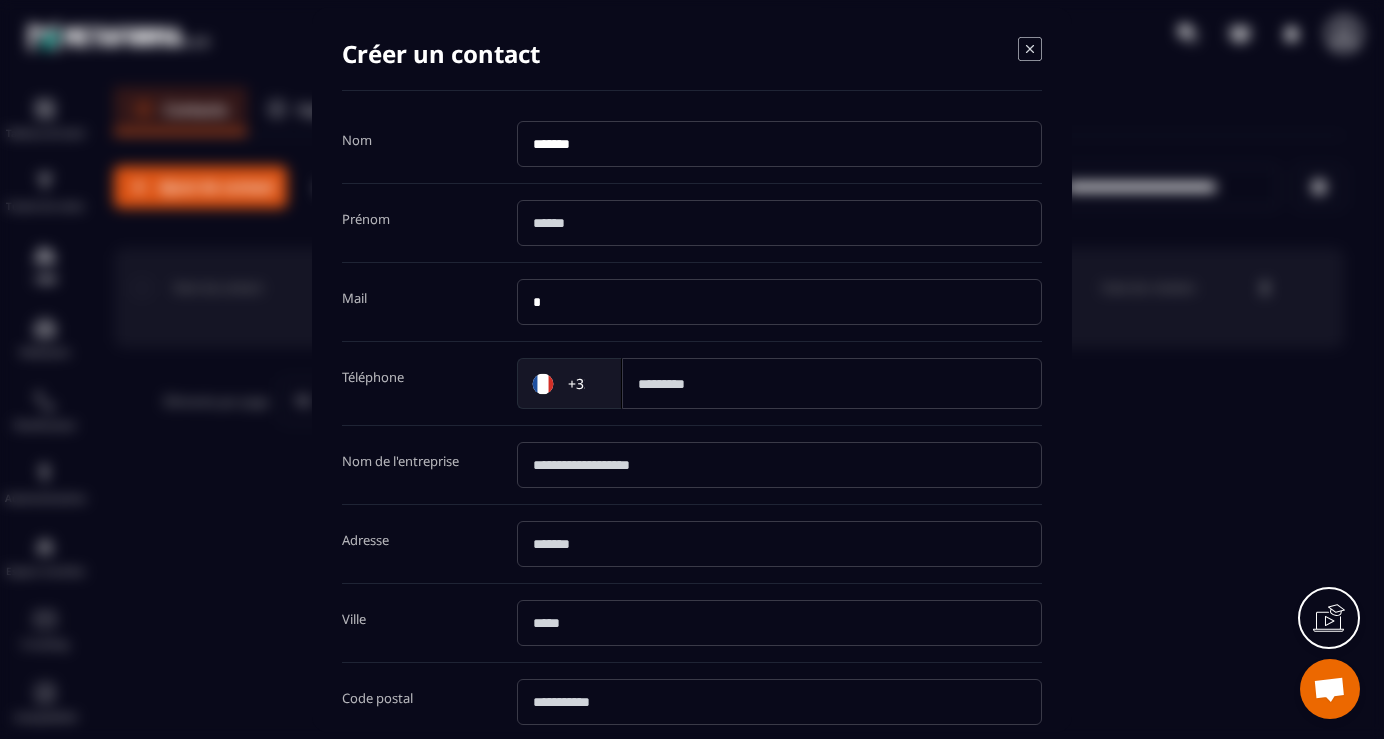 type on "**********" 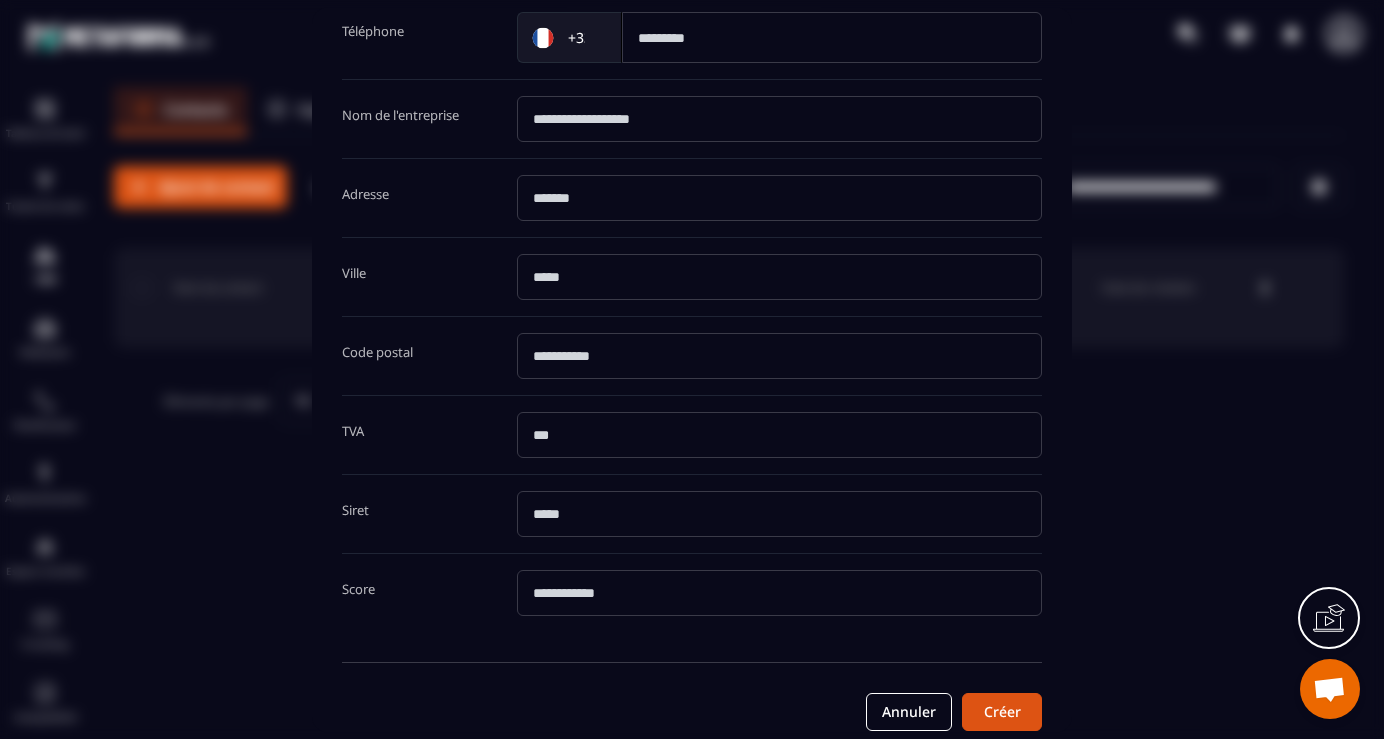scroll, scrollTop: 374, scrollLeft: 0, axis: vertical 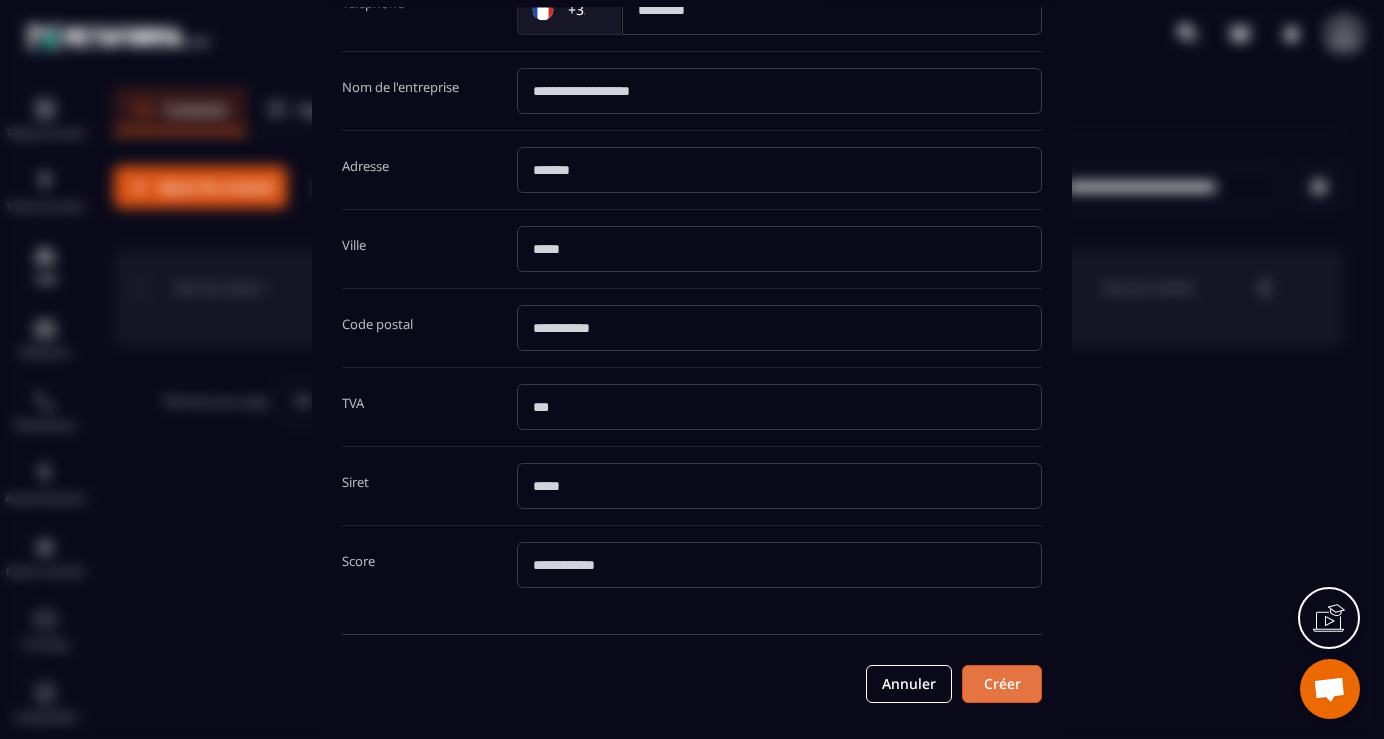click on "Créer" at bounding box center [1002, 684] 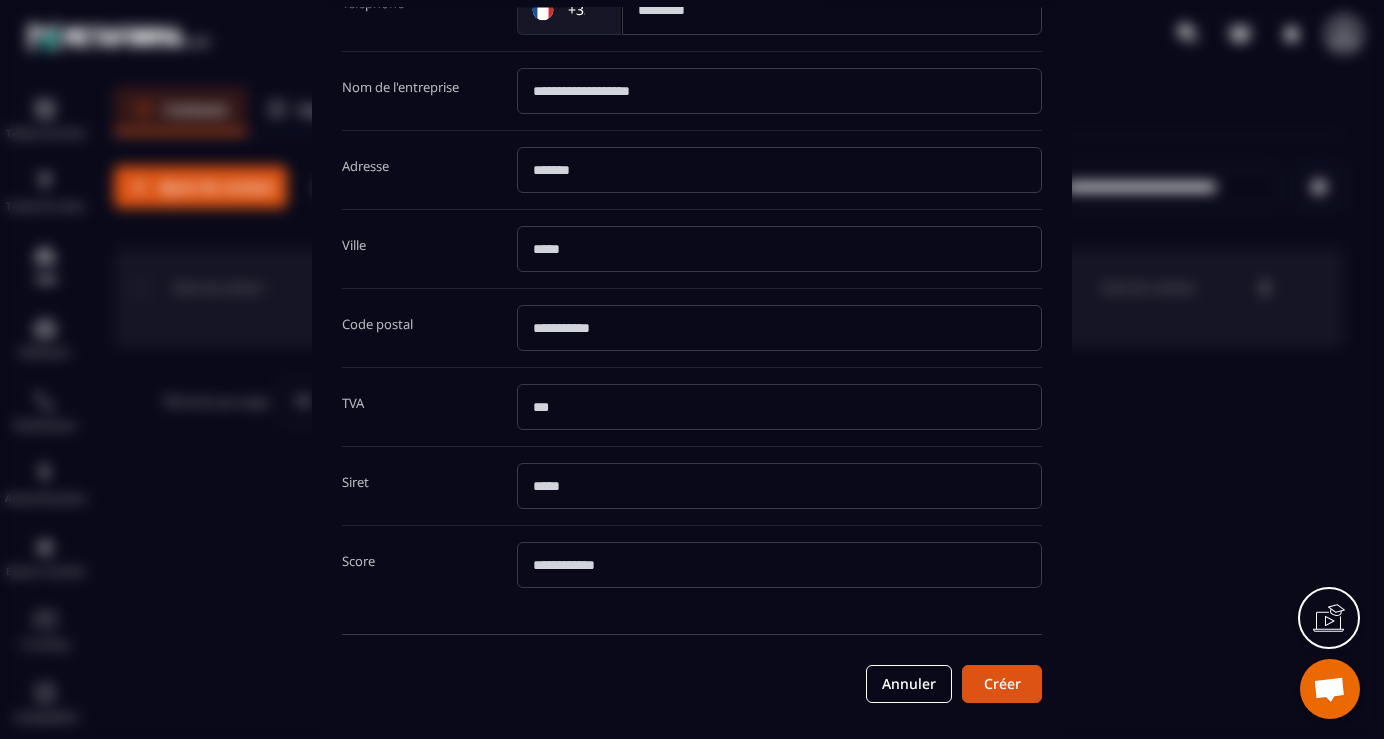 scroll, scrollTop: 0, scrollLeft: 0, axis: both 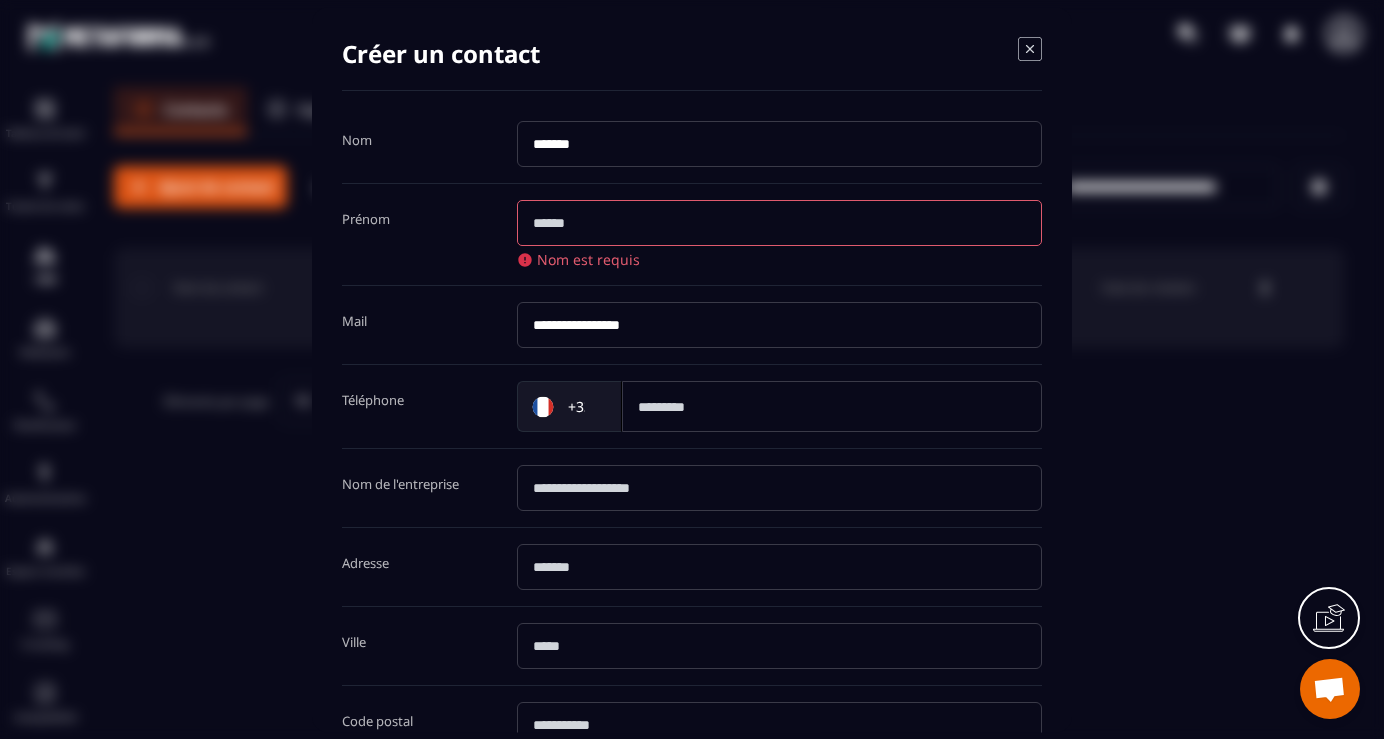 click at bounding box center (779, 223) 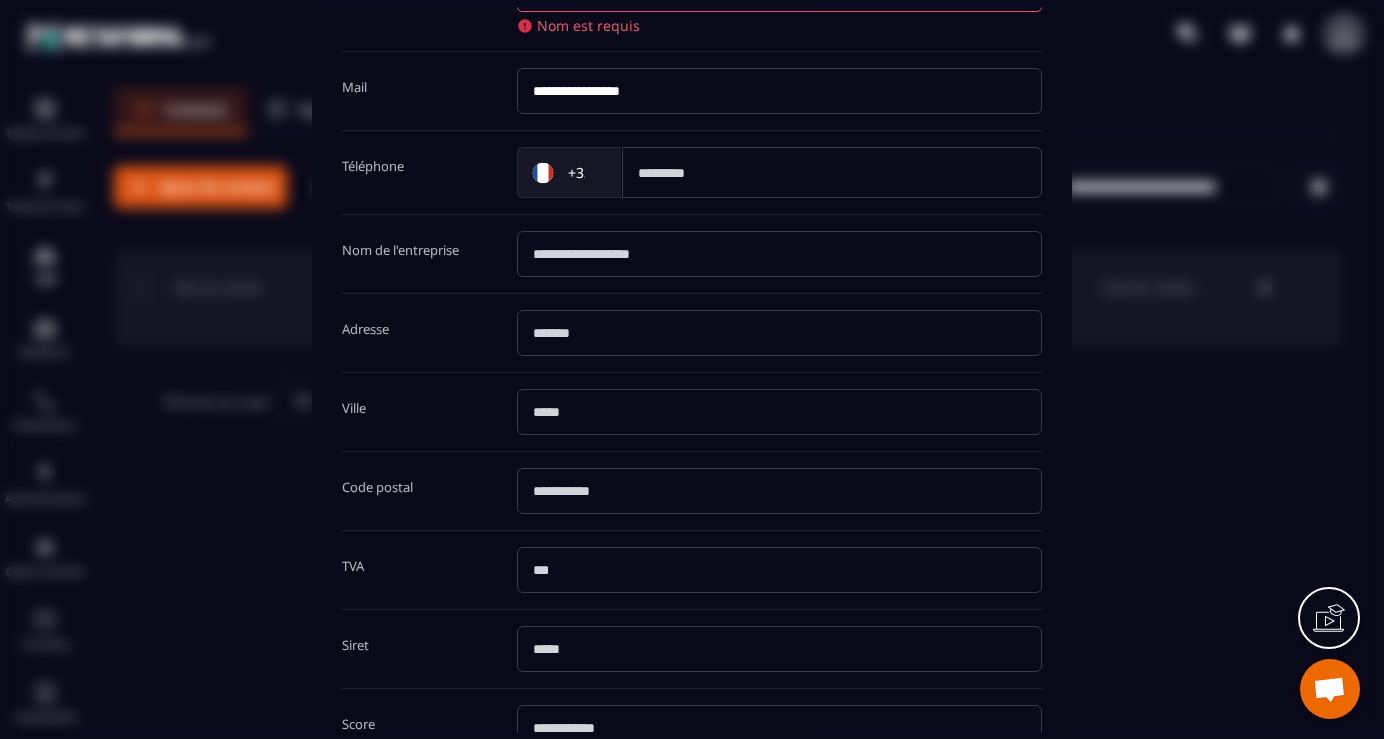 scroll, scrollTop: 397, scrollLeft: 0, axis: vertical 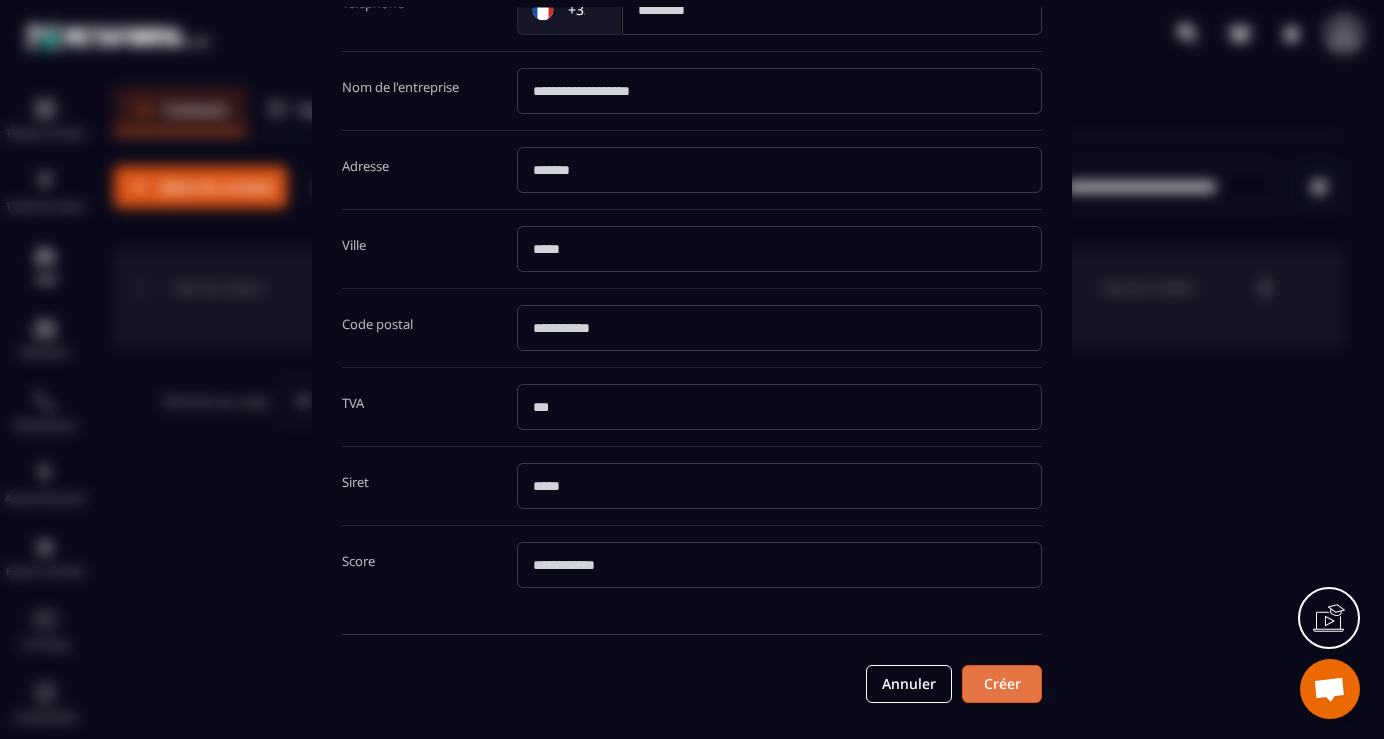 type on "*******" 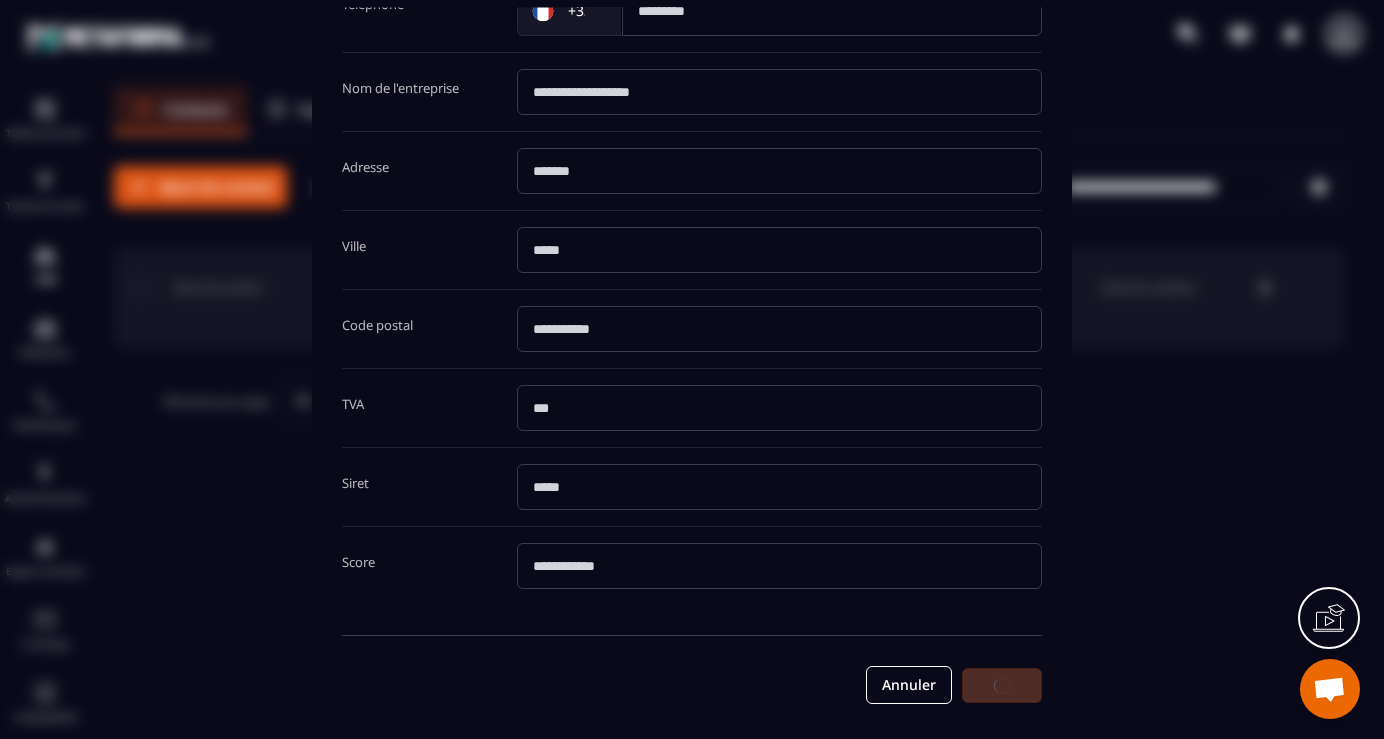 scroll, scrollTop: 0, scrollLeft: 0, axis: both 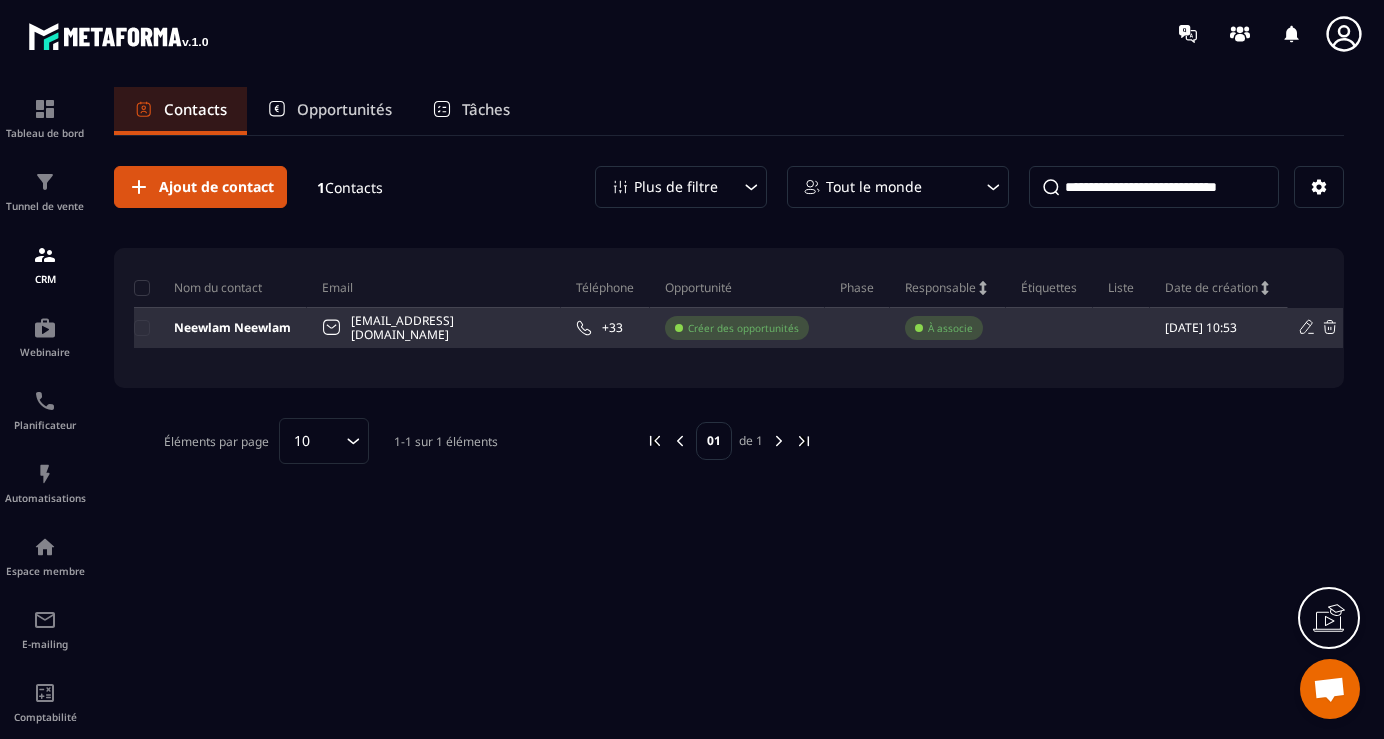 click on "Créer des opportunités" at bounding box center [743, 328] 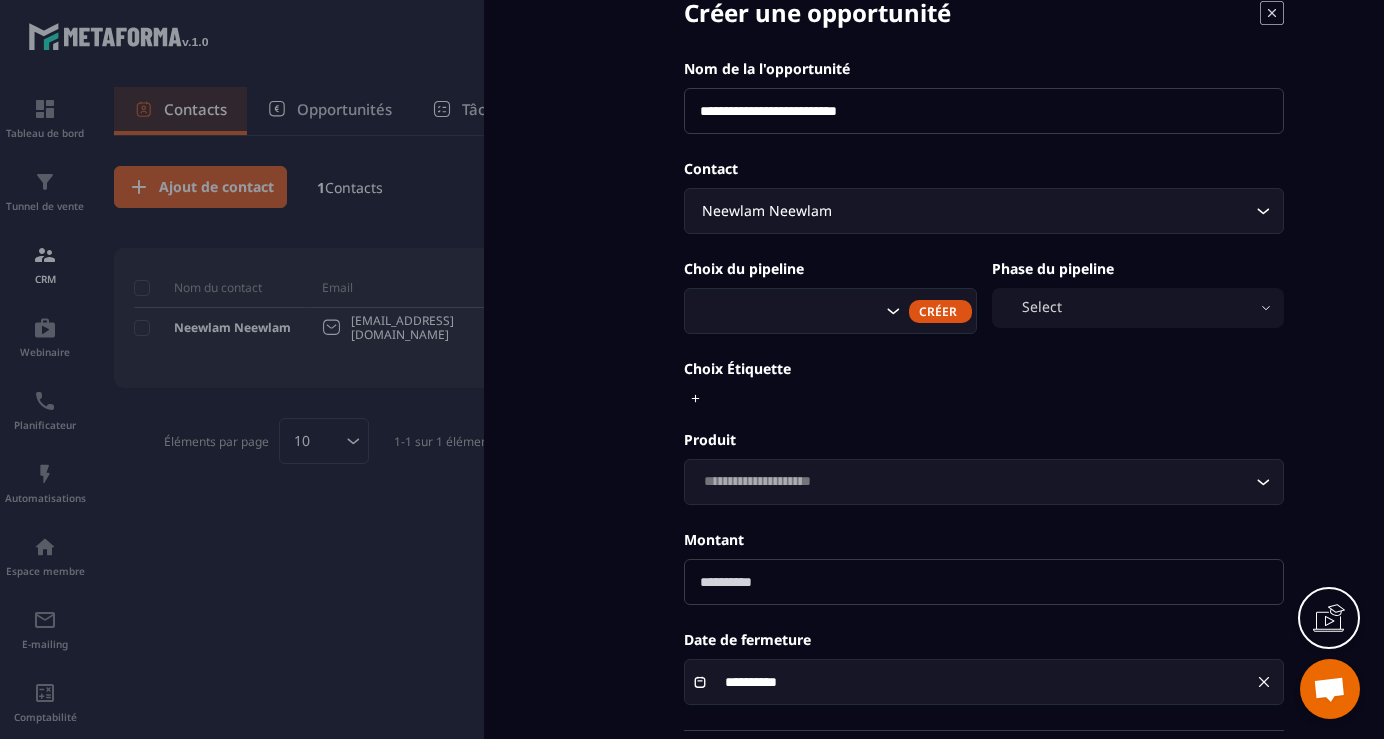scroll, scrollTop: 76, scrollLeft: 0, axis: vertical 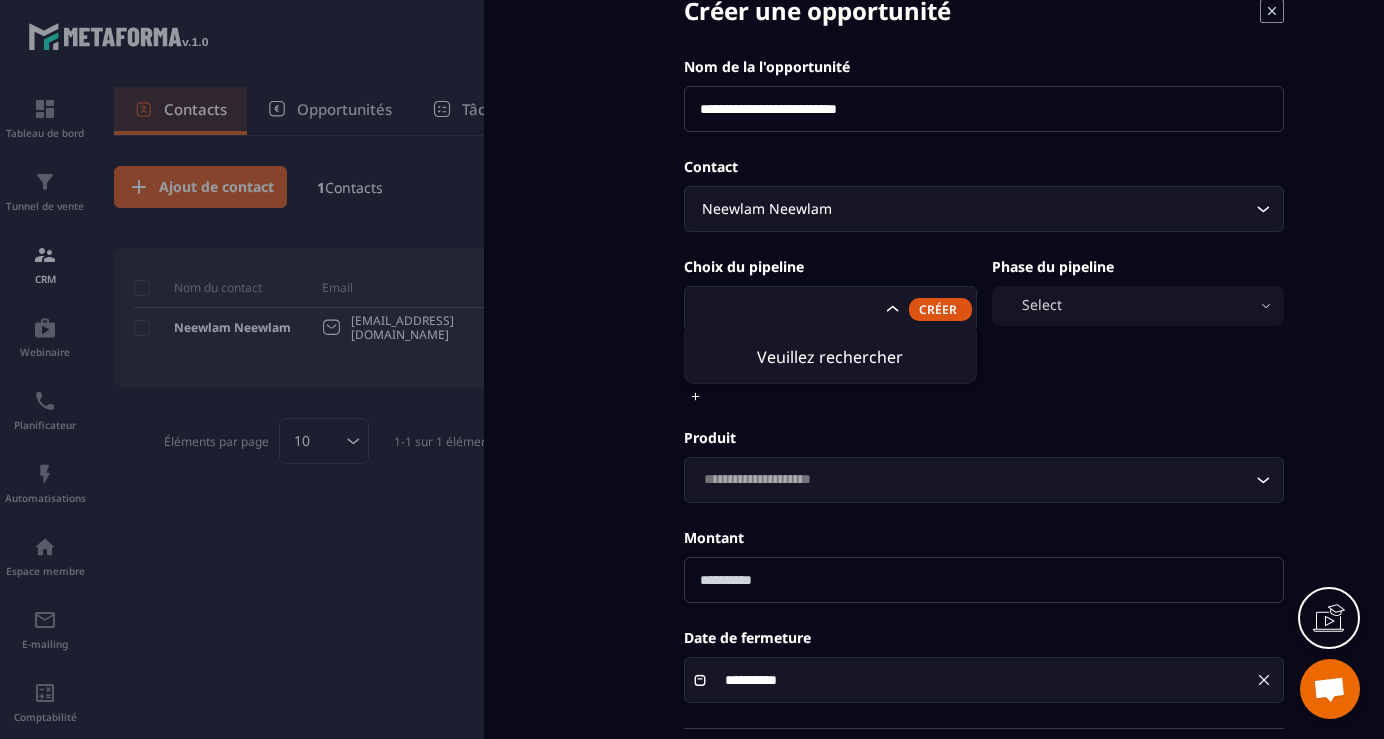 click 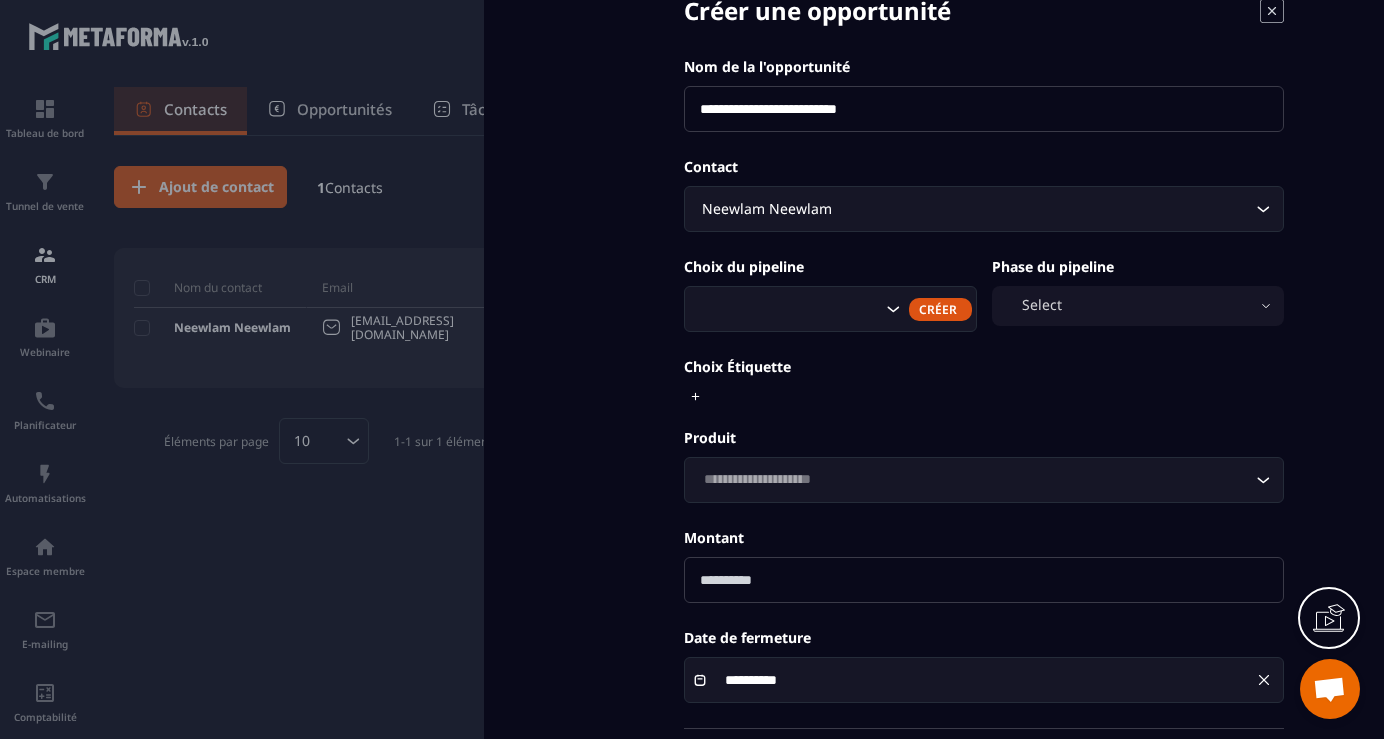 click on "**********" at bounding box center (984, 378) 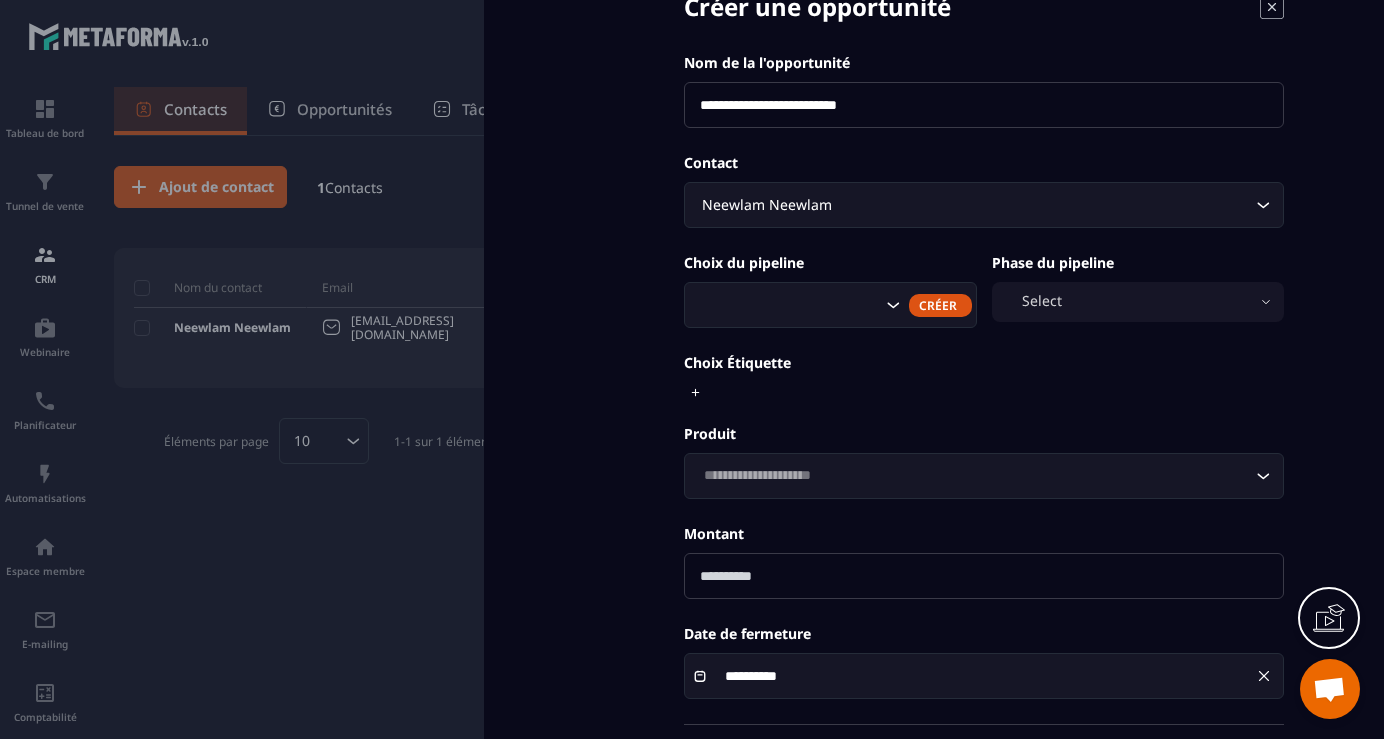 scroll, scrollTop: 0, scrollLeft: 0, axis: both 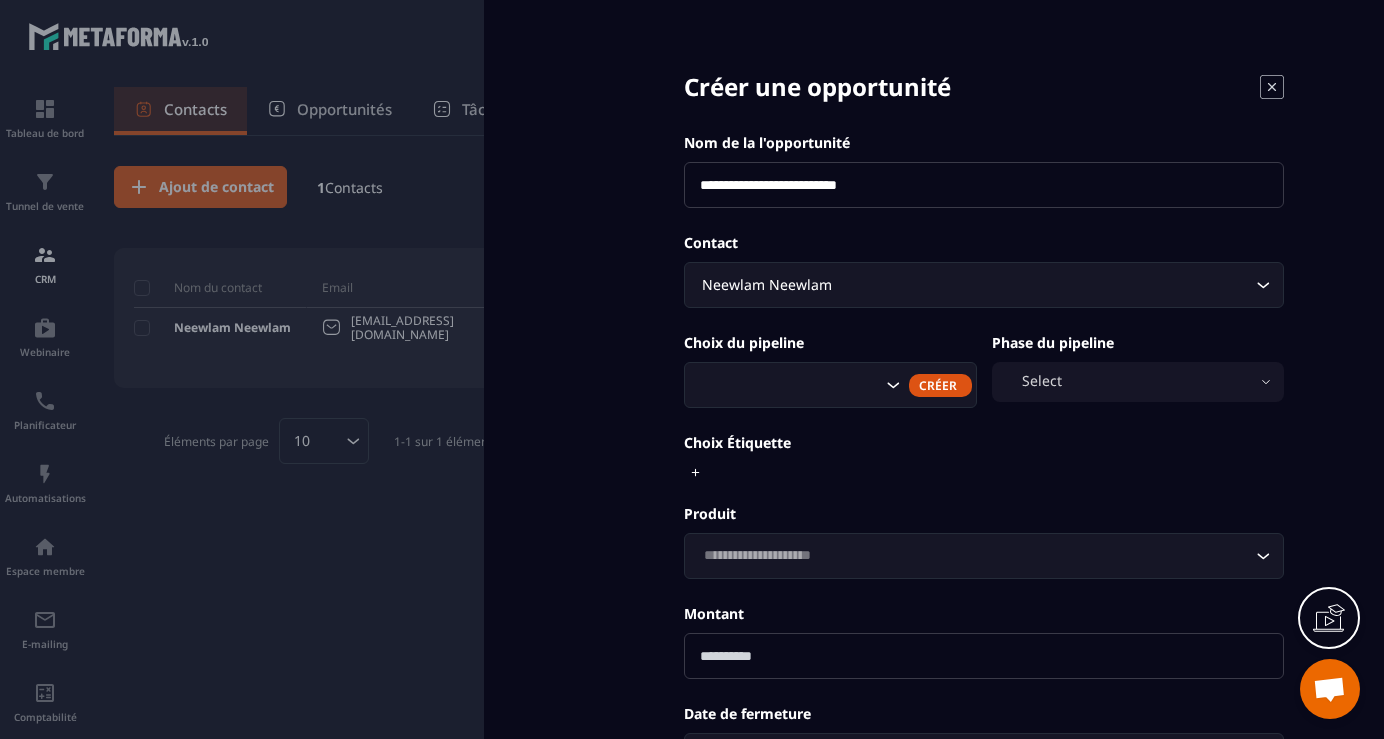 click 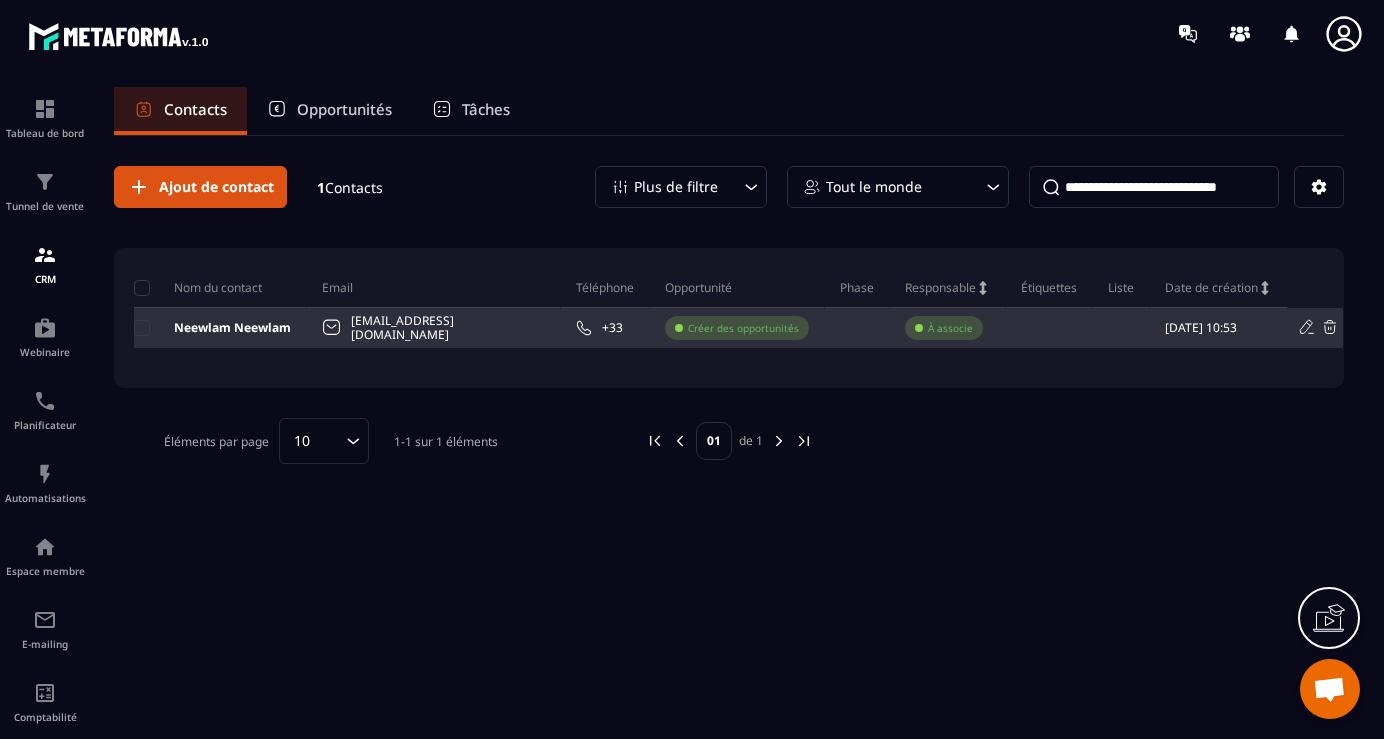 click 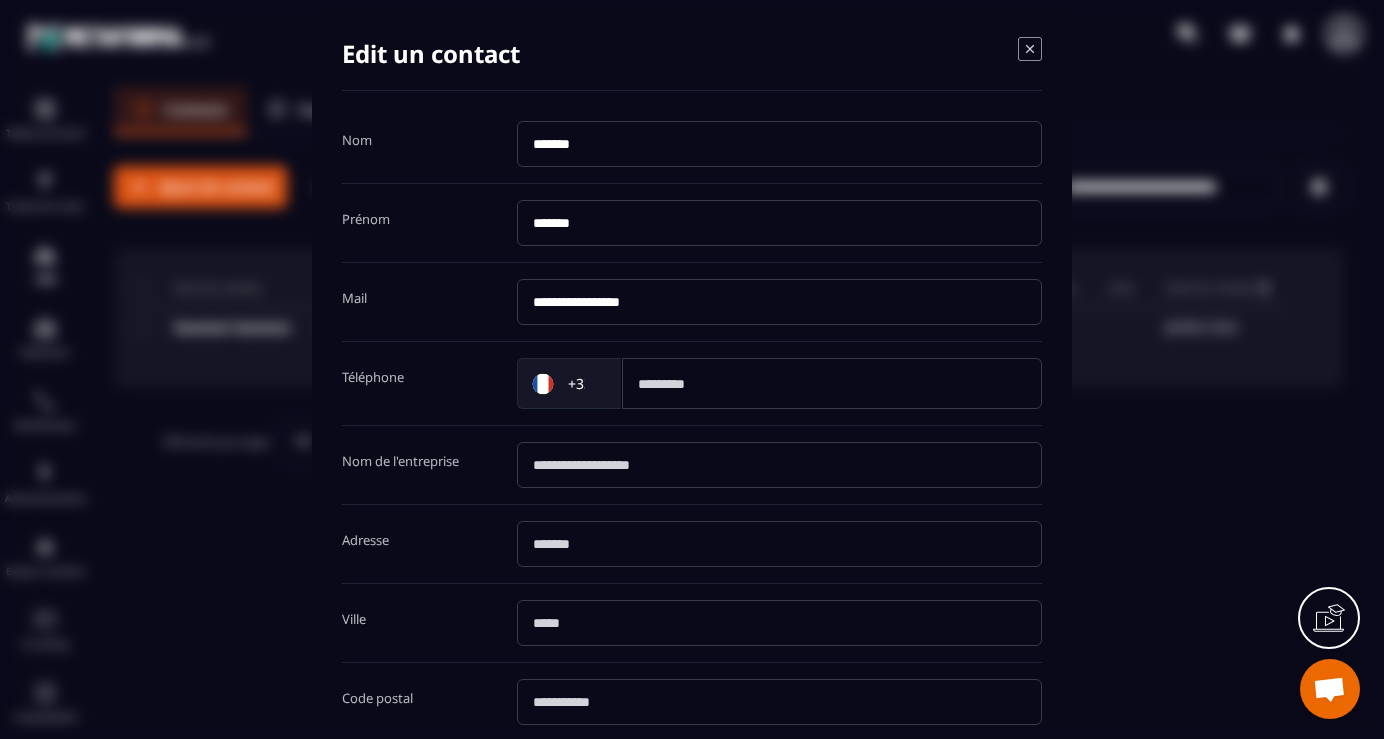 scroll, scrollTop: 374, scrollLeft: 0, axis: vertical 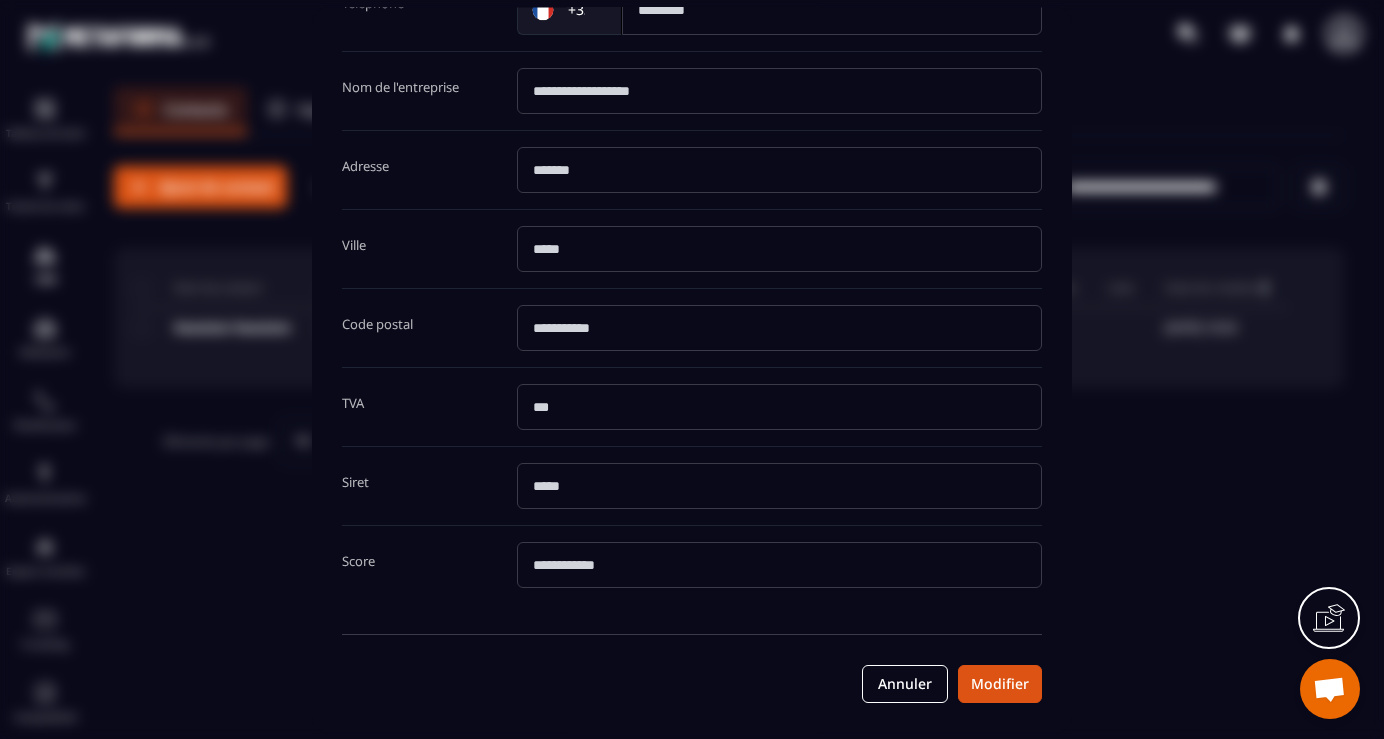 click at bounding box center (692, 369) 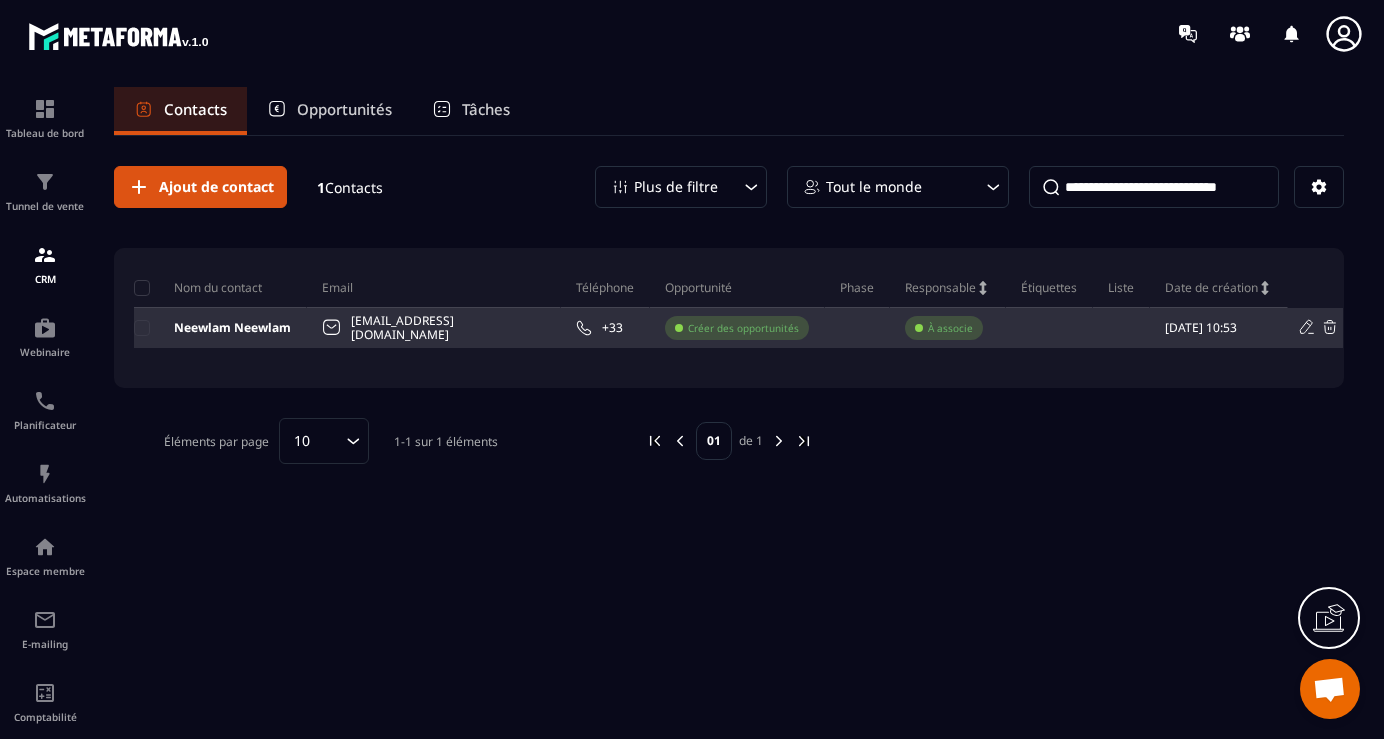 click at bounding box center (857, 328) 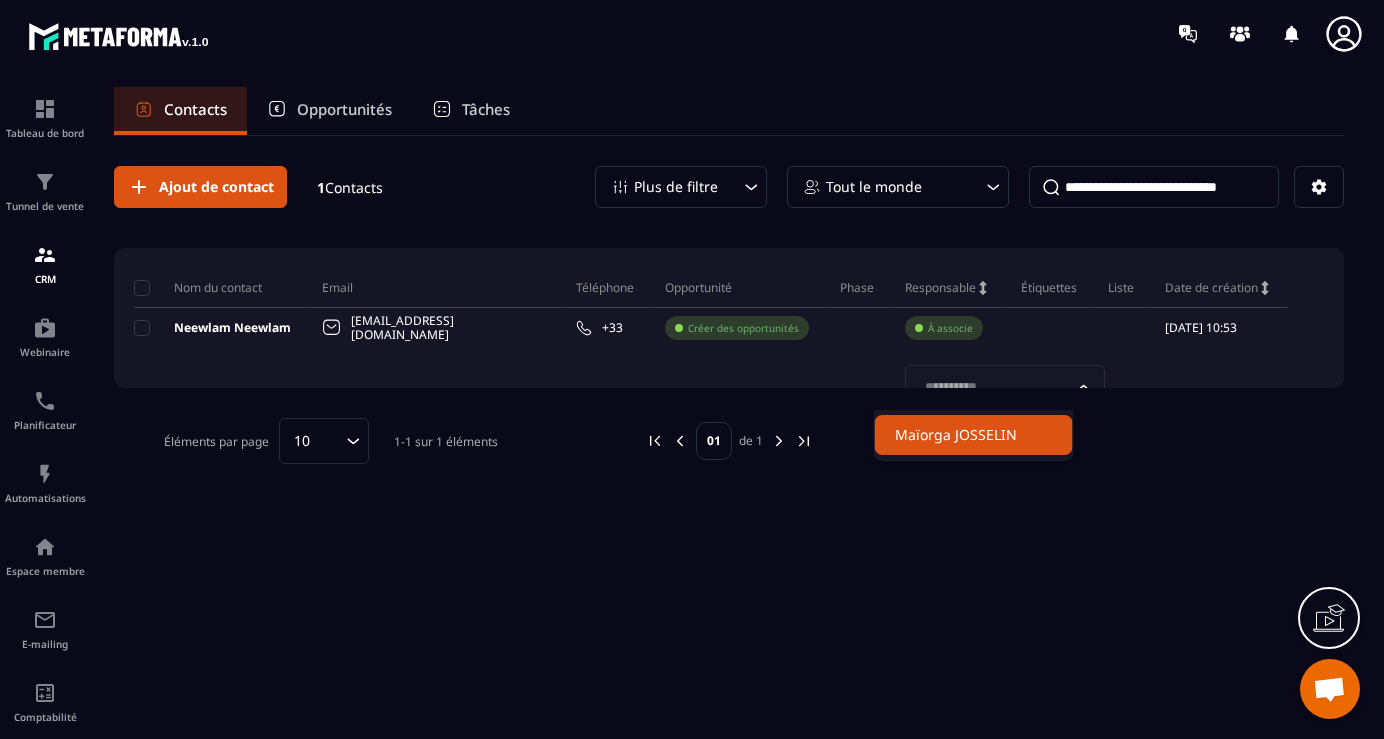 click on "Maïorga JOSSELIN" 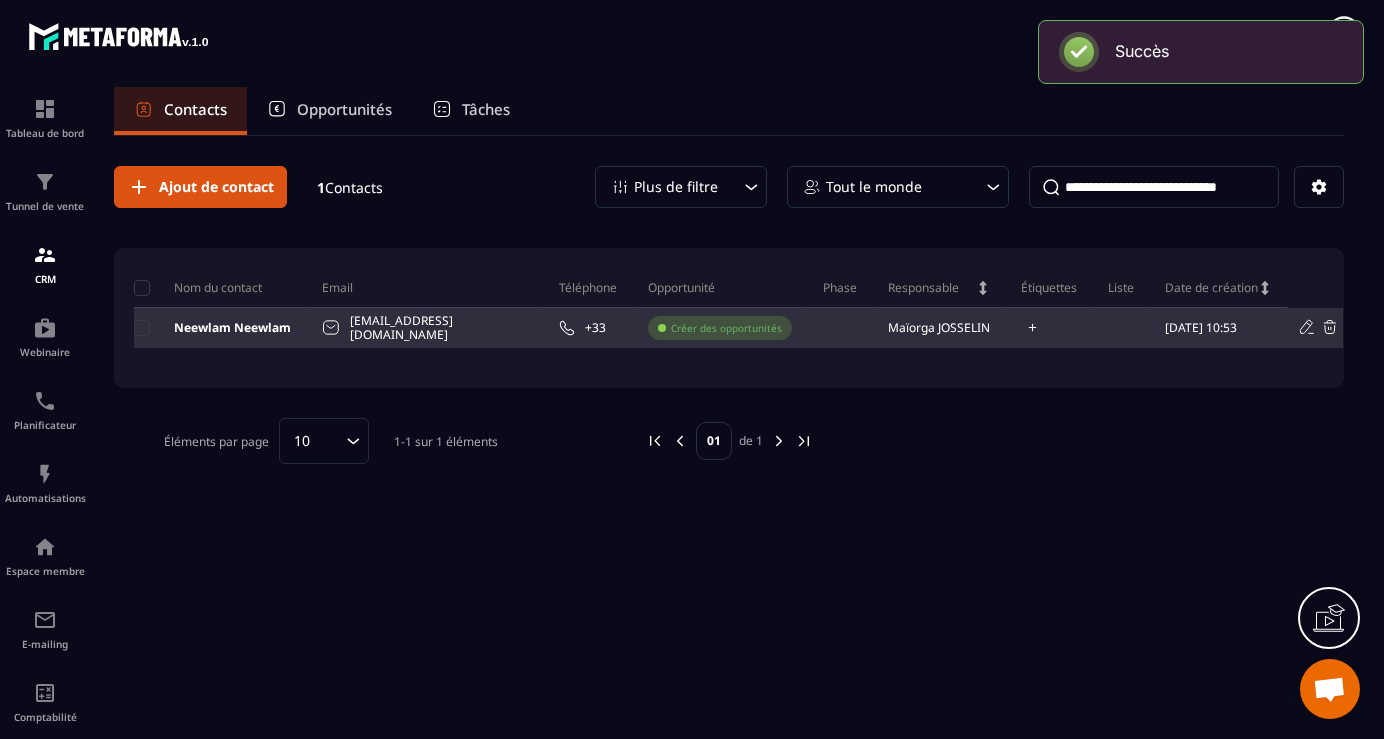 click 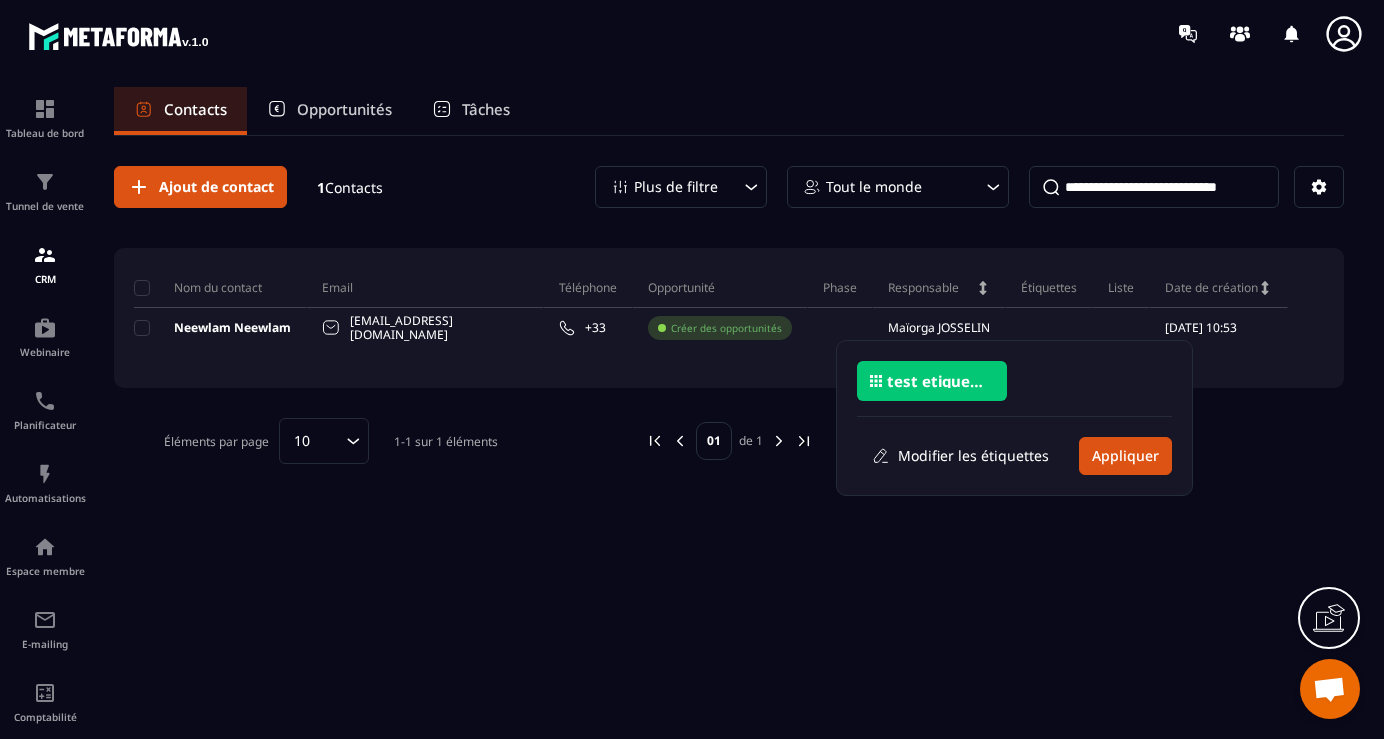 click at bounding box center (1069, 441) 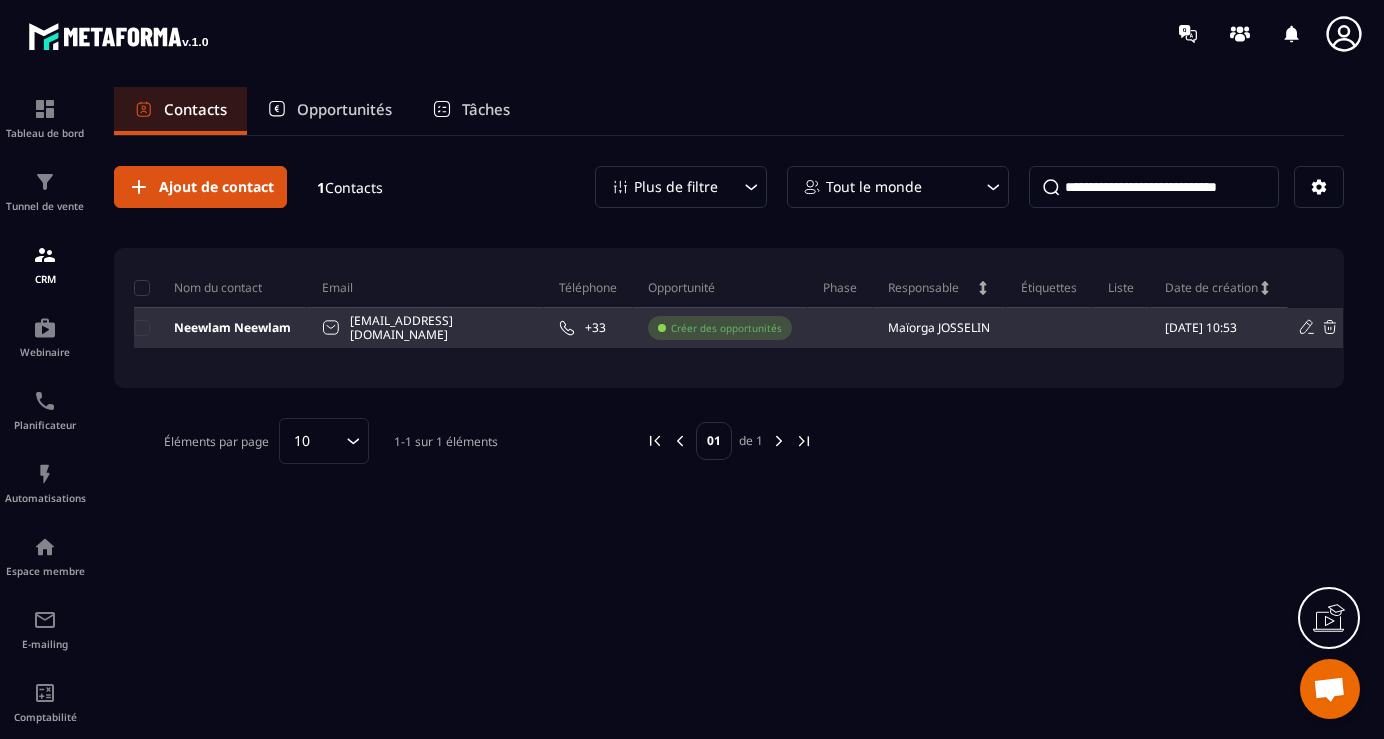 click at bounding box center [1121, 328] 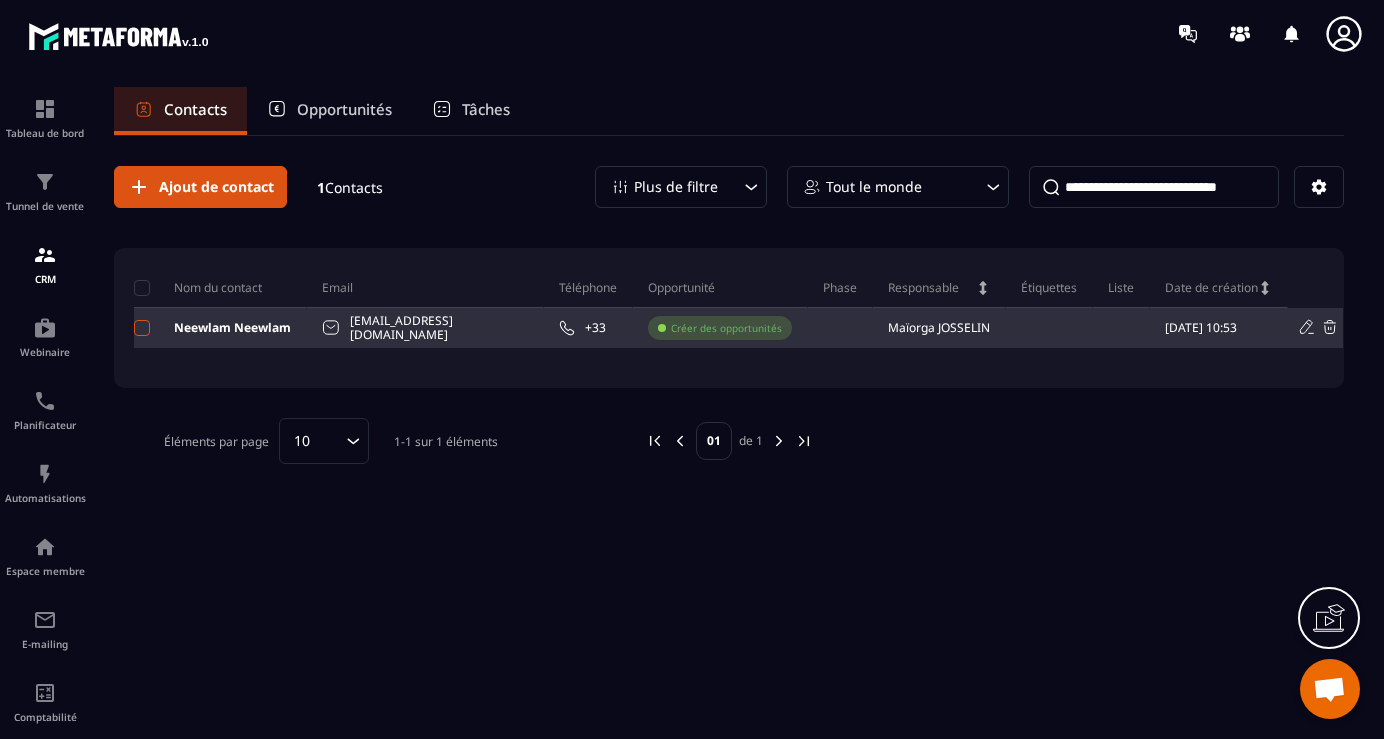 click at bounding box center (142, 328) 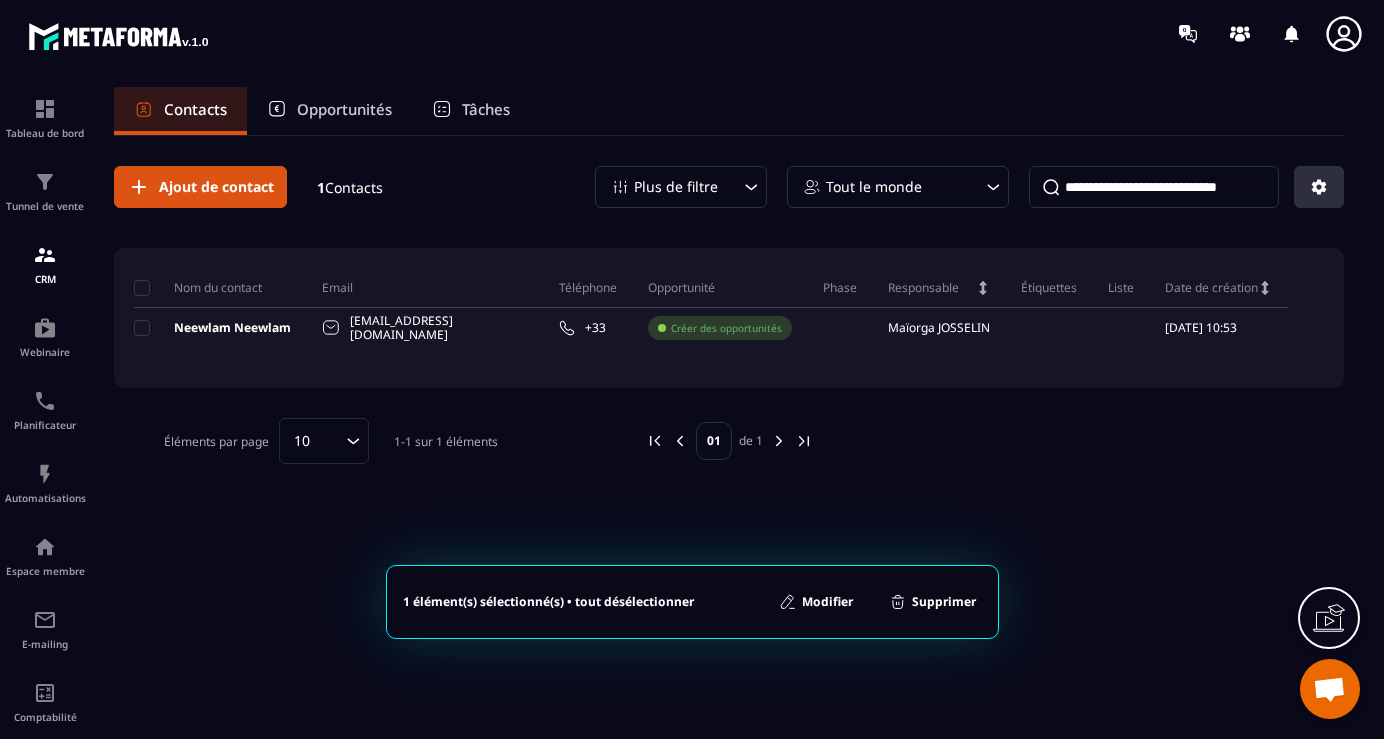click 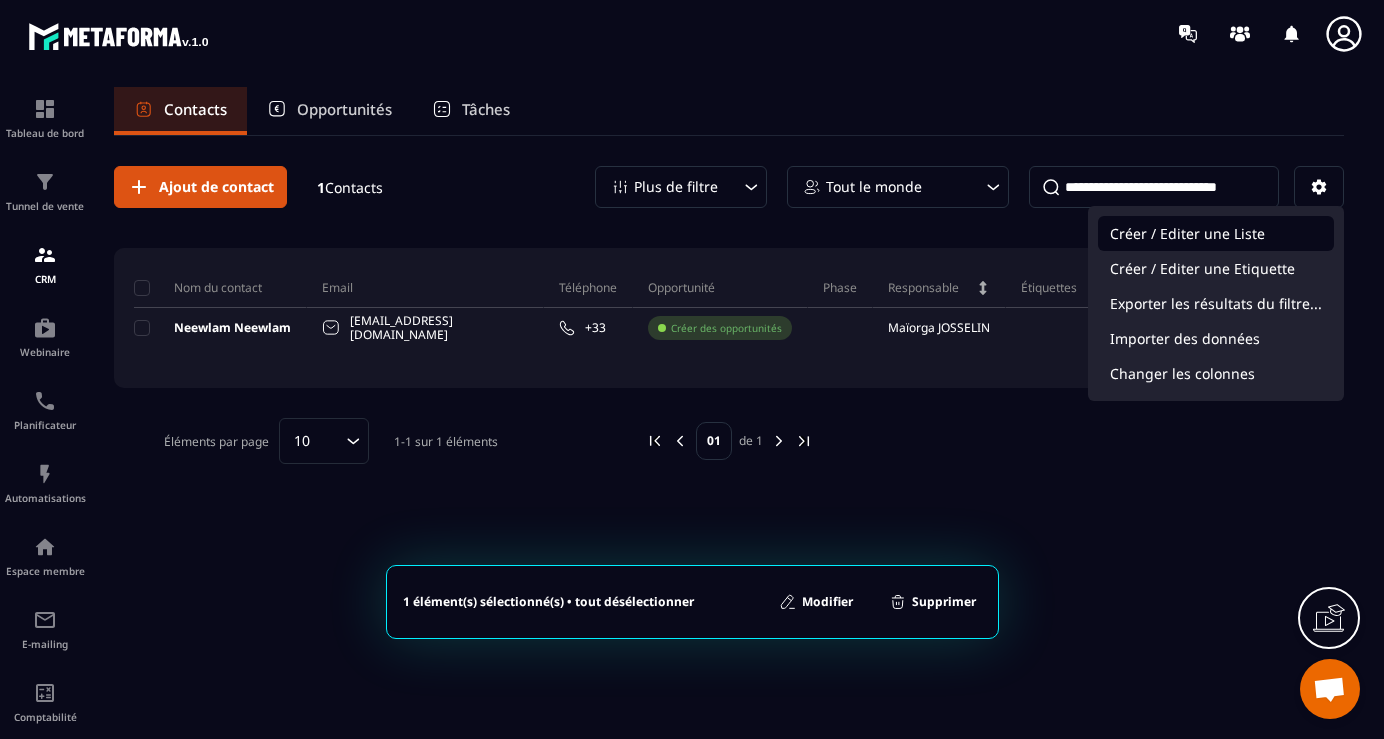click on "Créer / Editer une Liste" at bounding box center [1216, 233] 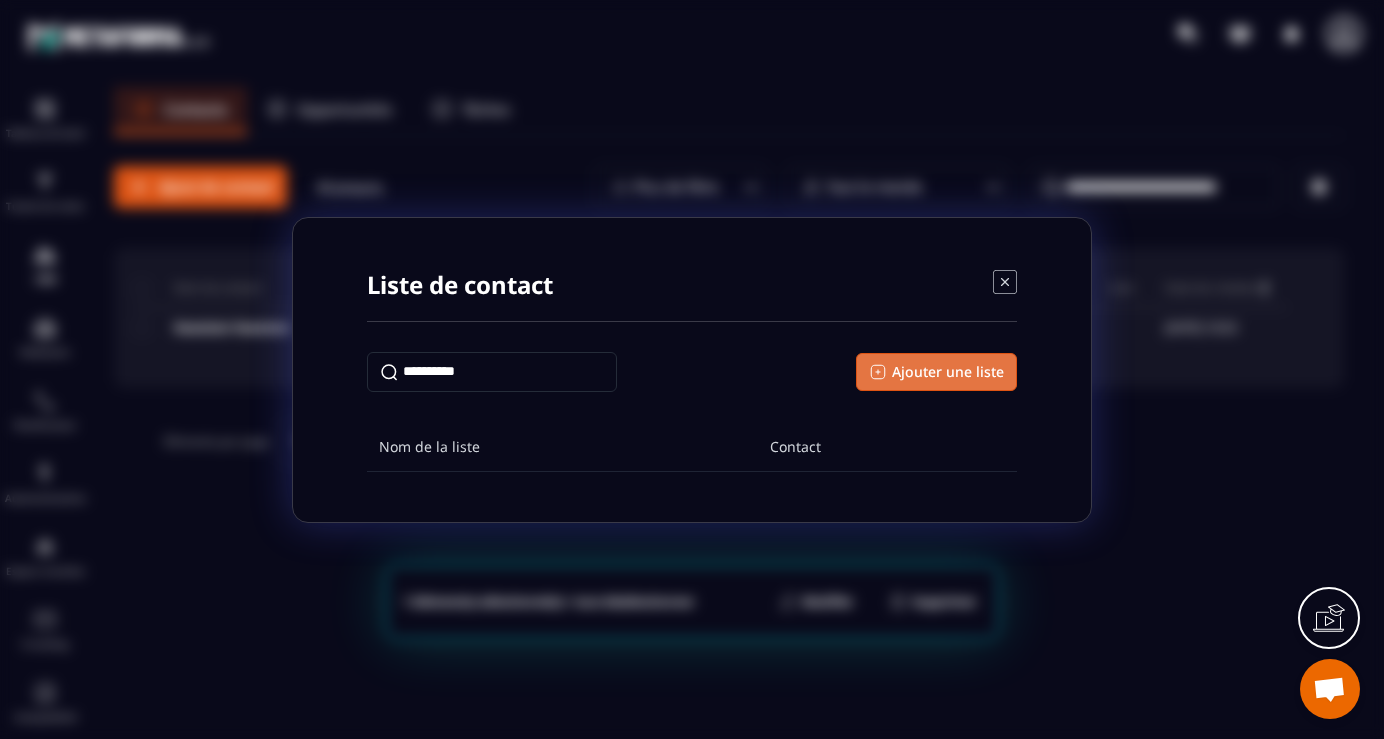 click 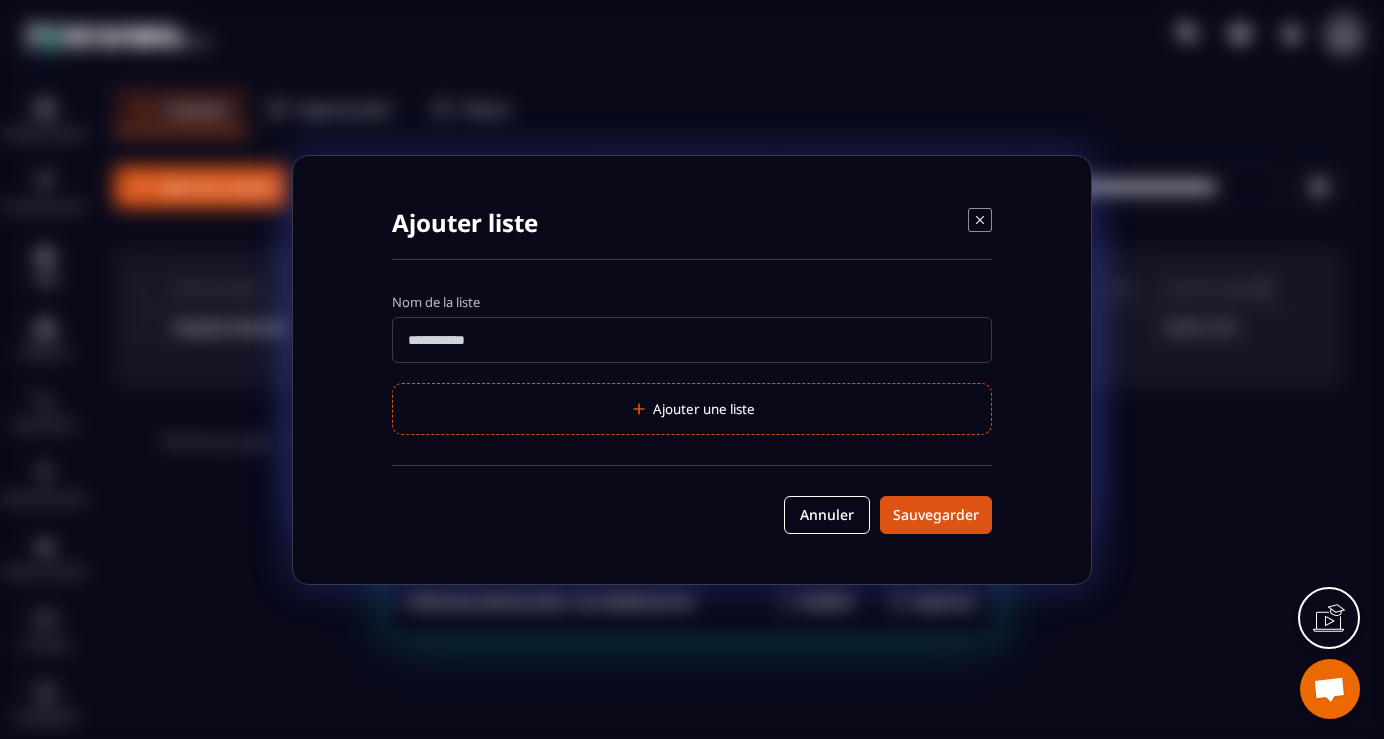click at bounding box center (692, 340) 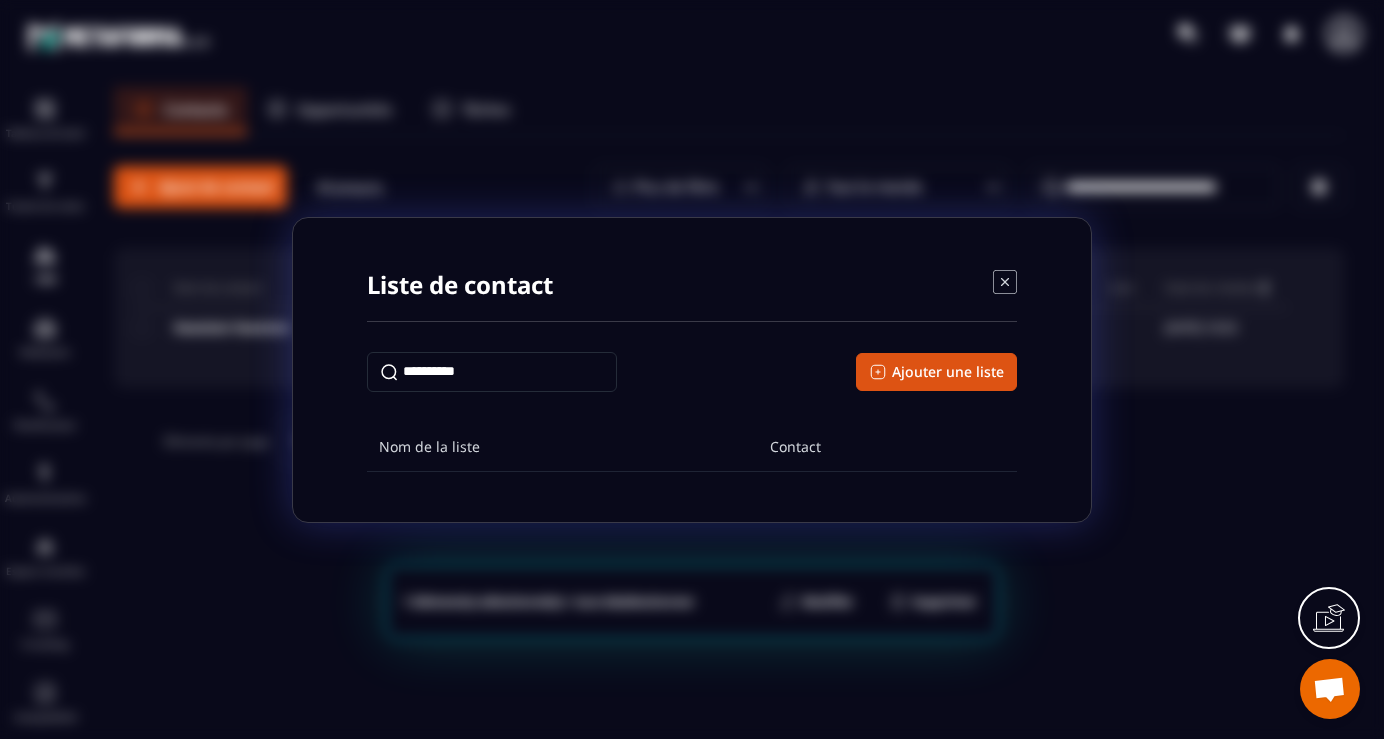 click on "Liste de contact Ajouter une liste Nom de la liste Contact" at bounding box center (692, 370) 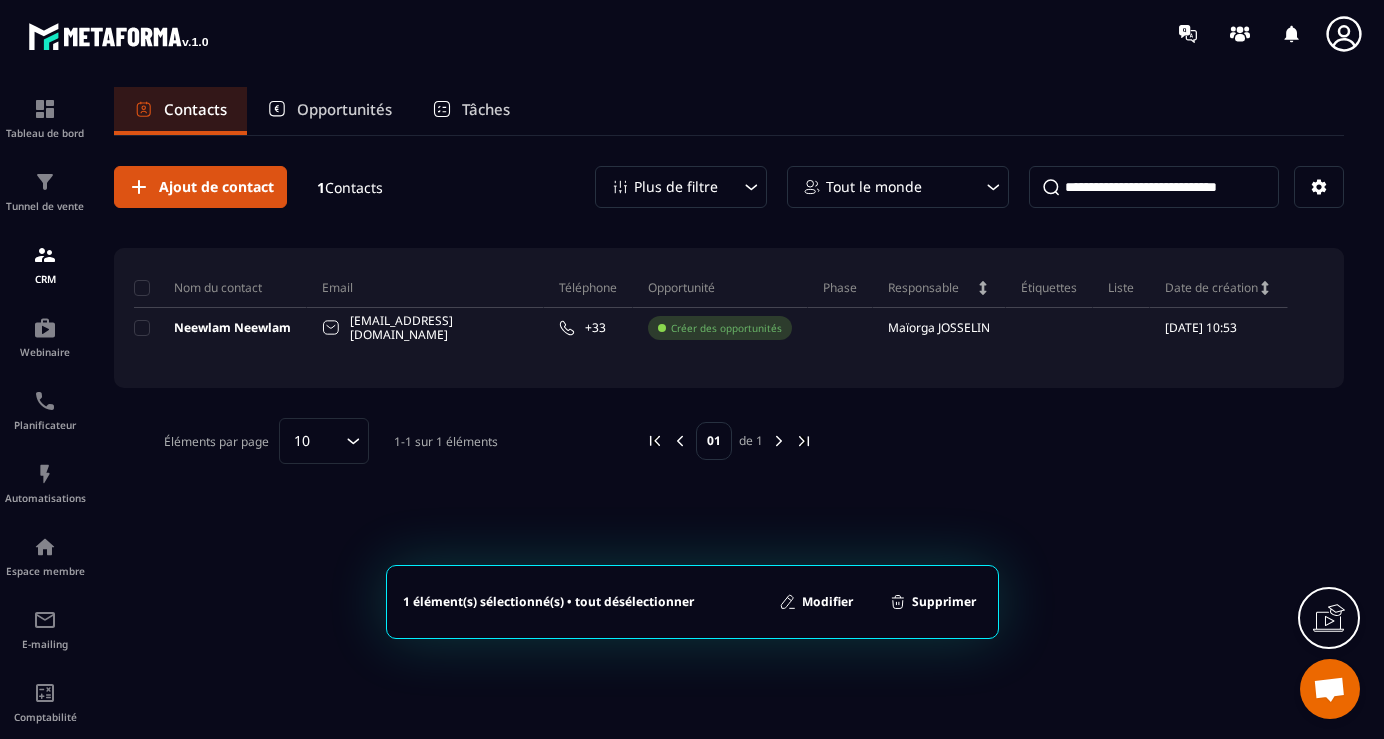 click on "Tâches" at bounding box center [486, 109] 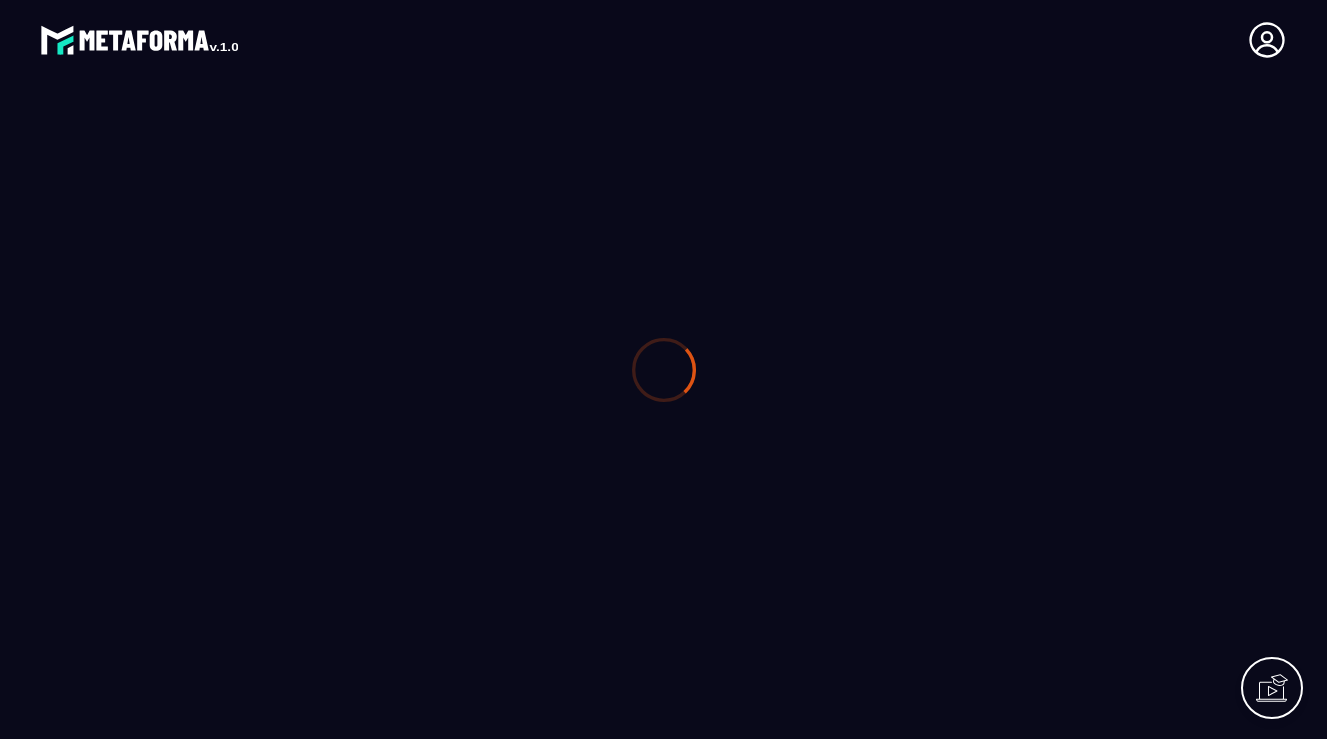scroll, scrollTop: 0, scrollLeft: 0, axis: both 